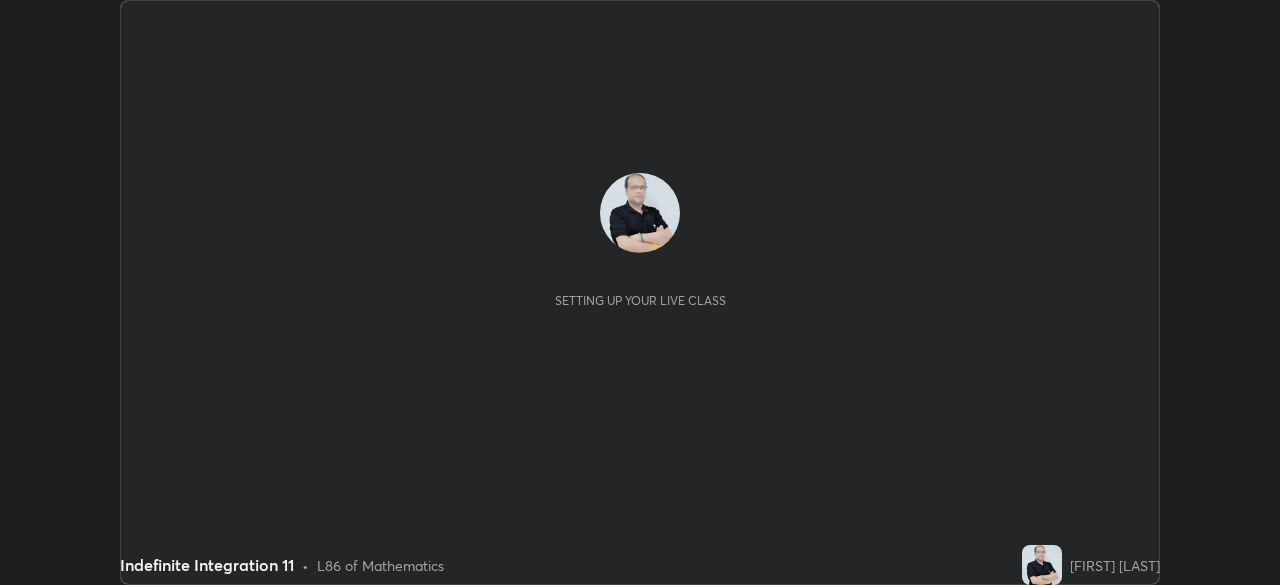 scroll, scrollTop: 0, scrollLeft: 0, axis: both 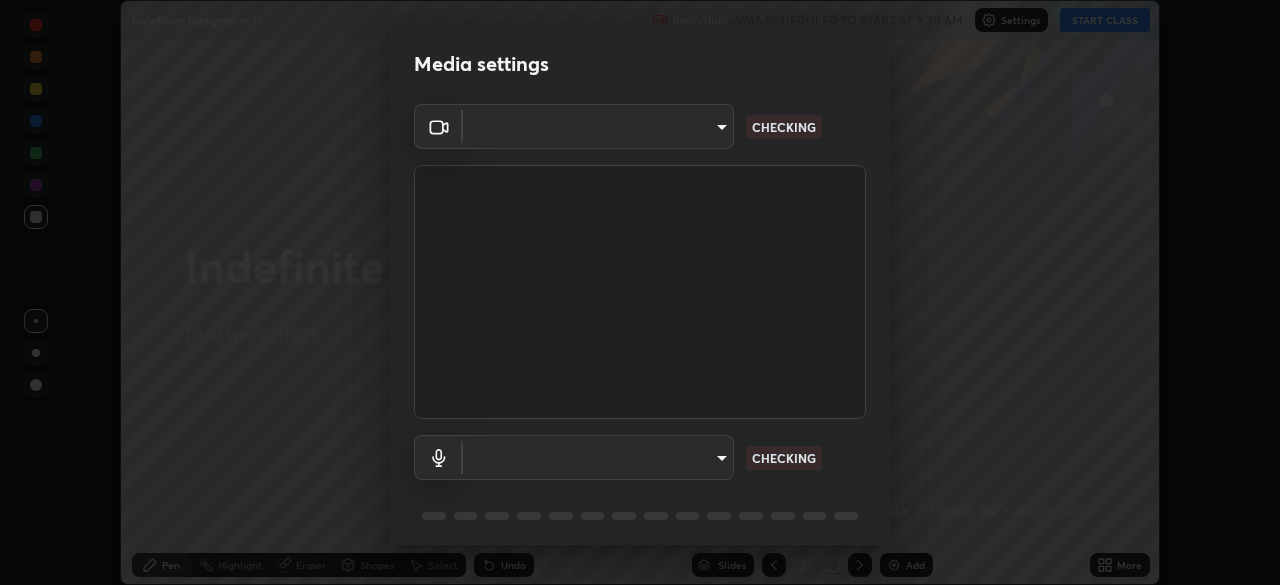 type on "683b9e622d2d25b5c57f9792f59a233711fb71fda5f9e247a72ff104aaa2f12c" 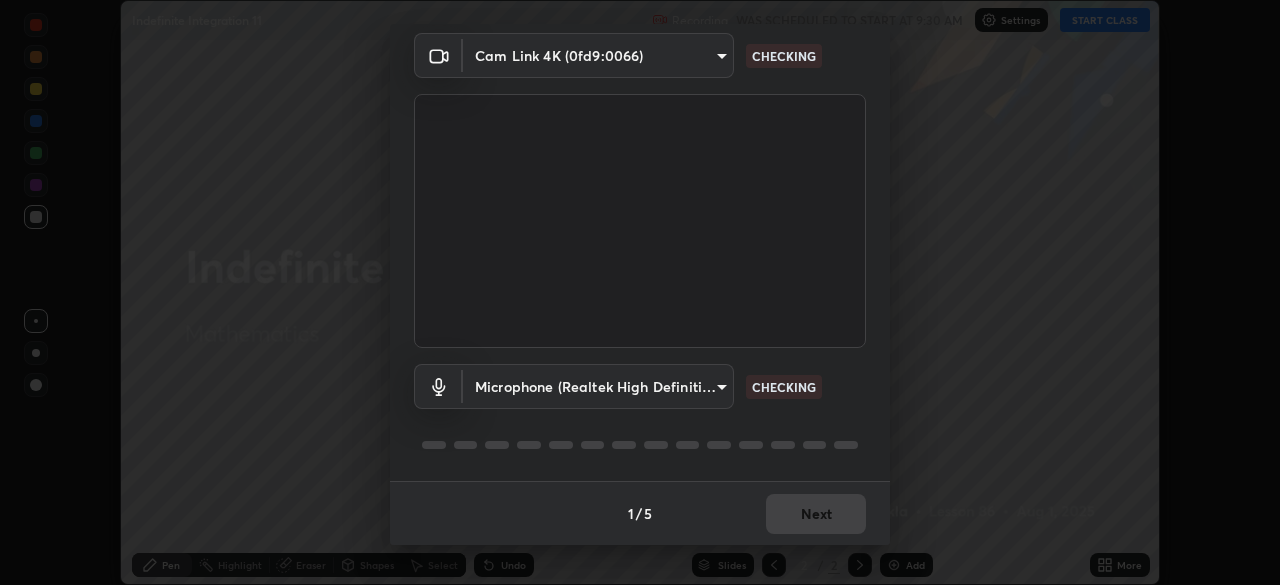 click on "Erase all Indefinite Integration 11 Recording WAS SCHEDULED TO START AT  9:30 AM Settings START CLASS Setting up your live class Indefinite Integration 11 • L86 of Mathematics [FIRST] [LAST] Pen Highlight Eraser Shapes Select Undo Slides 2 / 2 Add More No doubts shared Encourage your learners to ask a doubt for better clarity Report an issue Reason for reporting Buffering Chat not working Audio - Video sync issue Educator video quality low ​ Attach an image Report an issue Reason for reporting Buffering Chat not working Audio - Video sync issue Educator video quality low ​ Attach an image Report Media settings Cam Link 4K ([HASH]) [HASH] CHECKING Microphone (Realtek High Definition Audio) [HASH] CHECKING 1 / 5 Next" at bounding box center (640, 292) 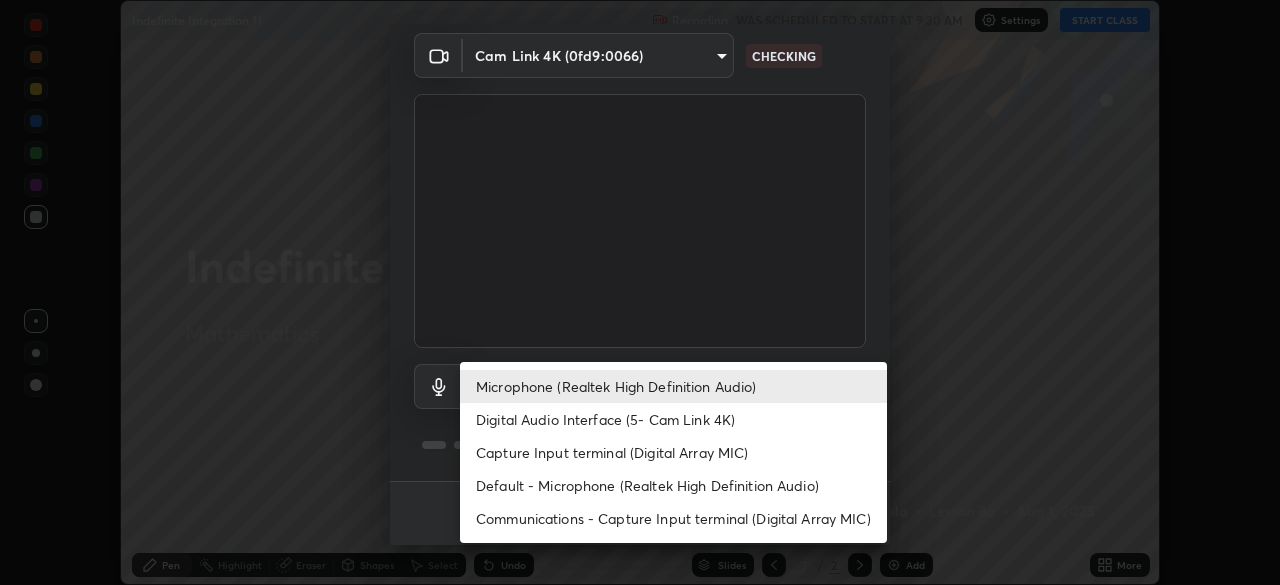 click on "Digital Audio Interface (5- Cam Link 4K)" at bounding box center [673, 419] 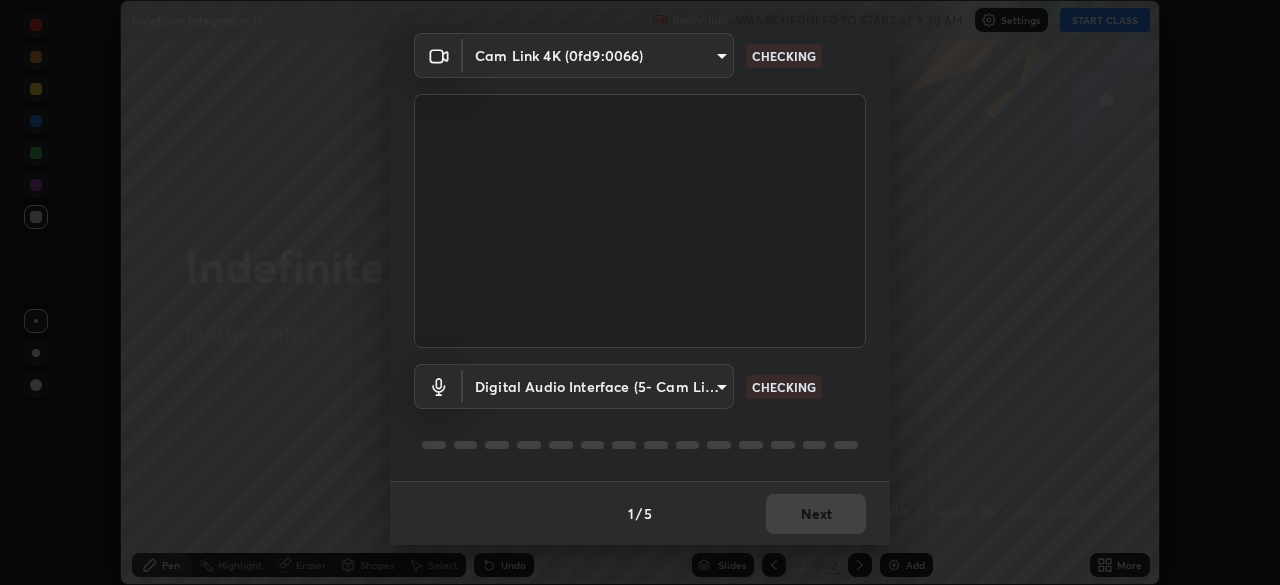 click on "Erase all Indefinite Integration 11 Recording WAS SCHEDULED TO START AT  9:30 AM Settings START CLASS Setting up your live class Indefinite Integration 11 • L86 of Mathematics [FIRST] [LAST] Pen Highlight Eraser Shapes Select Undo Slides 2 / 2 Add More No doubts shared Encourage your learners to ask a doubt for better clarity Report an issue Reason for reporting Buffering Chat not working Audio - Video sync issue Educator video quality low ​ Attach an image Report an issue Reason for reporting Buffering Chat not working Audio - Video sync issue Educator video quality low ​ Attach an image Report Media settings Cam Link 4K ([HASH]) [HASH] CHECKING Digital Audio Interface (5- Cam Link 4K) [HASH] CHECKING 1 / 5 Next" at bounding box center (640, 292) 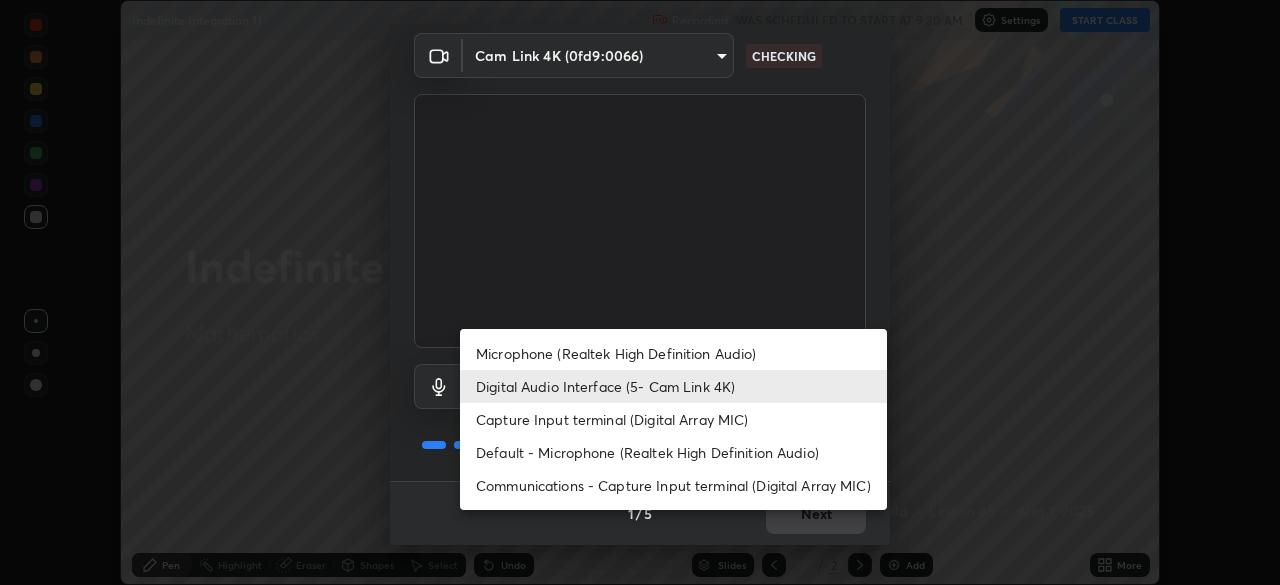 click on "Microphone (Realtek High Definition Audio)" at bounding box center (673, 353) 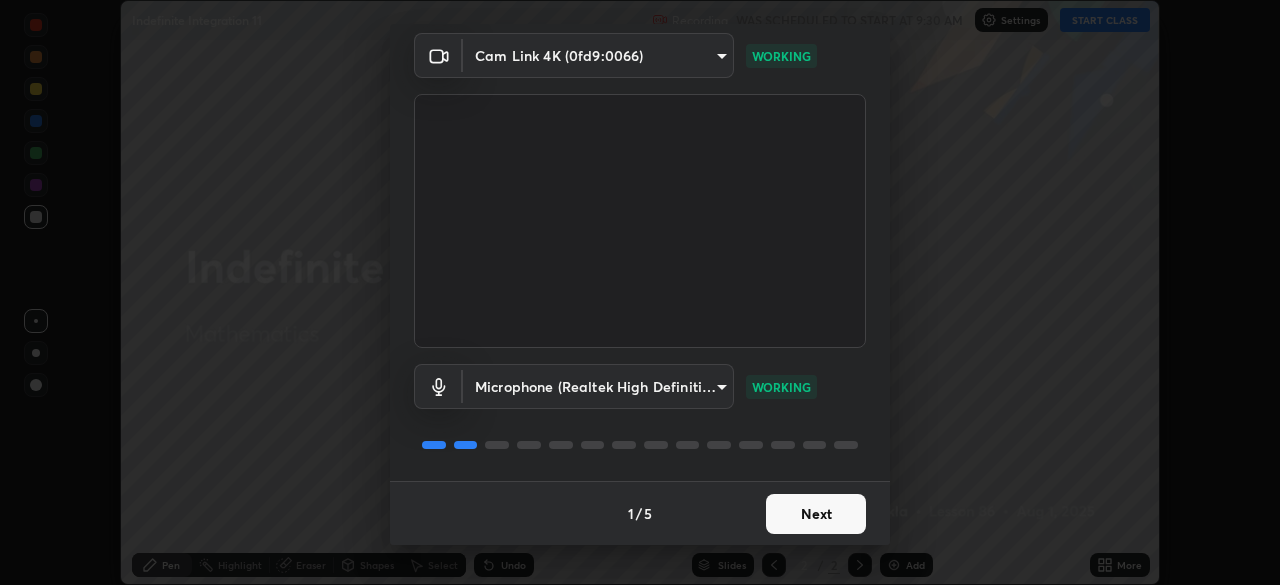 click on "Next" at bounding box center (816, 514) 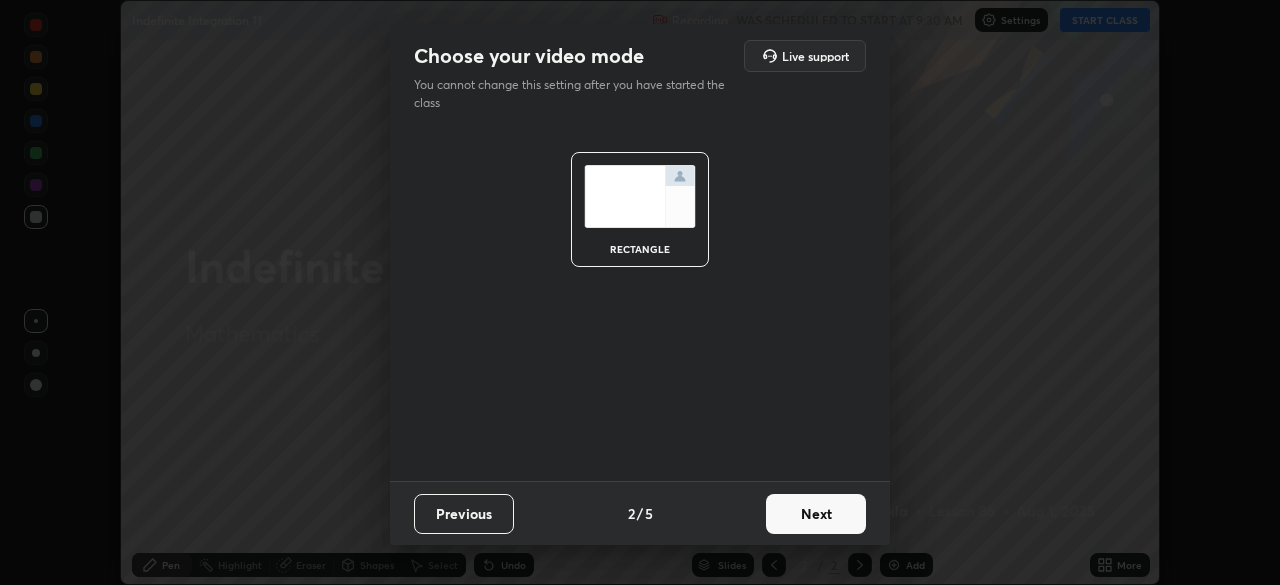 scroll, scrollTop: 0, scrollLeft: 0, axis: both 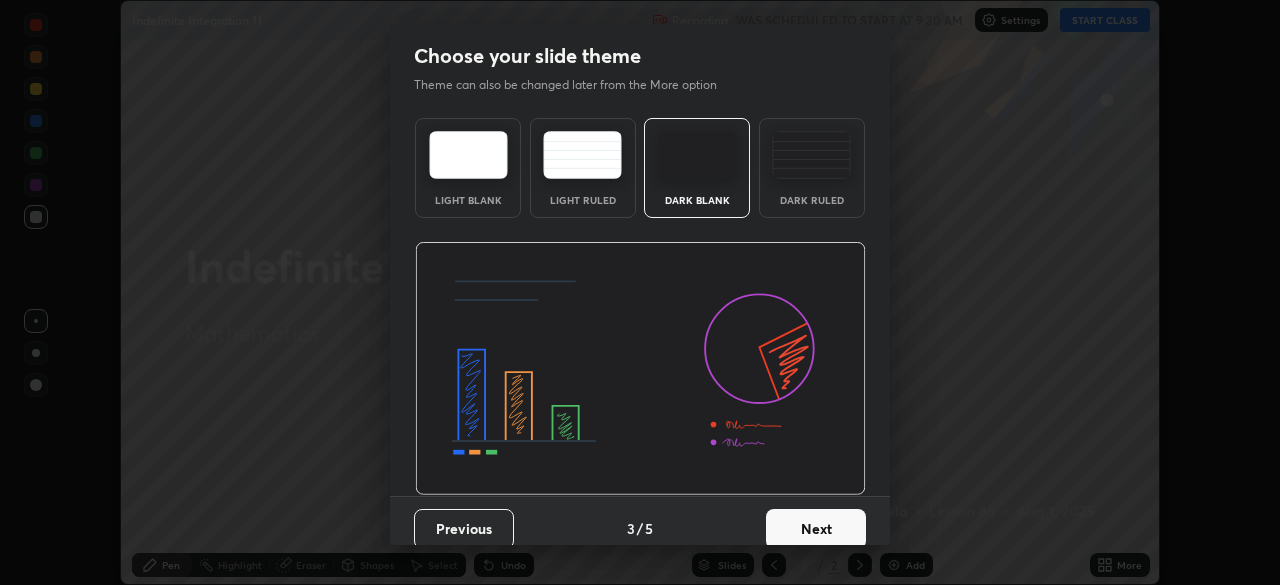 click on "Next" at bounding box center [816, 529] 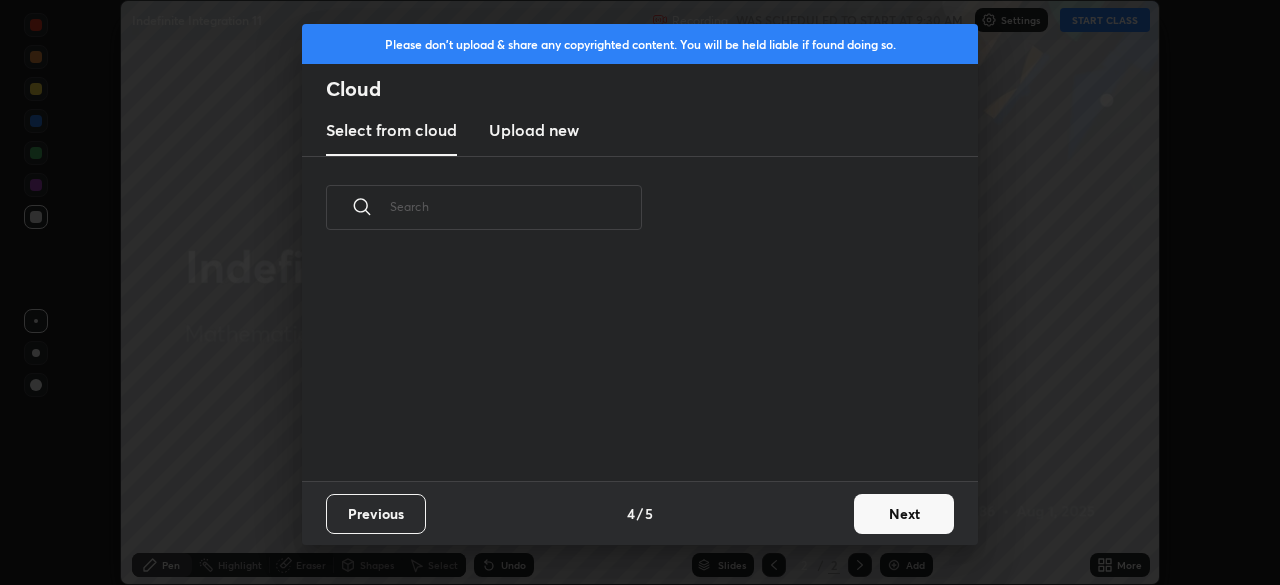 click on "Next" at bounding box center [904, 514] 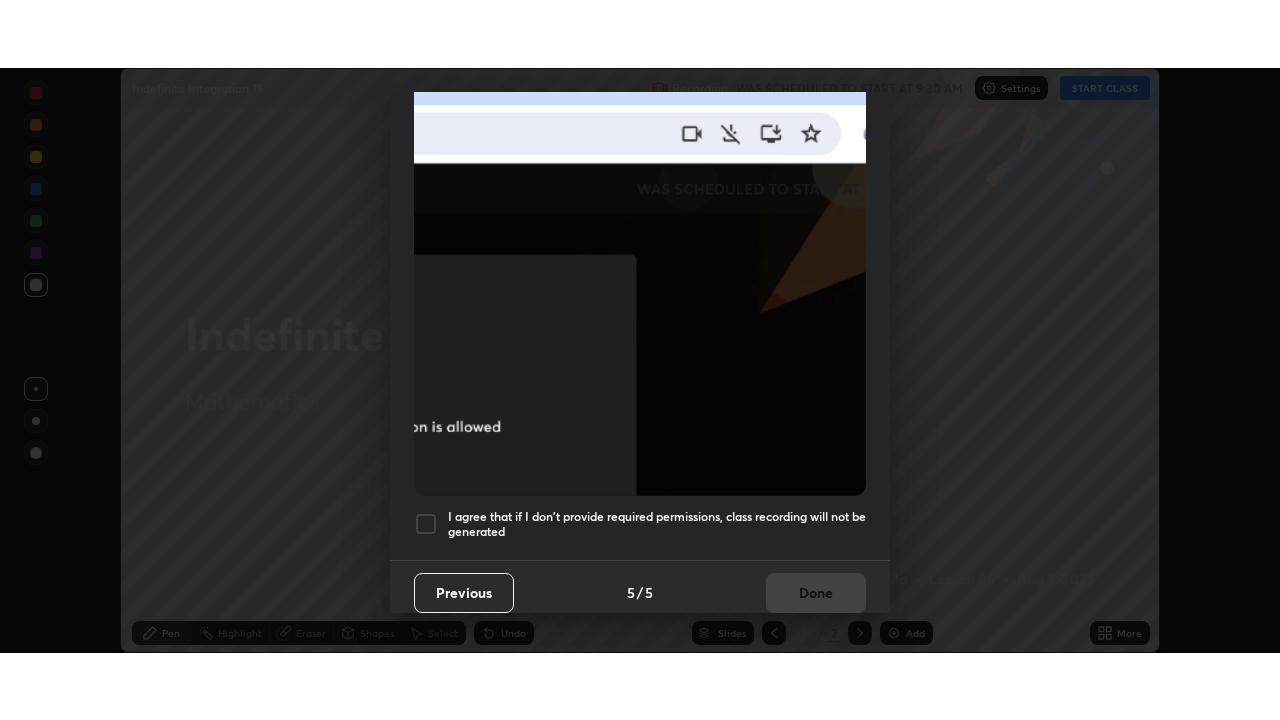 scroll, scrollTop: 479, scrollLeft: 0, axis: vertical 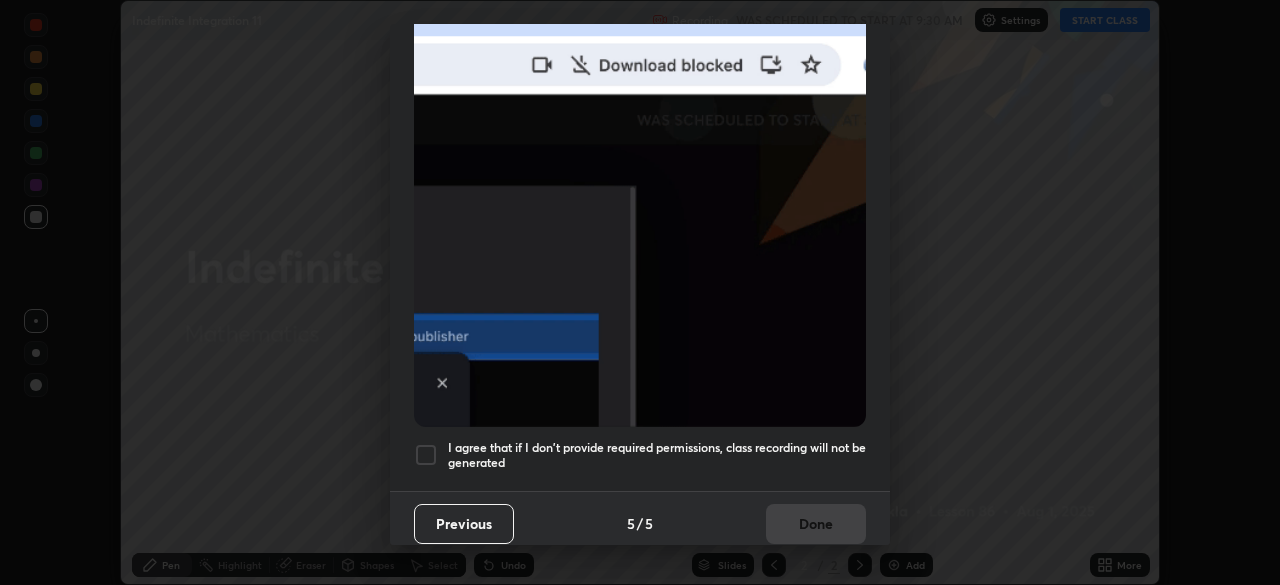 click at bounding box center (426, 455) 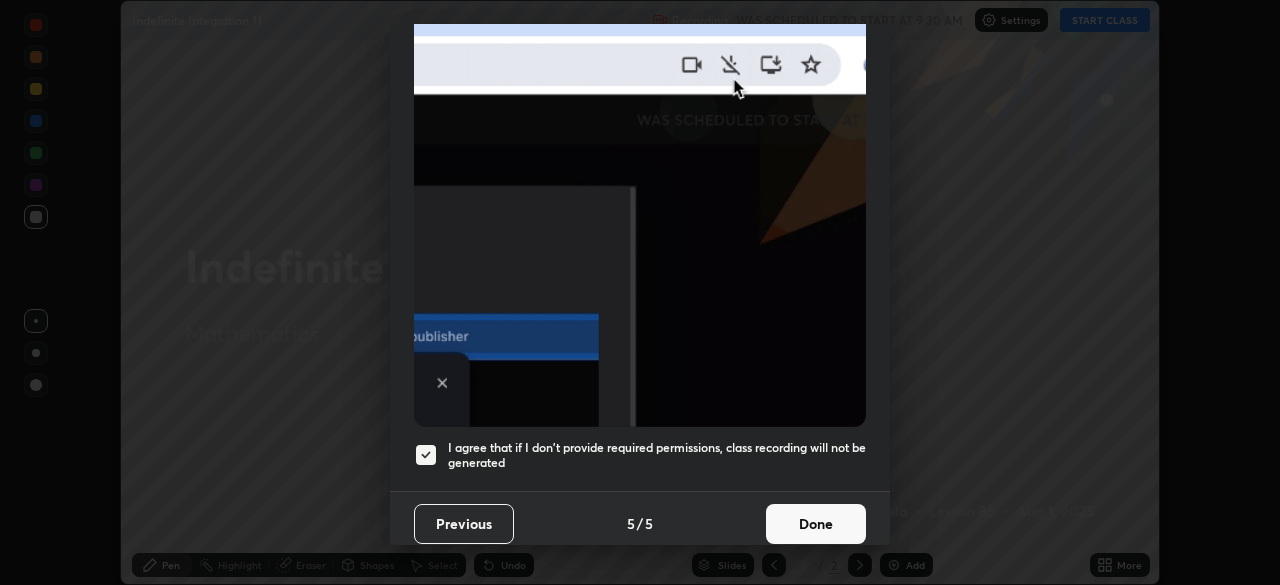 click on "Done" at bounding box center (816, 524) 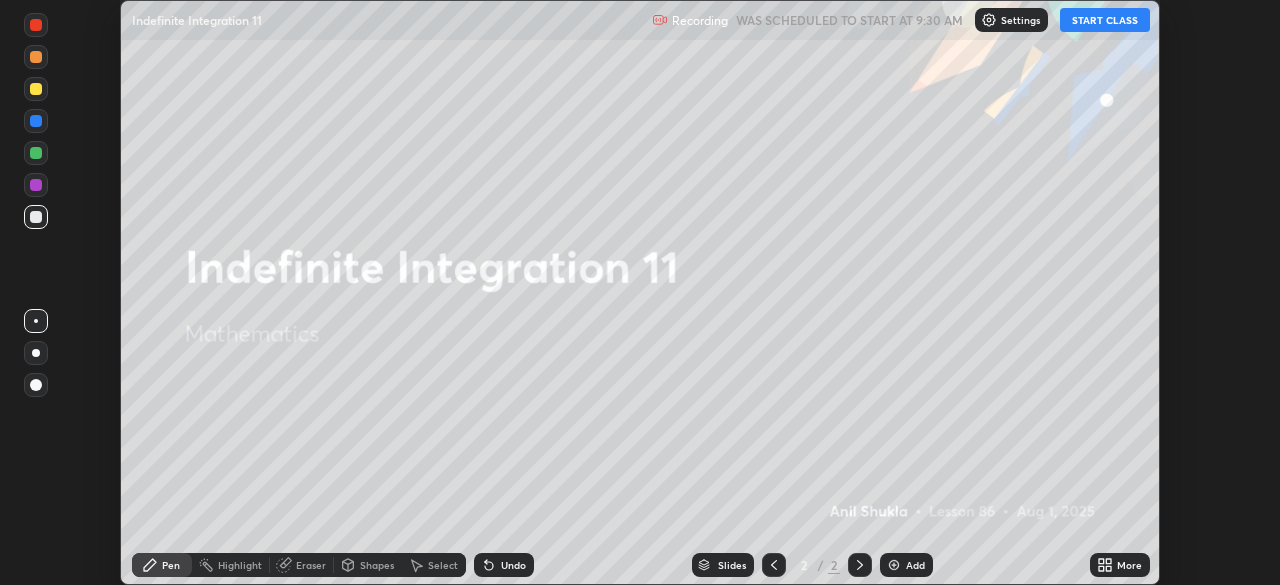 click on "START CLASS" at bounding box center (1105, 20) 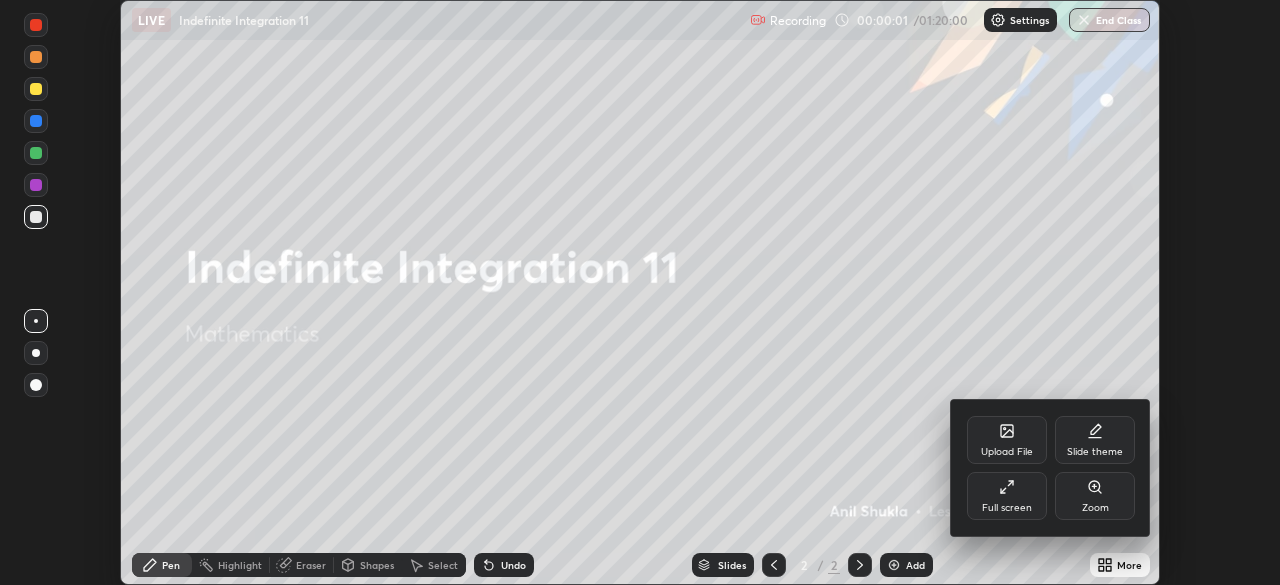 click on "Full screen" at bounding box center (1007, 496) 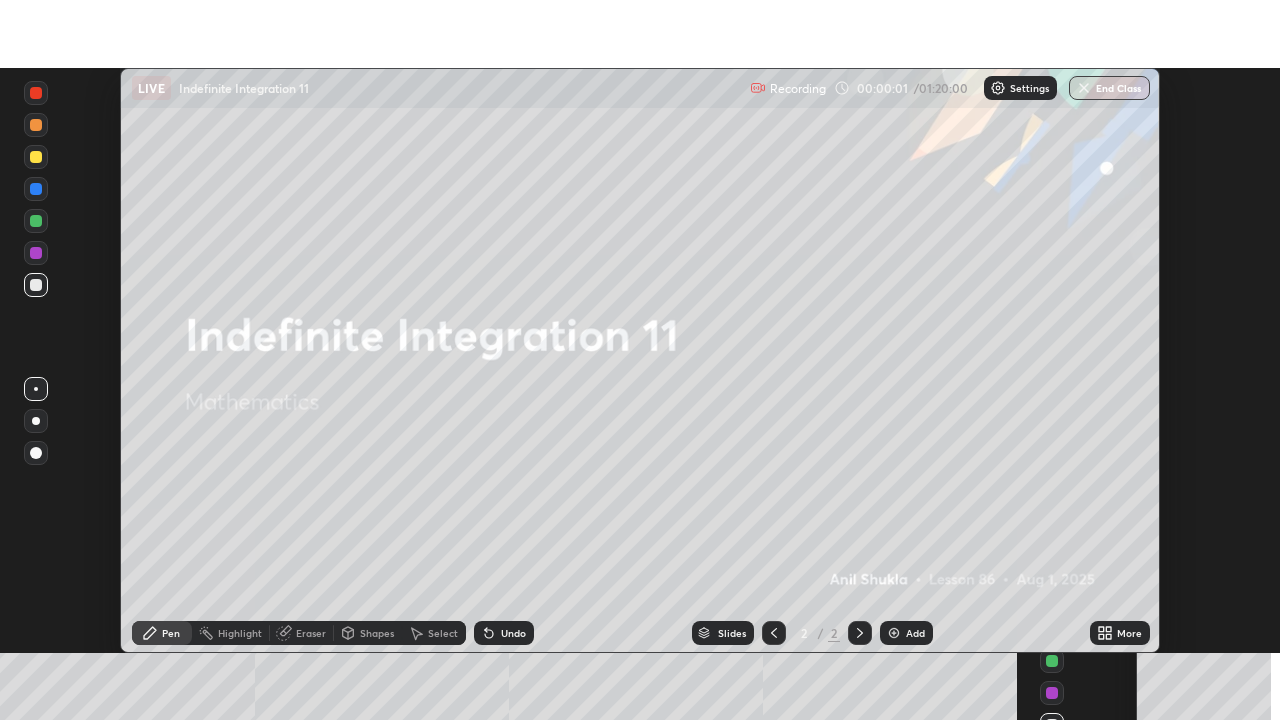 scroll, scrollTop: 99280, scrollLeft: 98720, axis: both 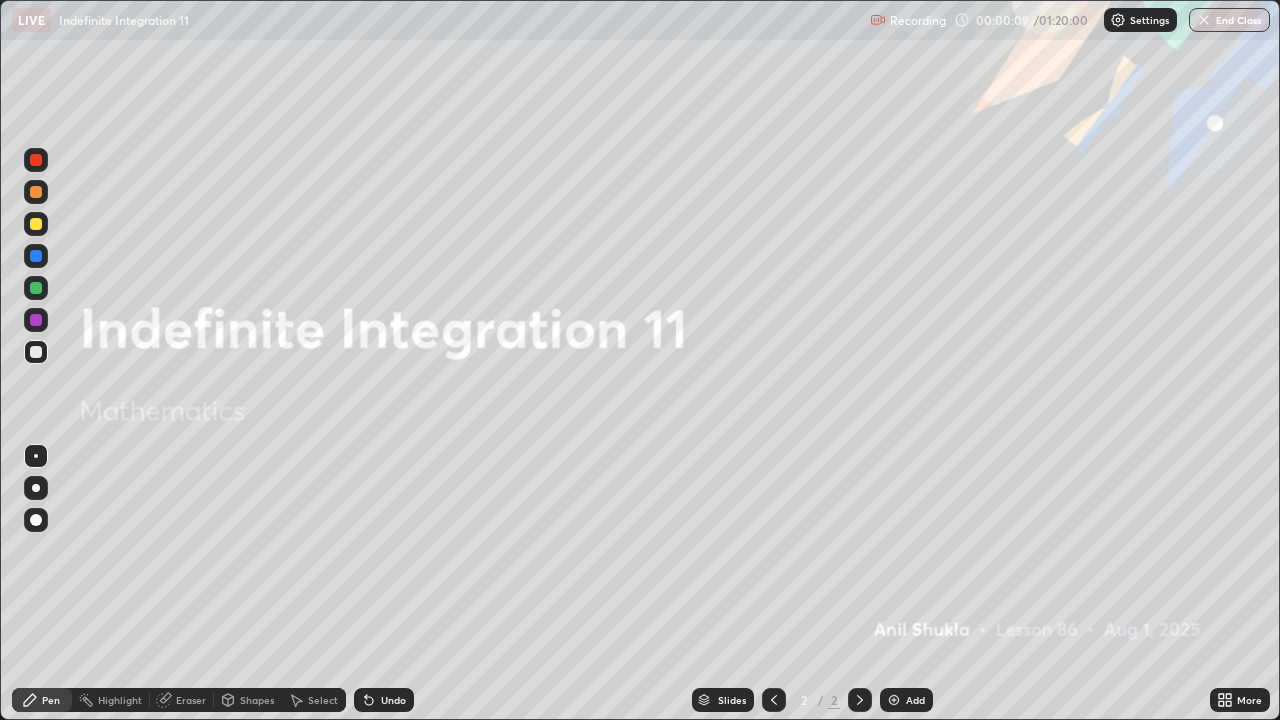 click at bounding box center (36, 224) 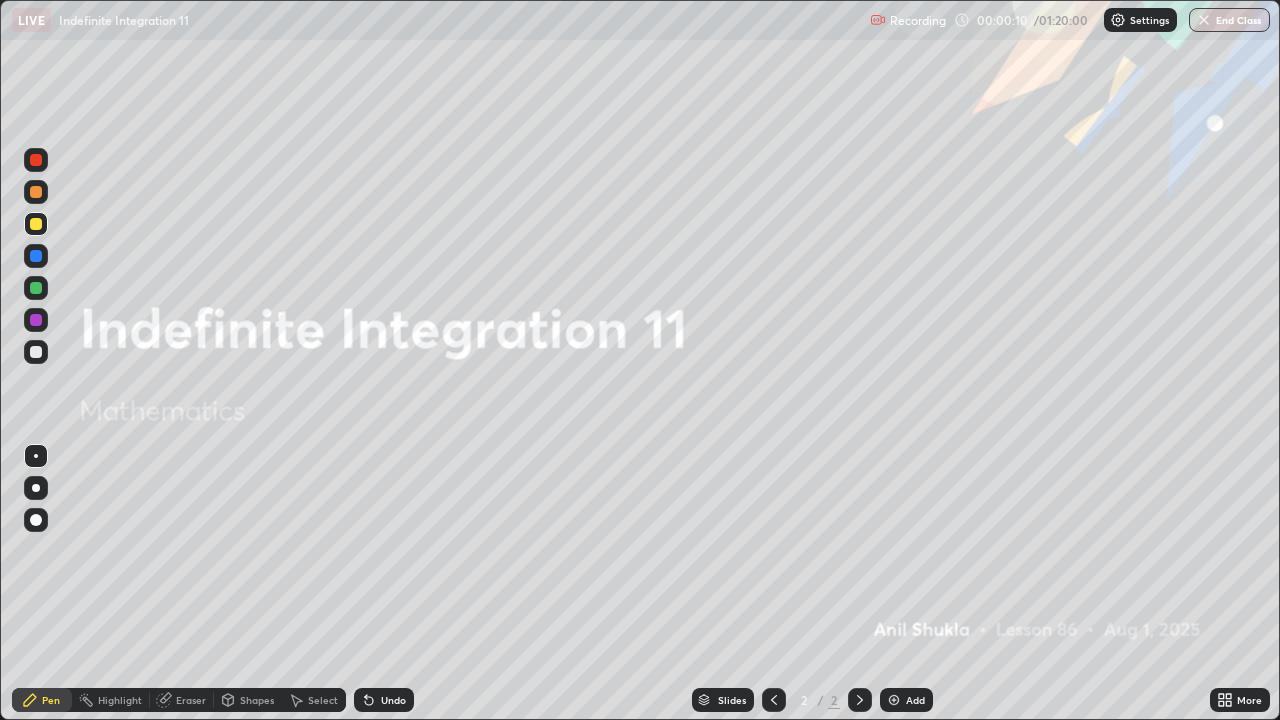 click at bounding box center (36, 488) 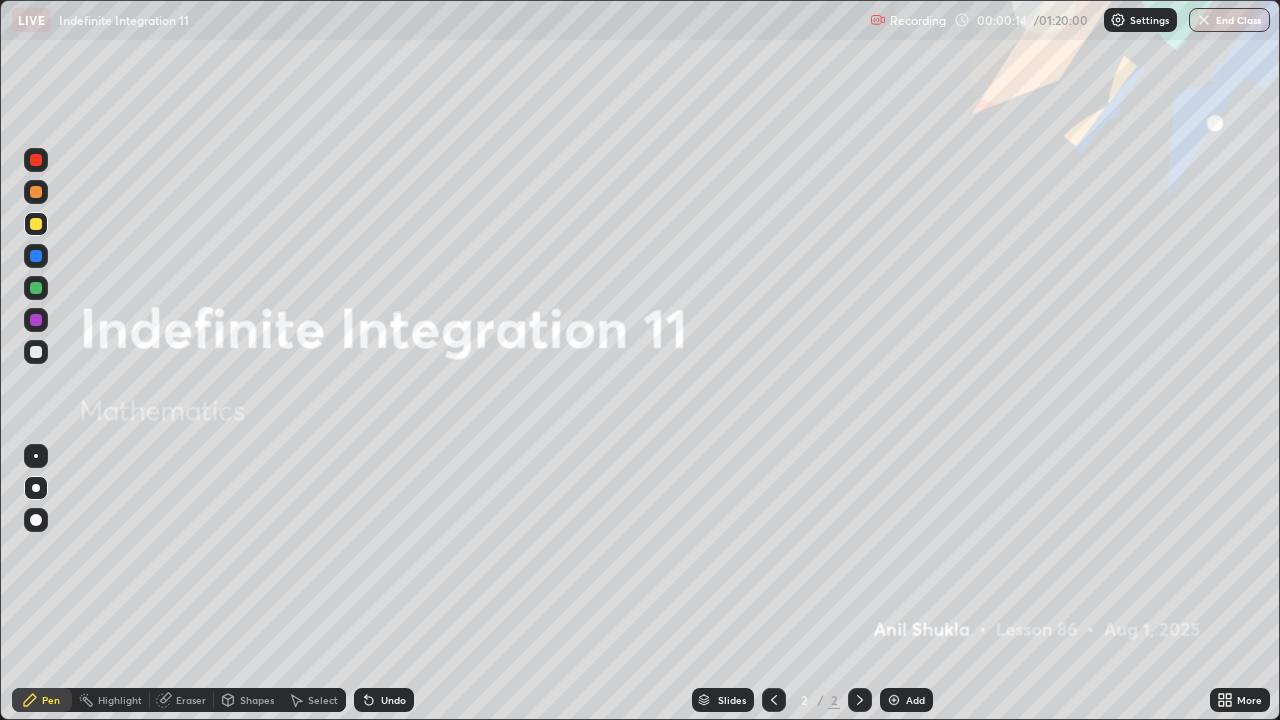 click 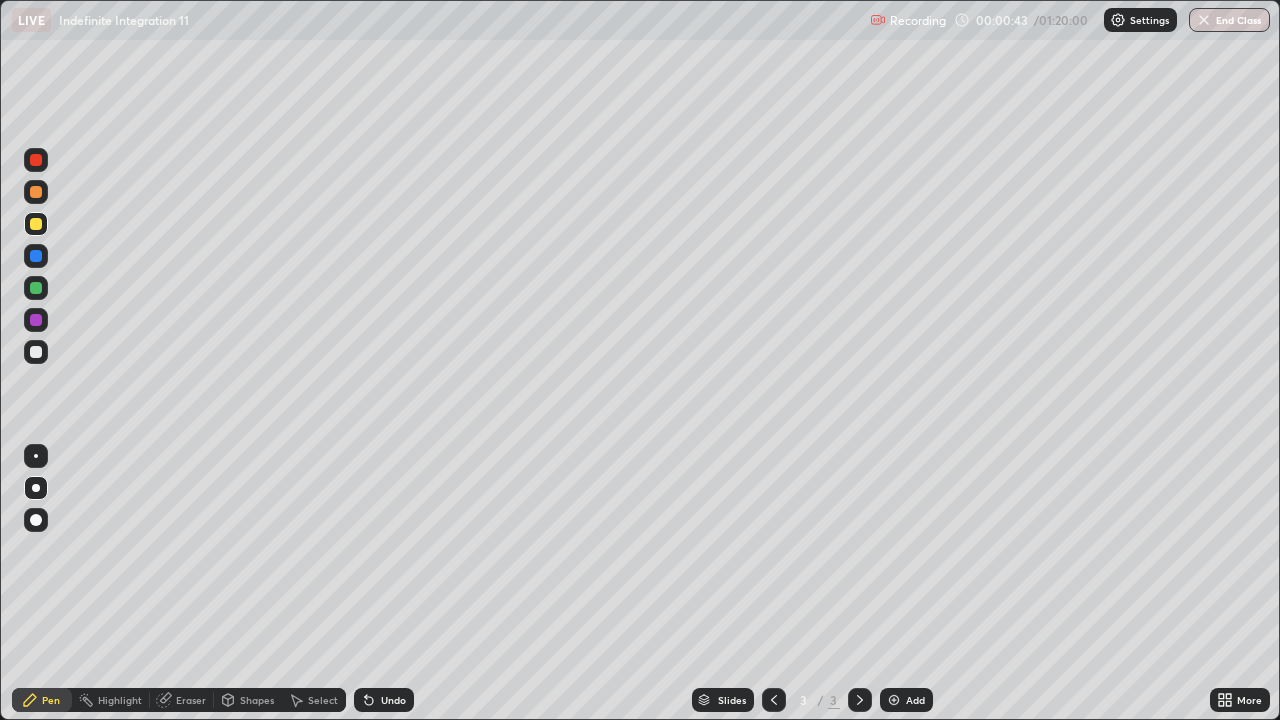 click at bounding box center [36, 224] 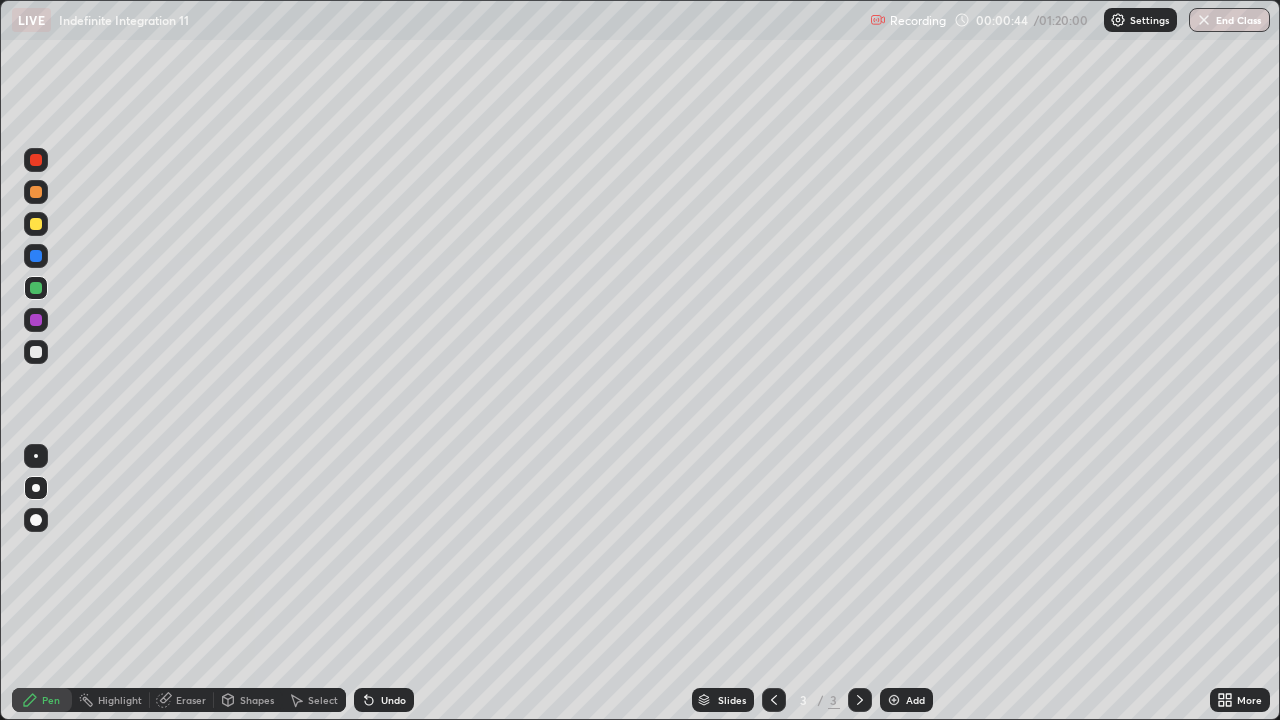 click at bounding box center (36, 224) 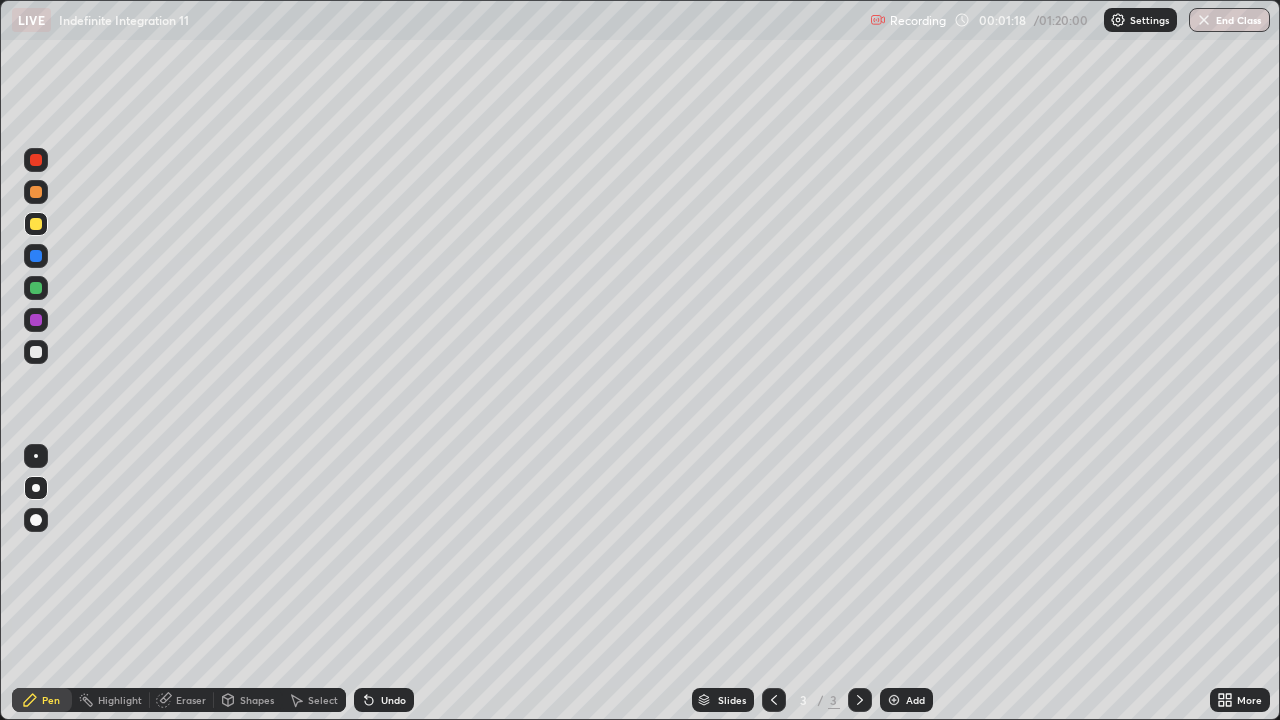 click at bounding box center [36, 352] 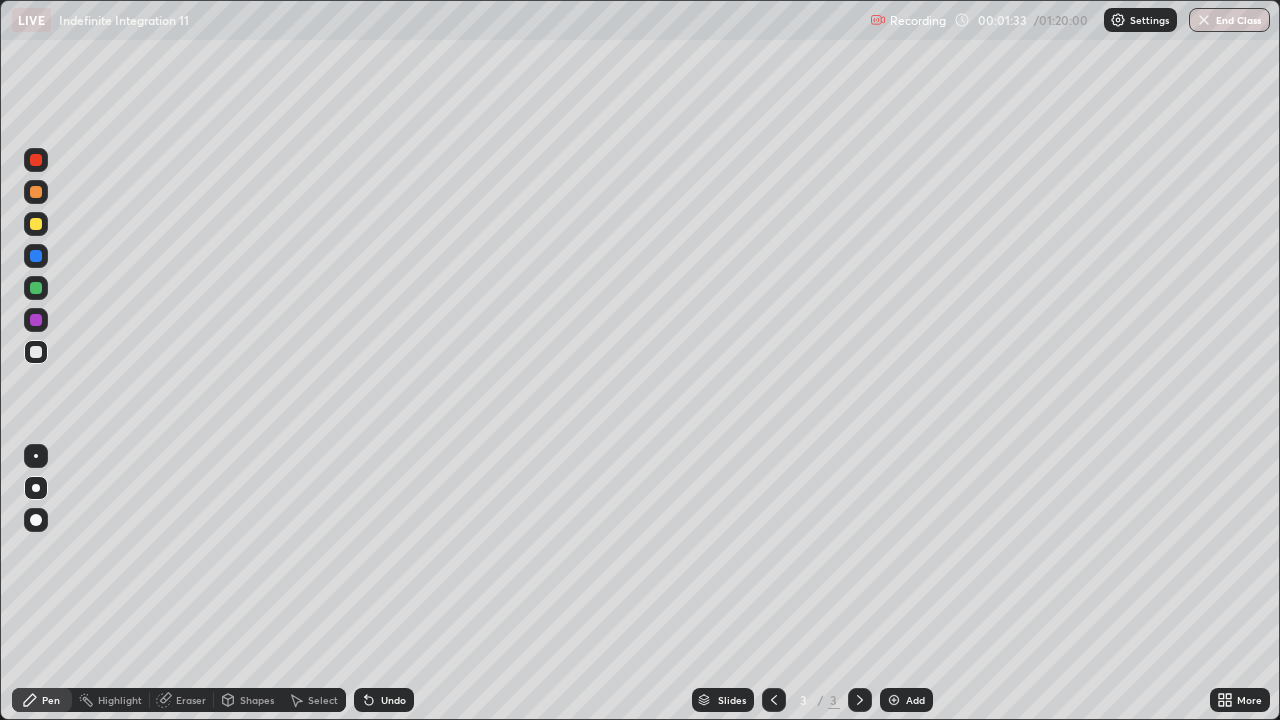 click at bounding box center (36, 224) 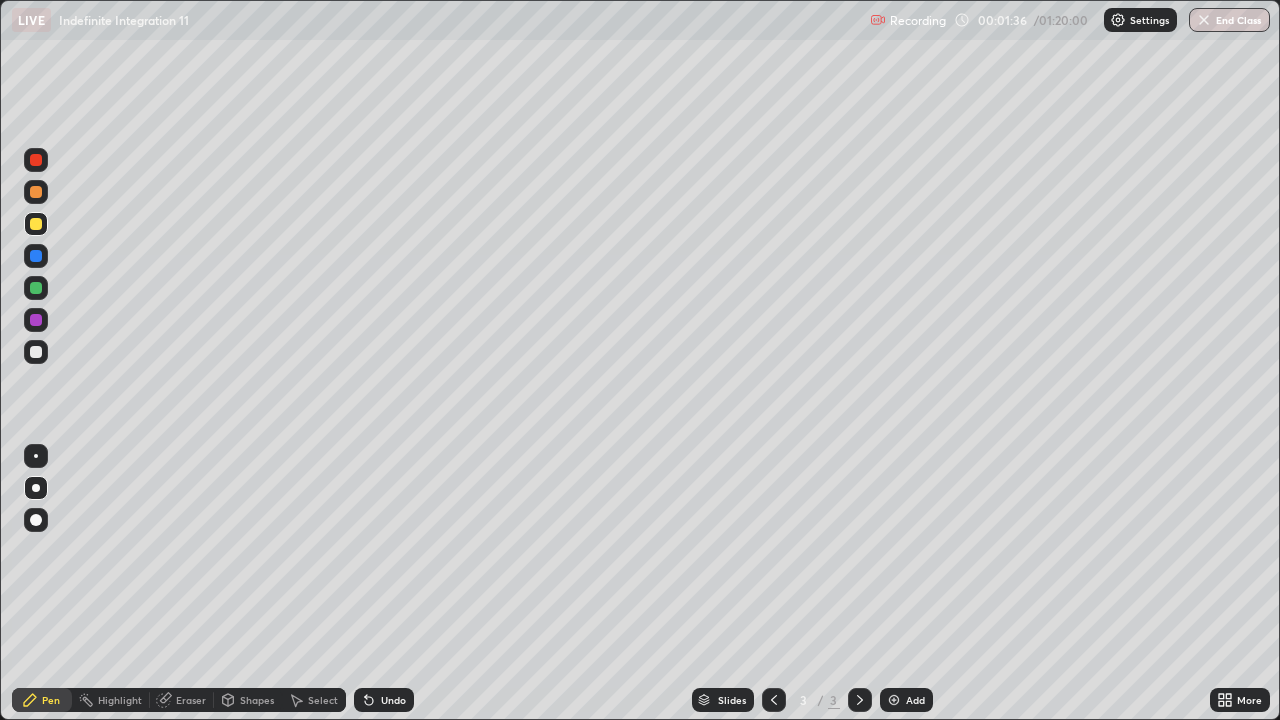 click at bounding box center (36, 352) 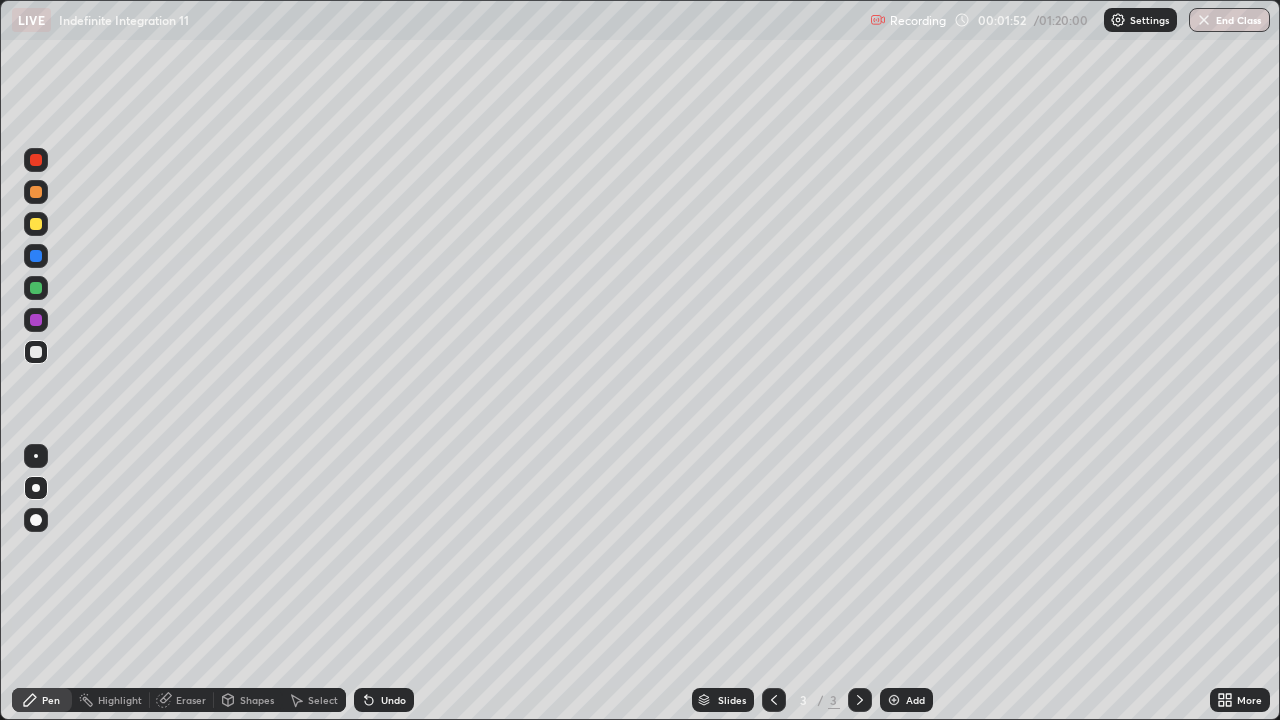 click at bounding box center (36, 352) 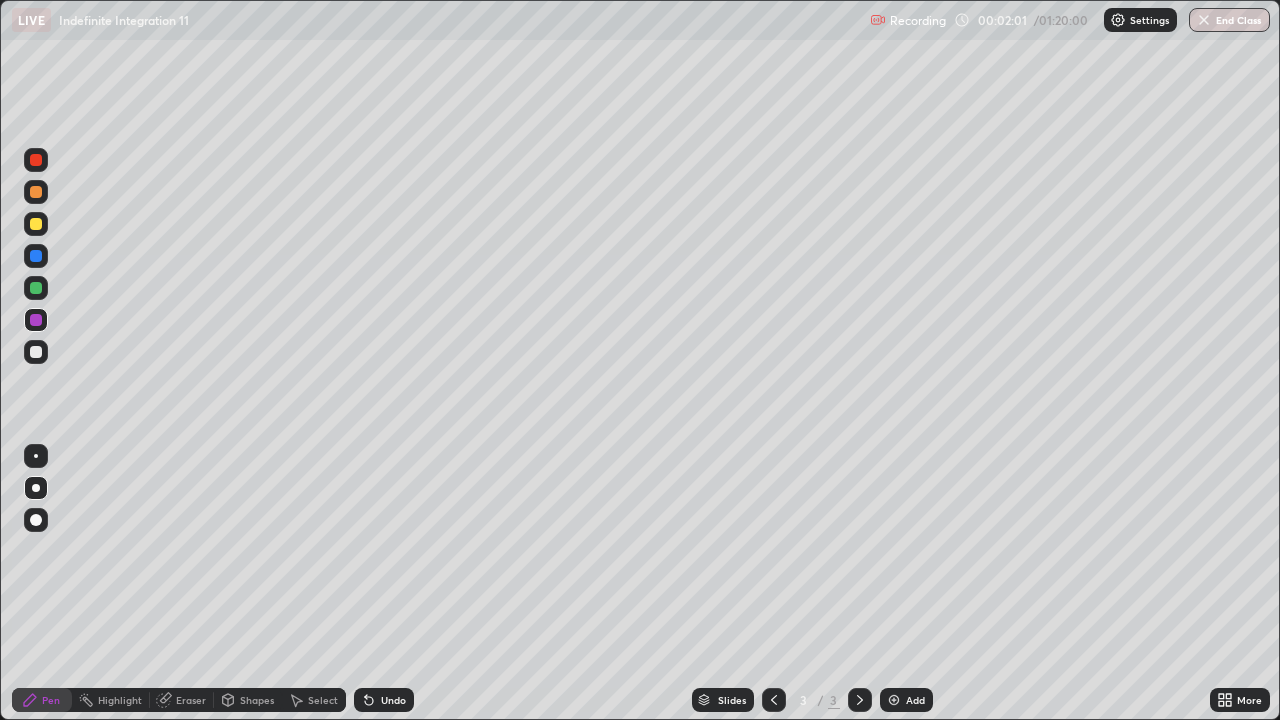 click on "Undo" at bounding box center [393, 700] 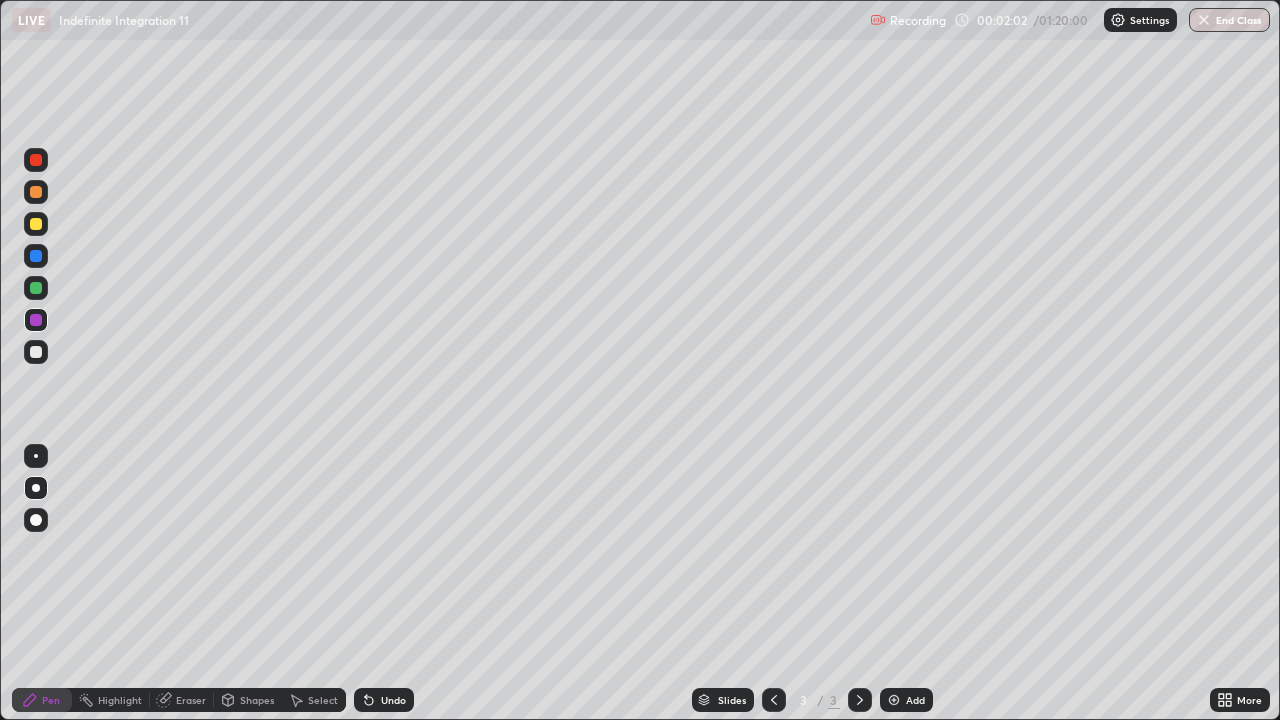 click on "Undo" at bounding box center [393, 700] 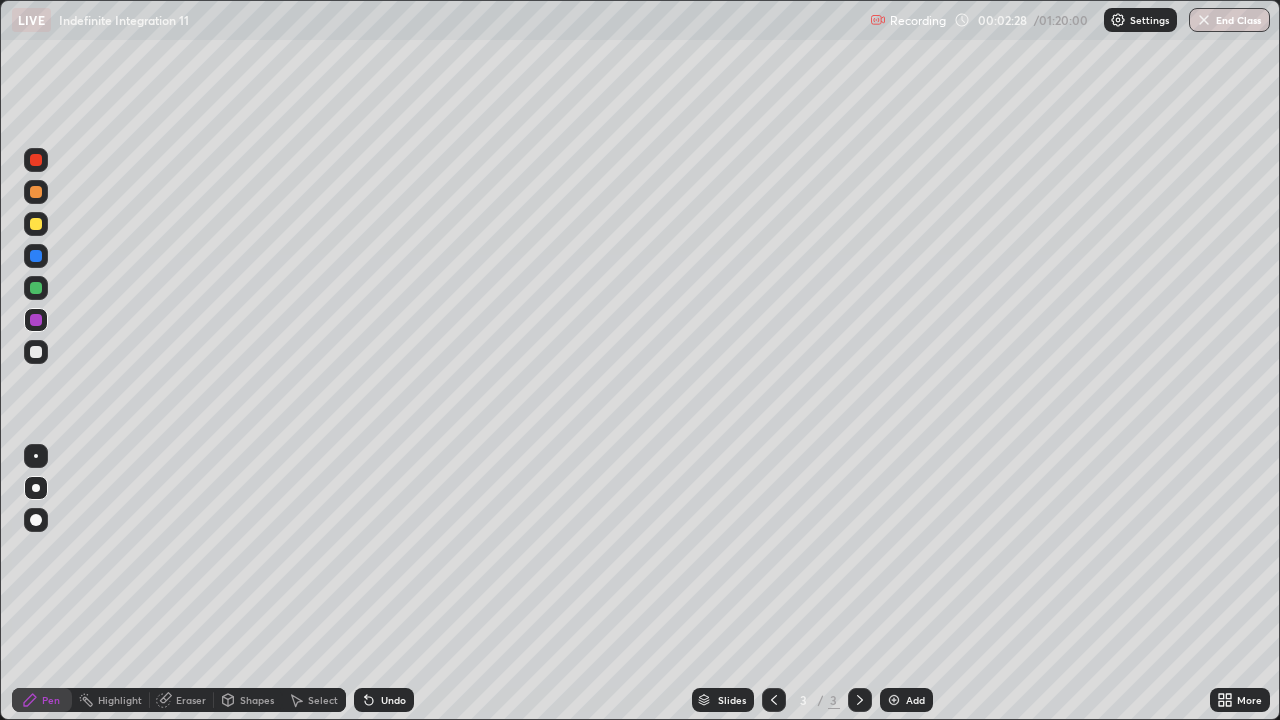 click on "Undo" at bounding box center [393, 700] 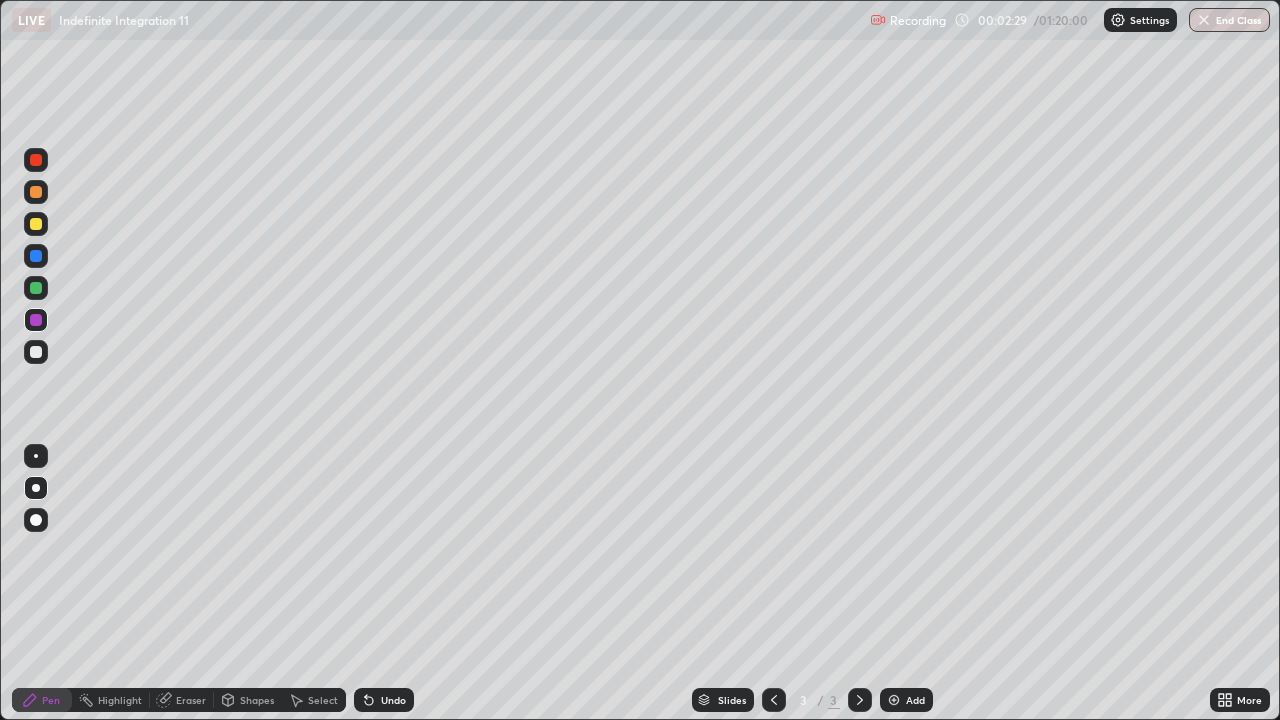 click on "Undo" at bounding box center [393, 700] 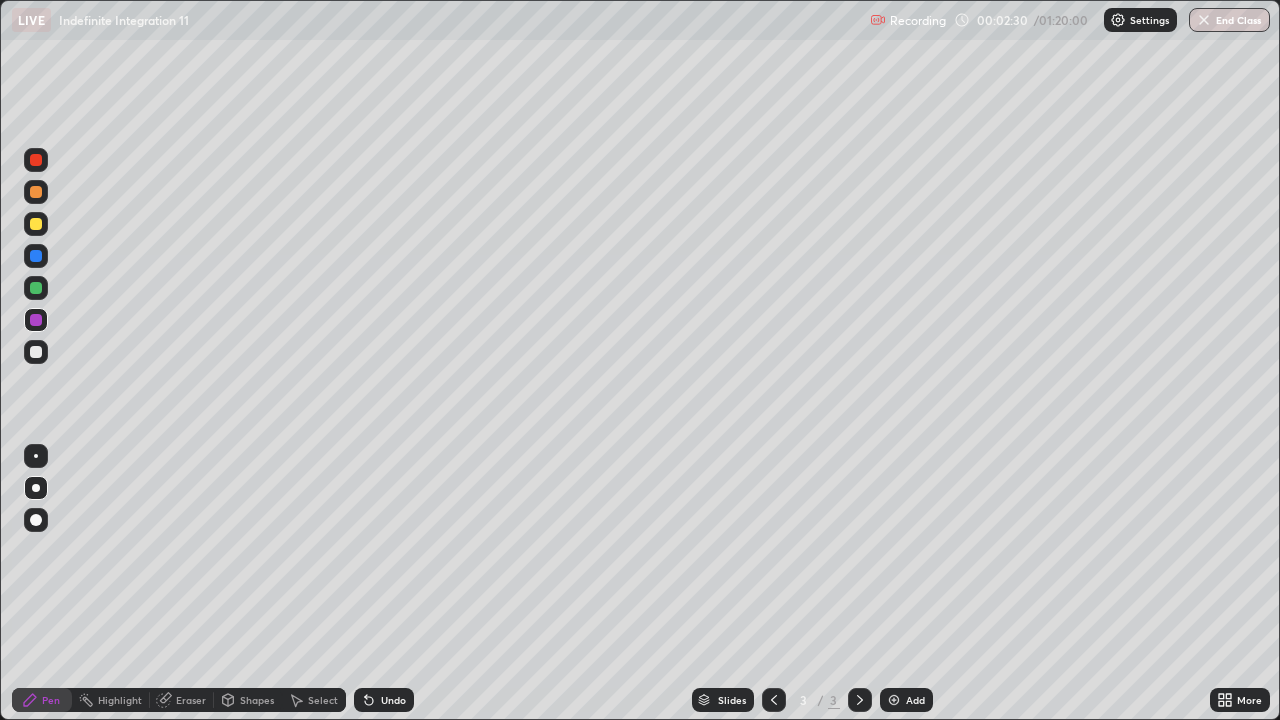 click on "Undo" at bounding box center [393, 700] 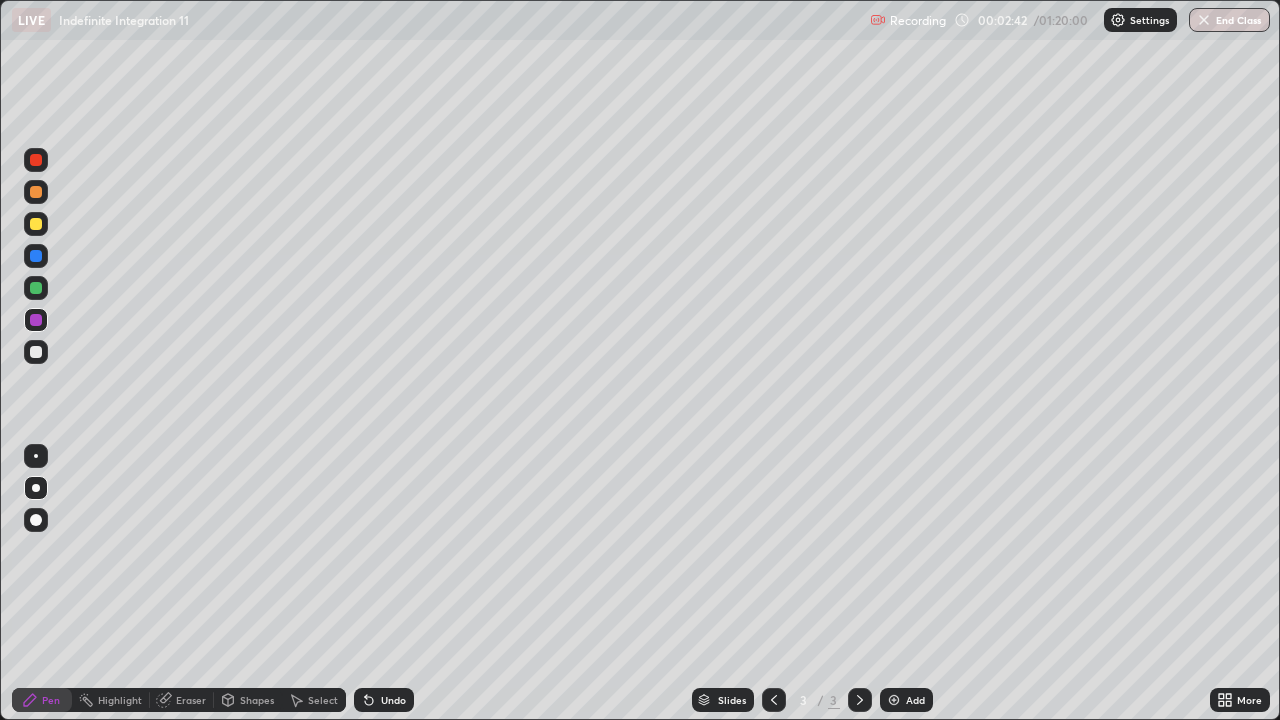 click on "Undo" at bounding box center (384, 700) 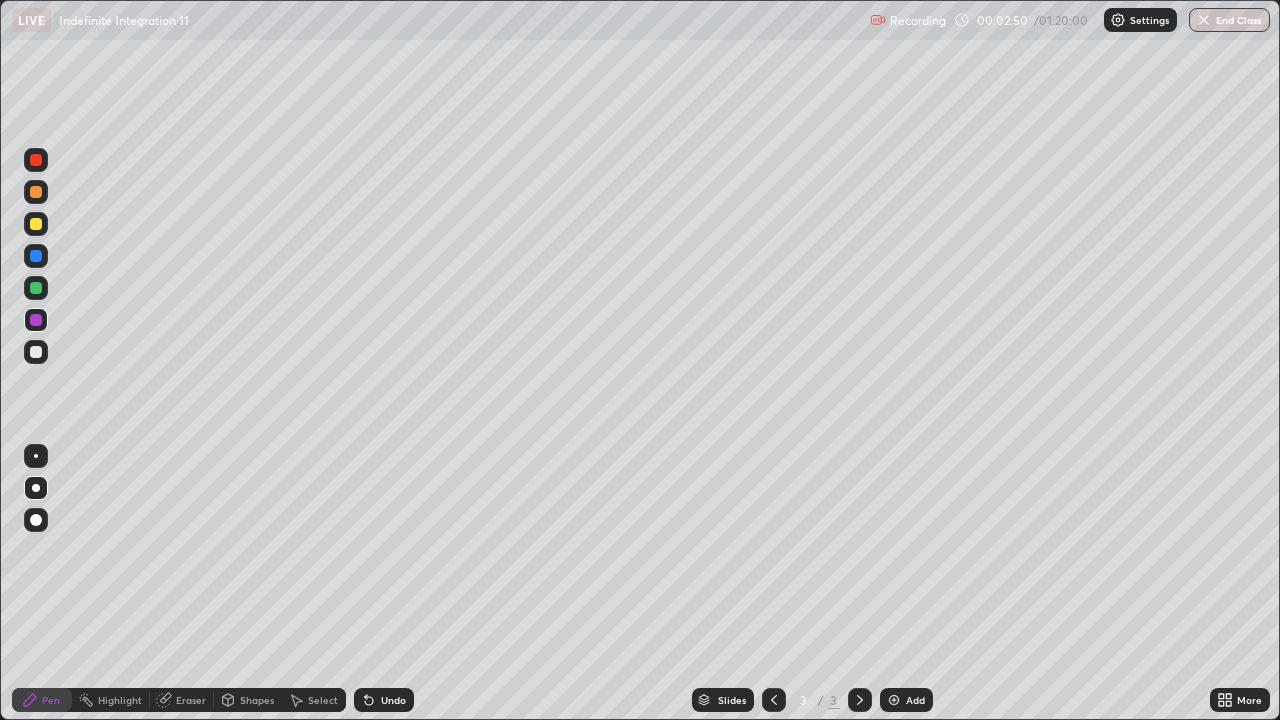 click at bounding box center (36, 352) 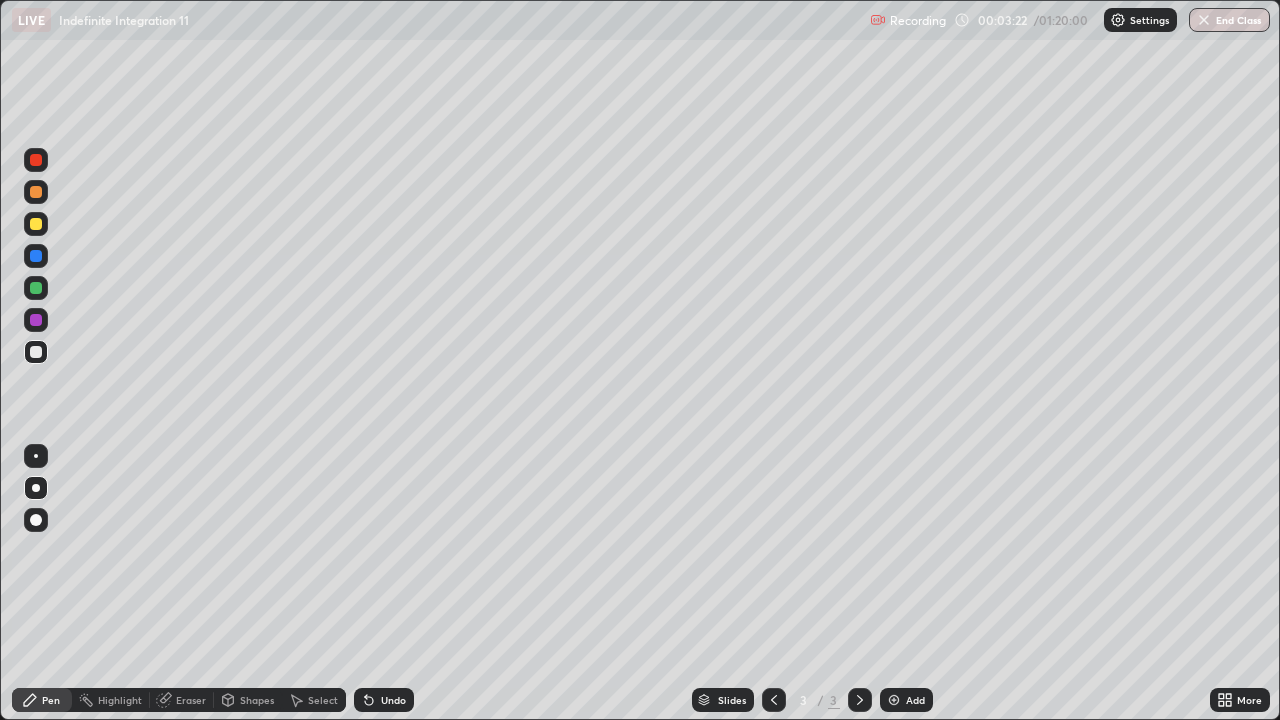 click at bounding box center (36, 288) 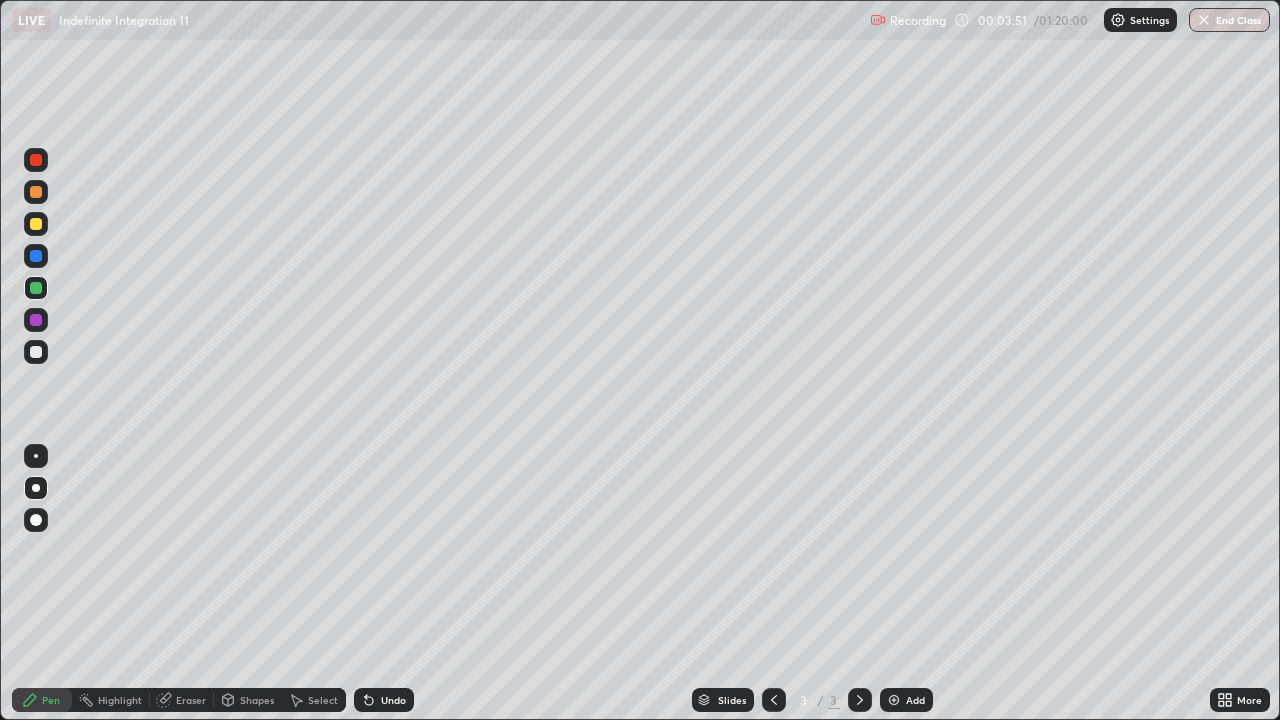 click at bounding box center [36, 352] 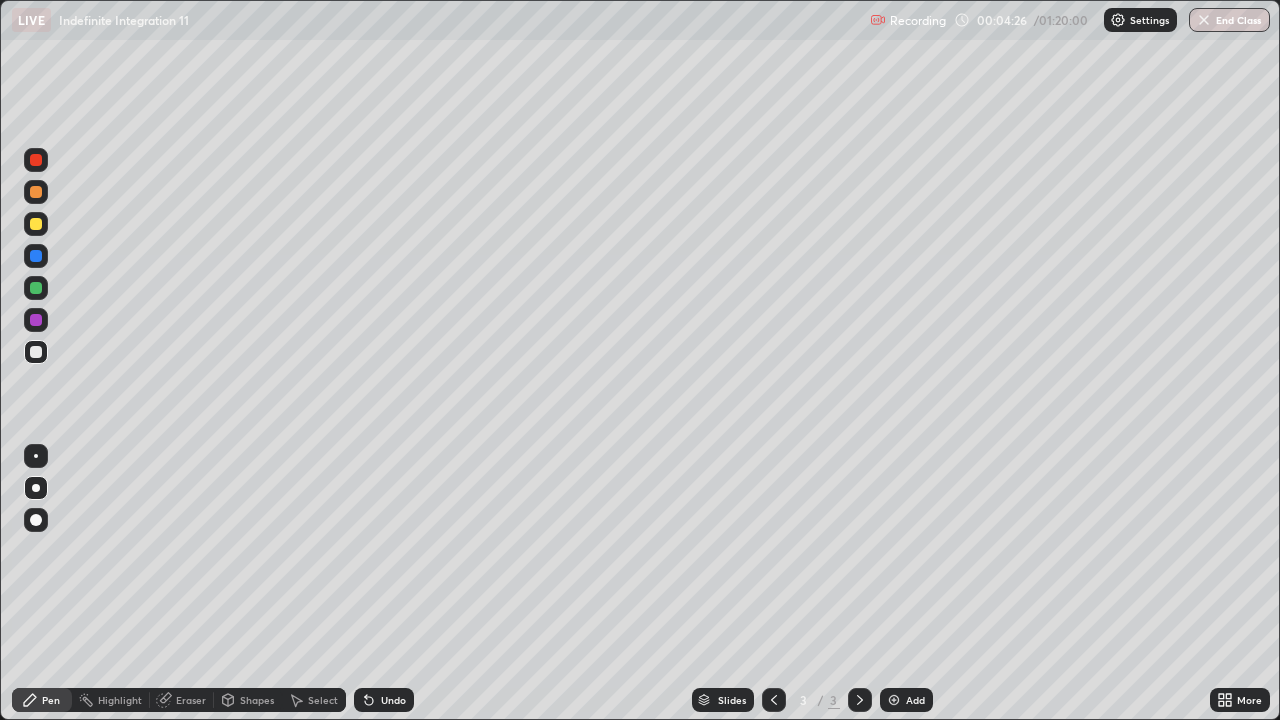 click at bounding box center (36, 320) 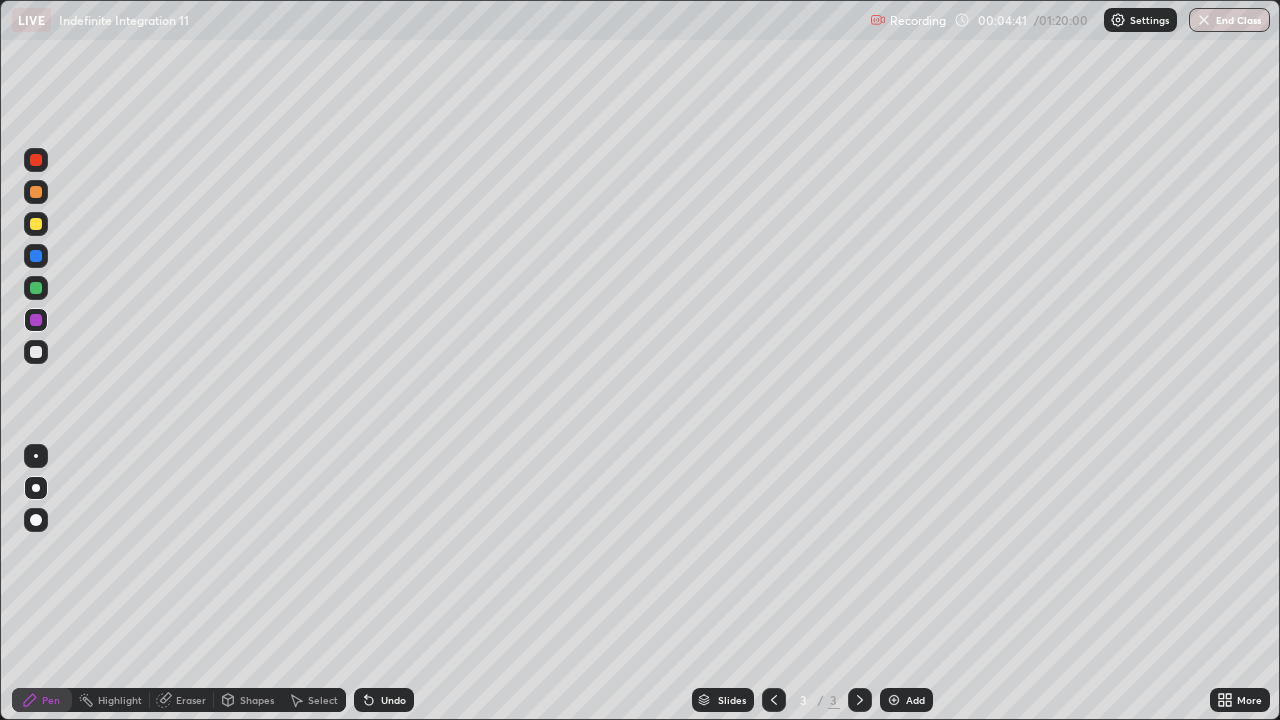 click on "Select" at bounding box center [323, 700] 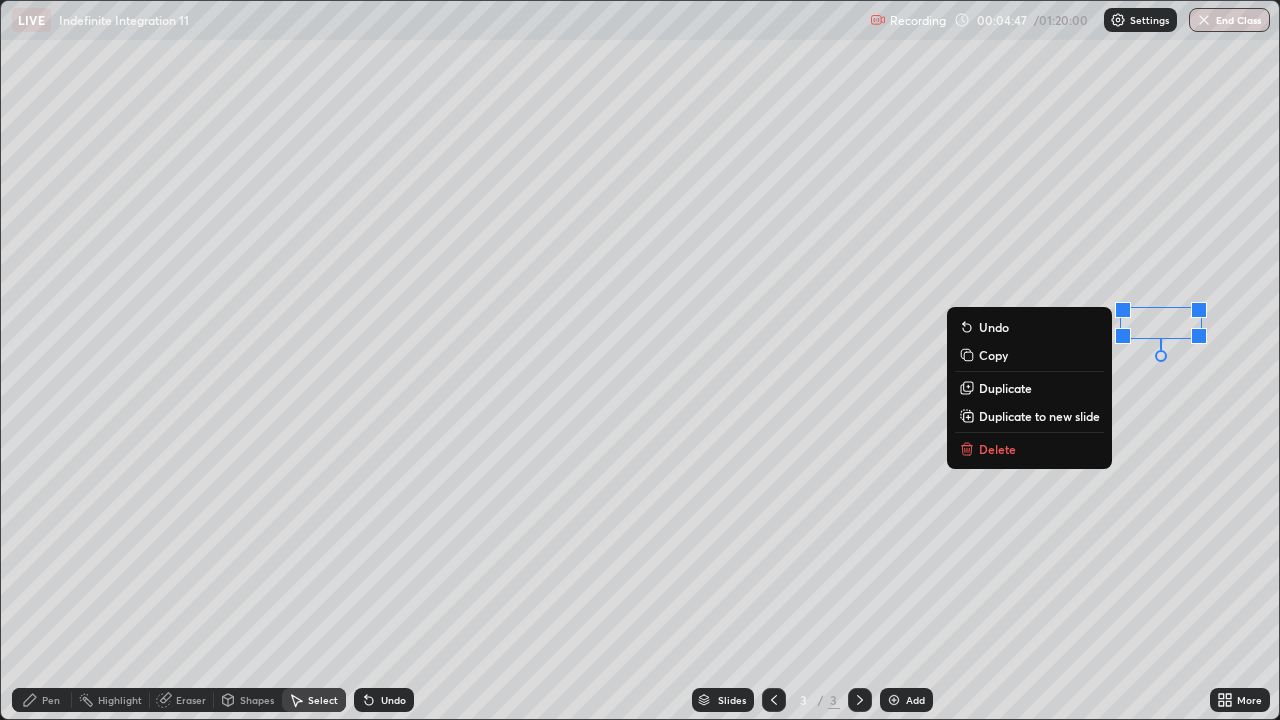 click on "Pen" at bounding box center [51, 700] 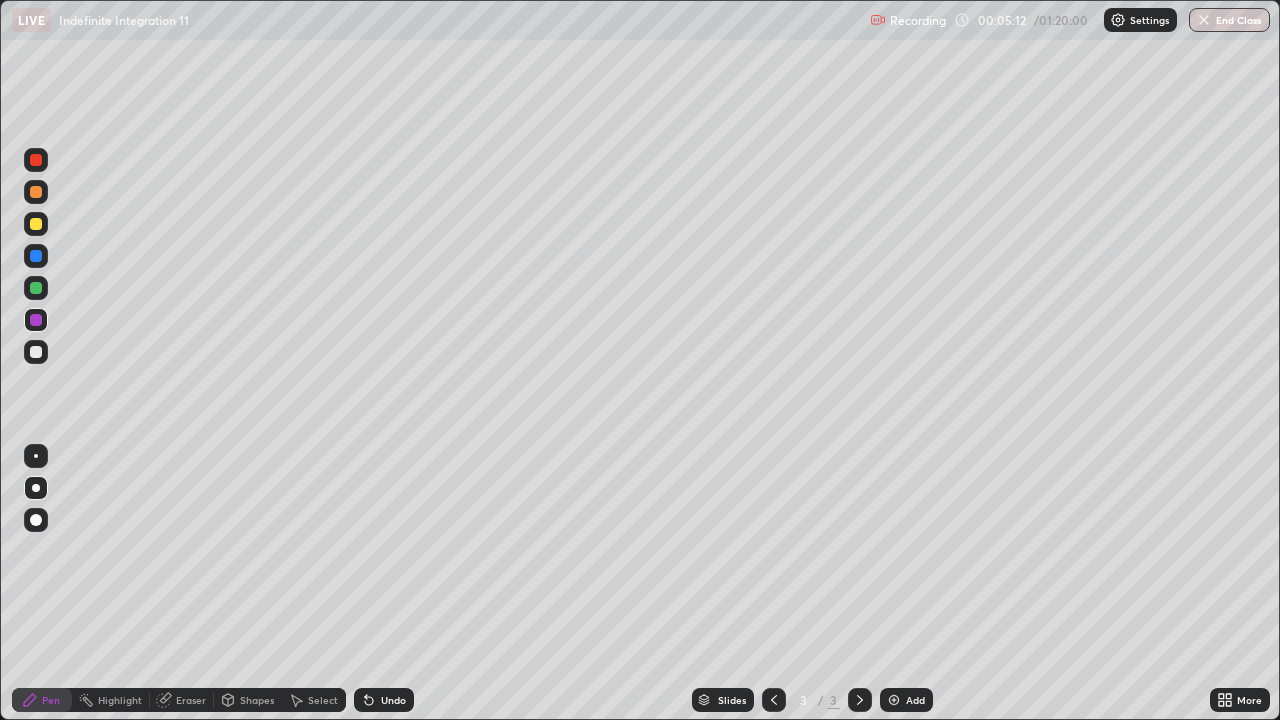 click at bounding box center (36, 352) 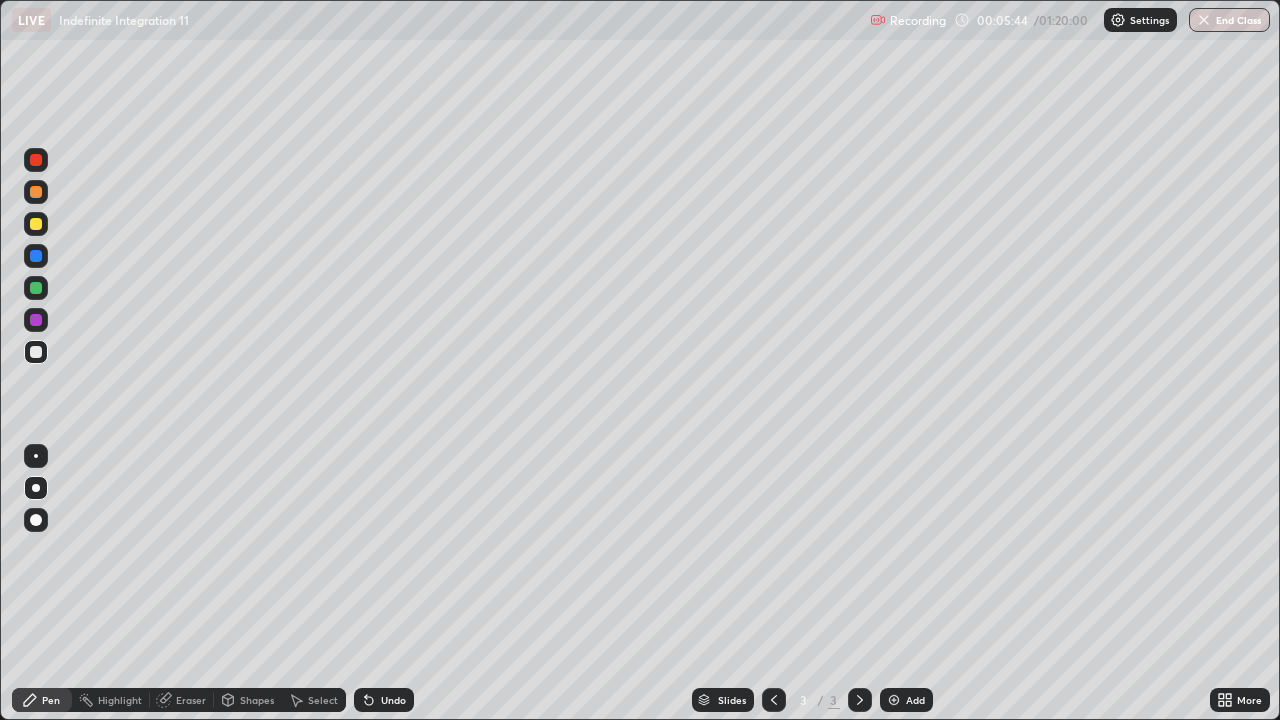 click at bounding box center [36, 160] 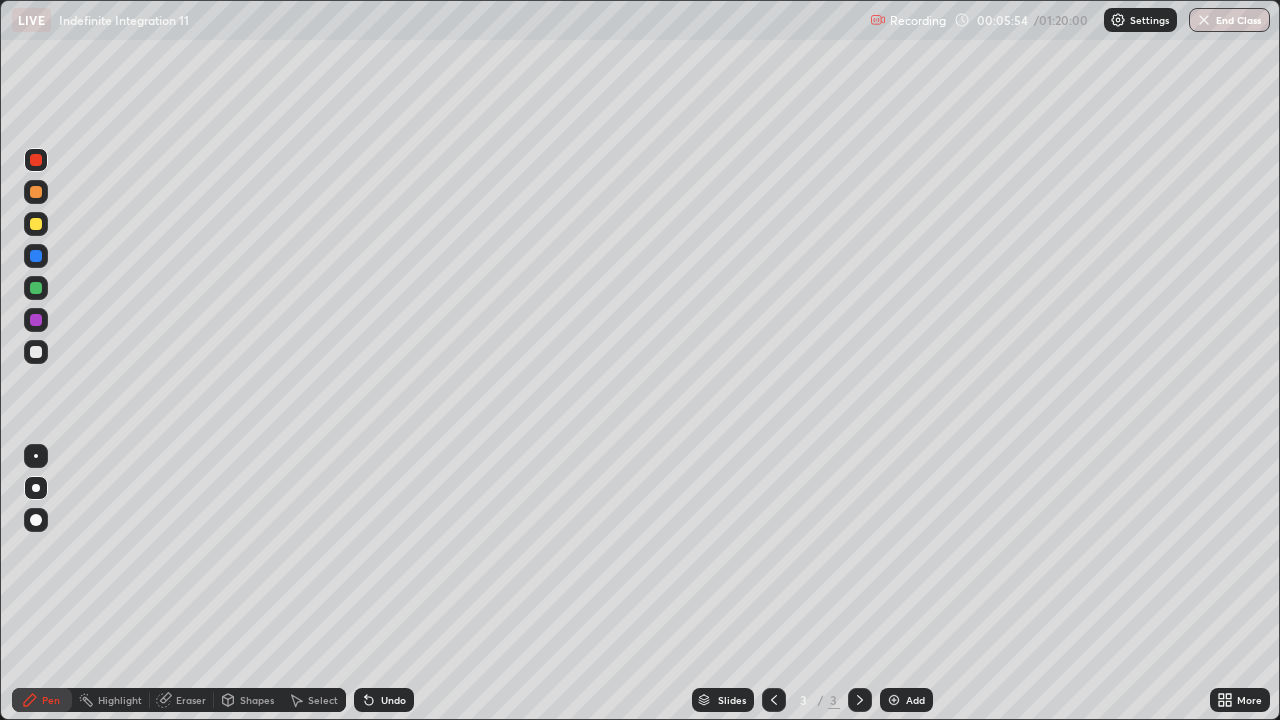 click at bounding box center (36, 352) 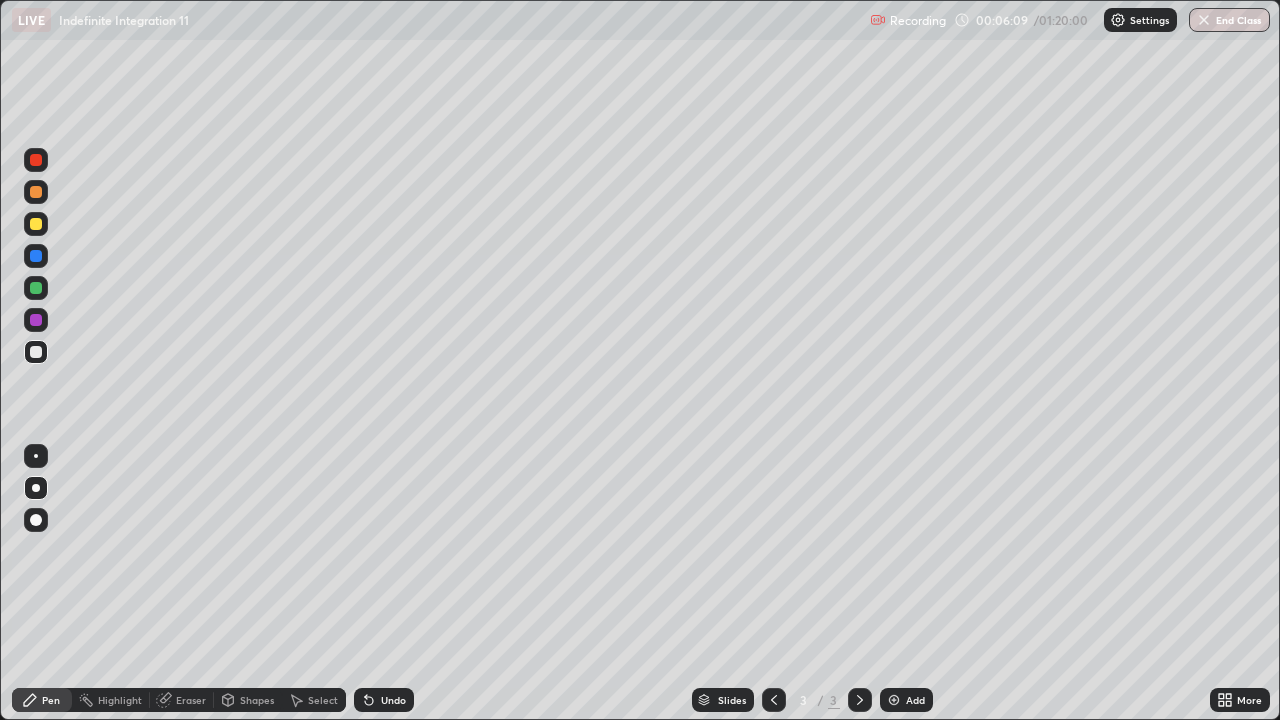 click at bounding box center [36, 352] 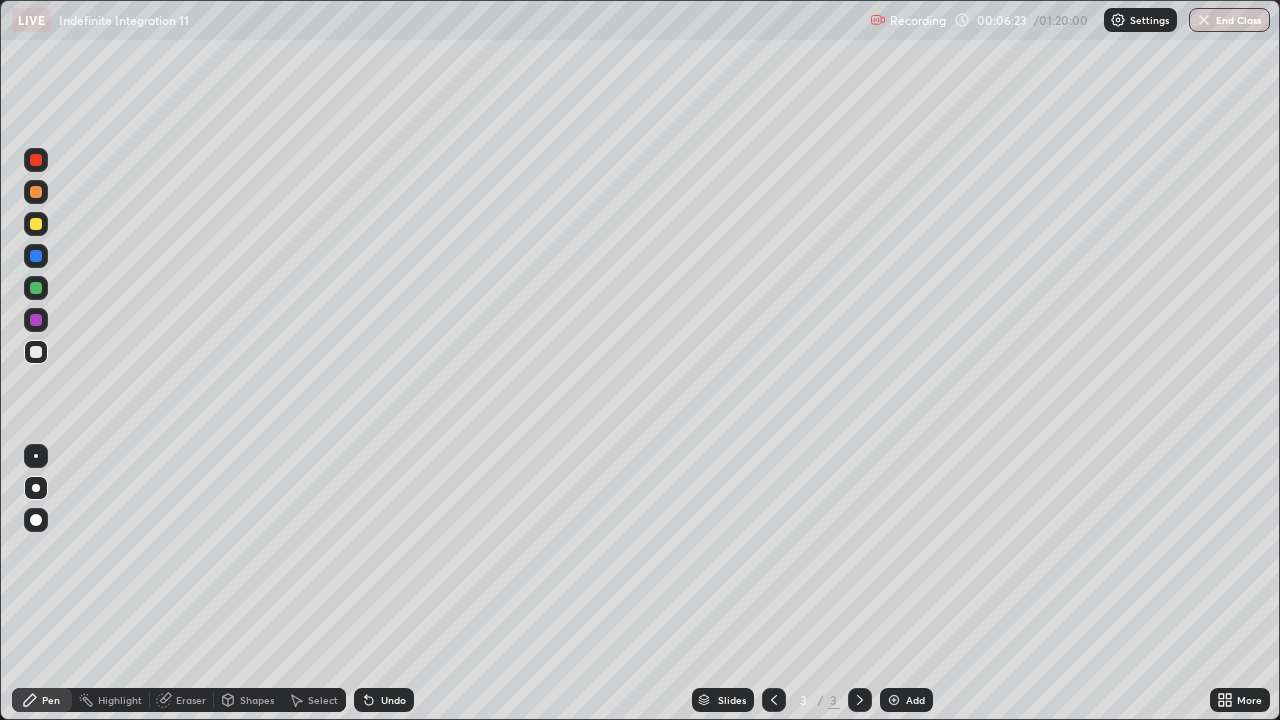 click at bounding box center [36, 224] 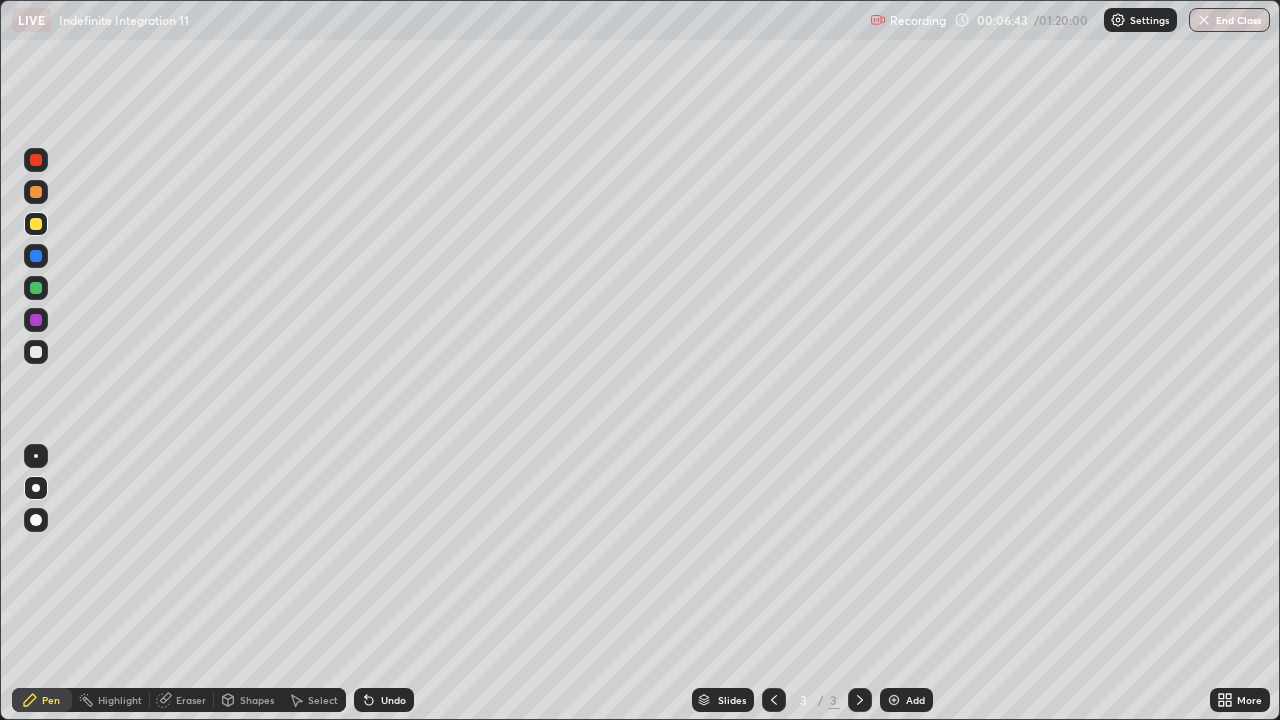click at bounding box center (36, 352) 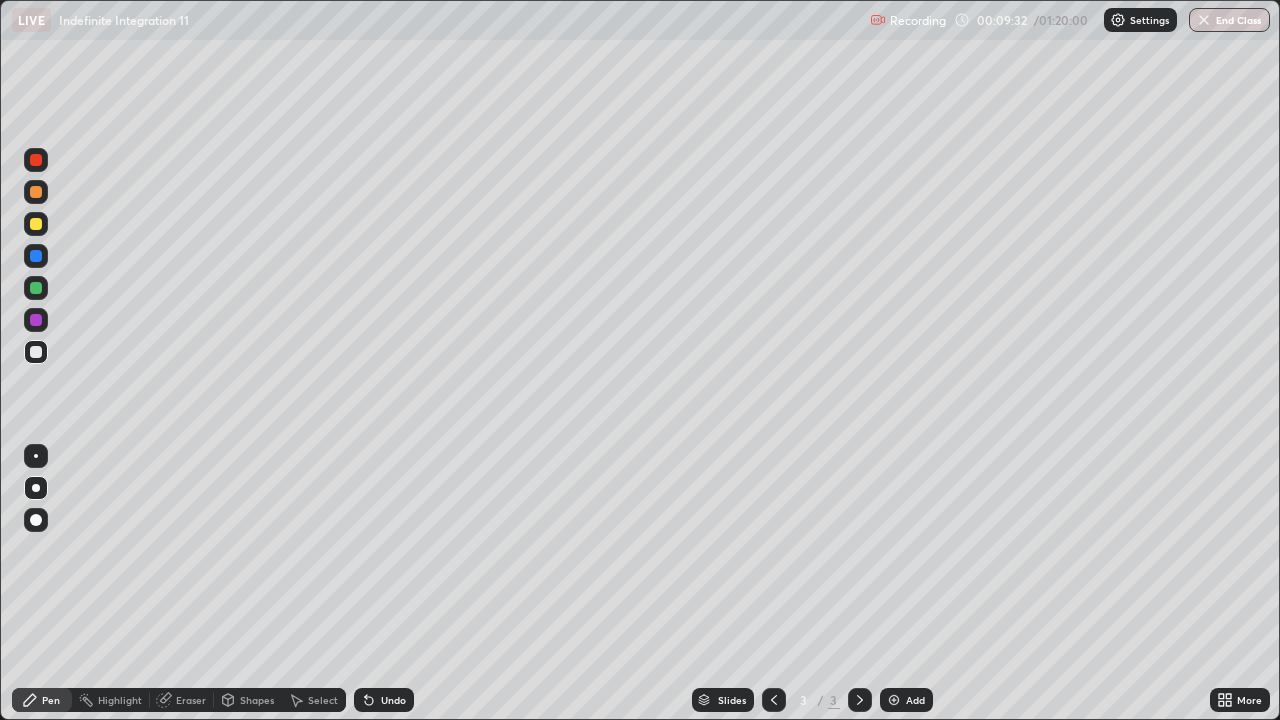 click at bounding box center (36, 224) 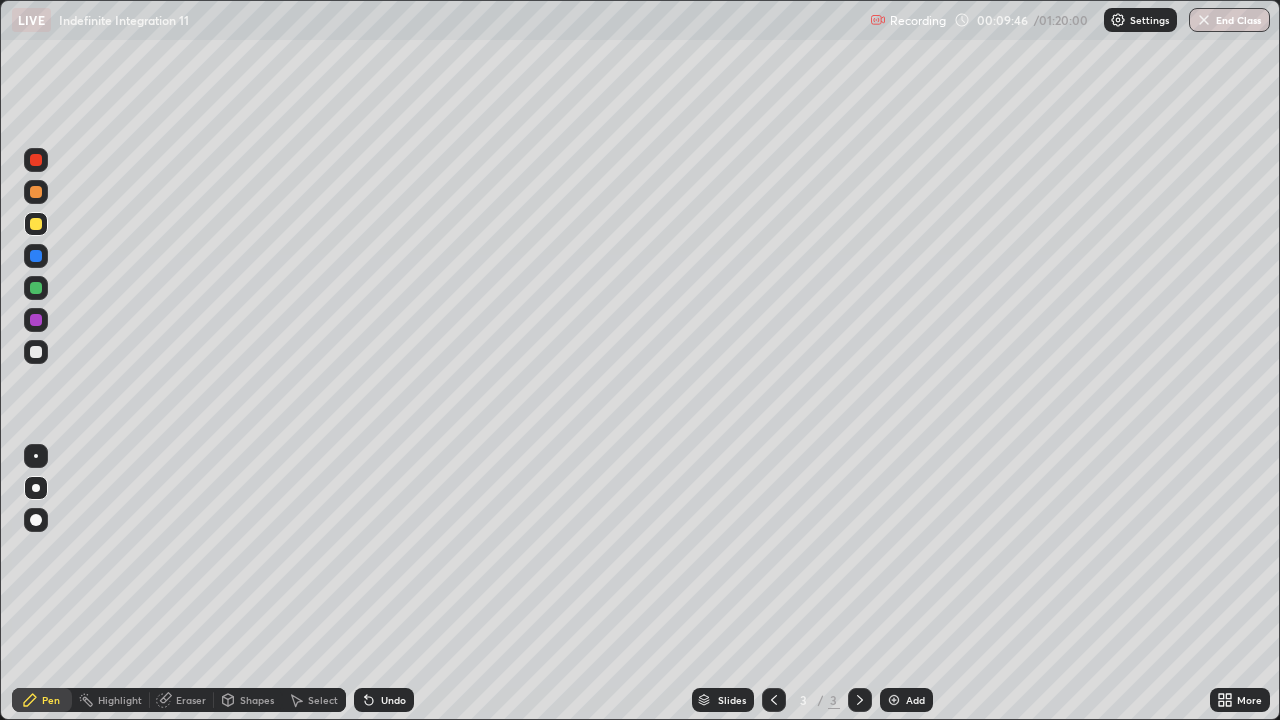 click at bounding box center (36, 224) 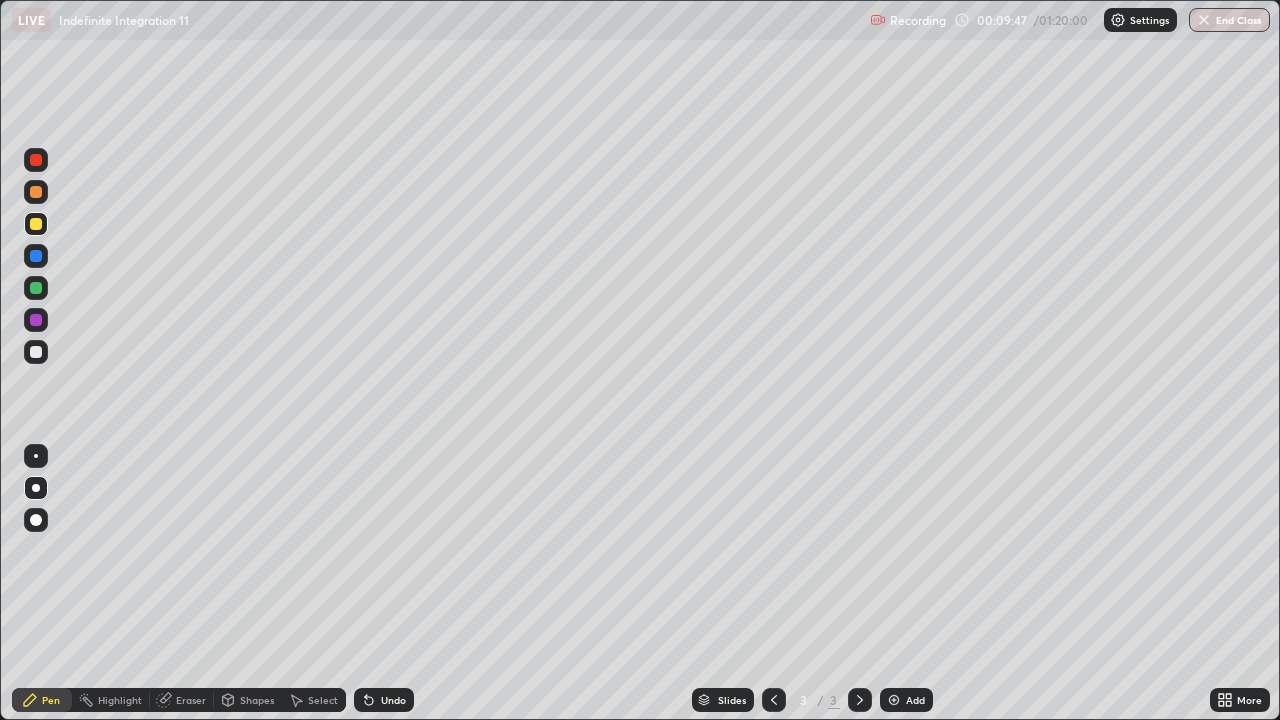 click at bounding box center (36, 488) 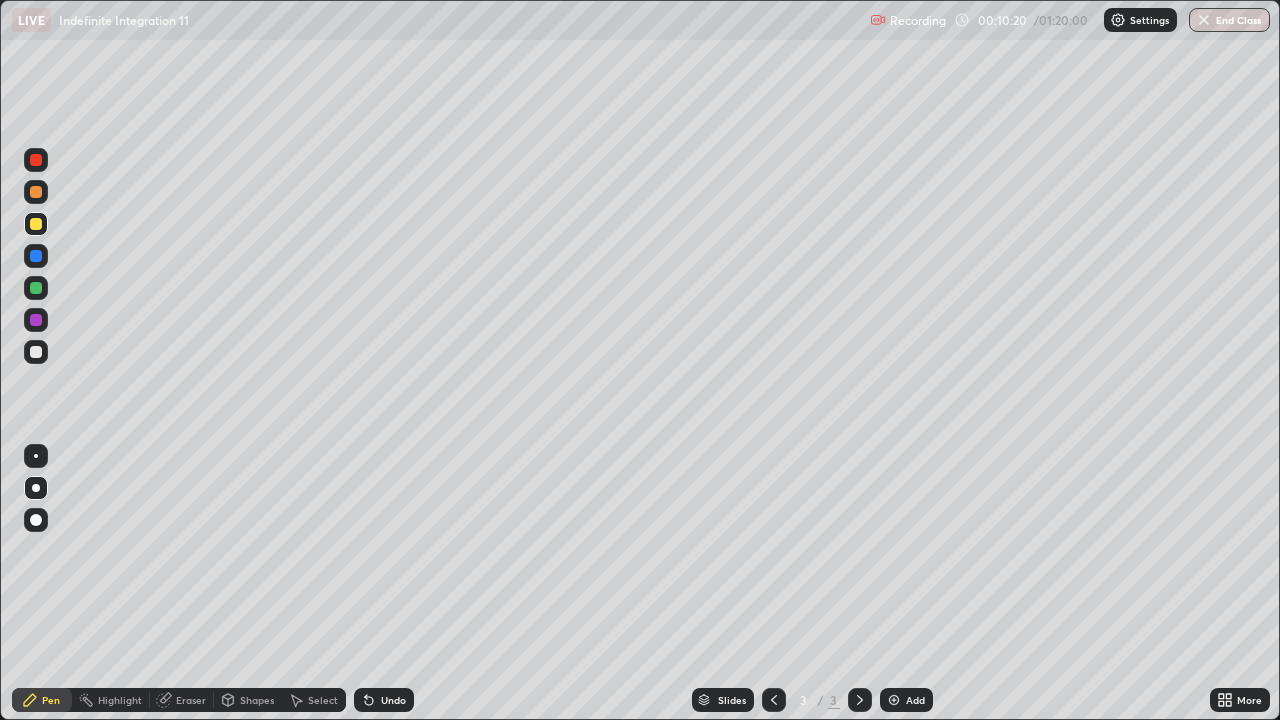 click 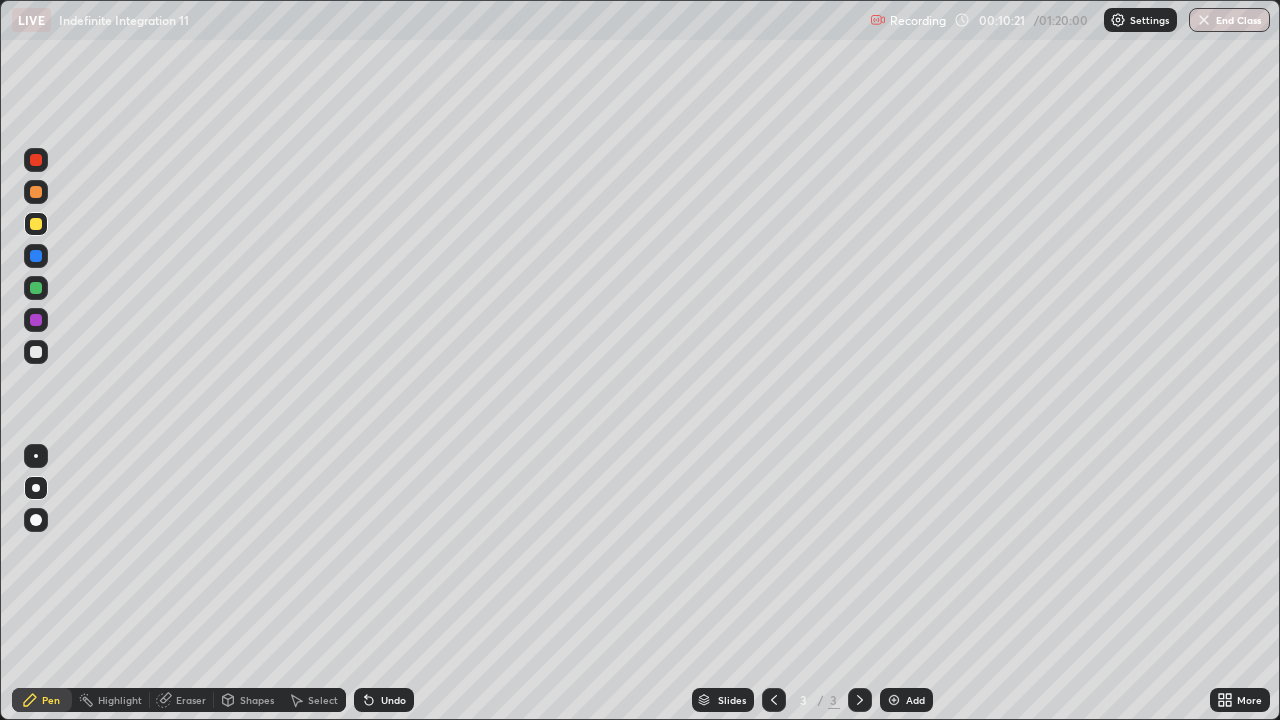click 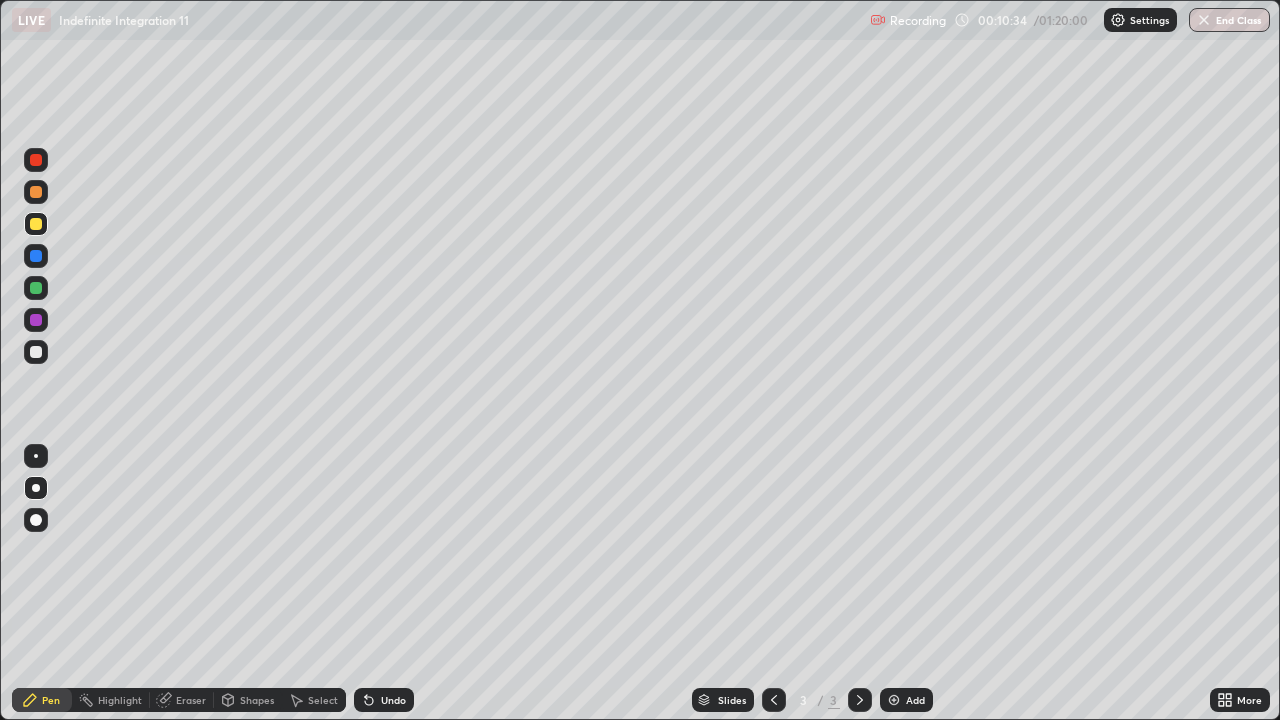 click 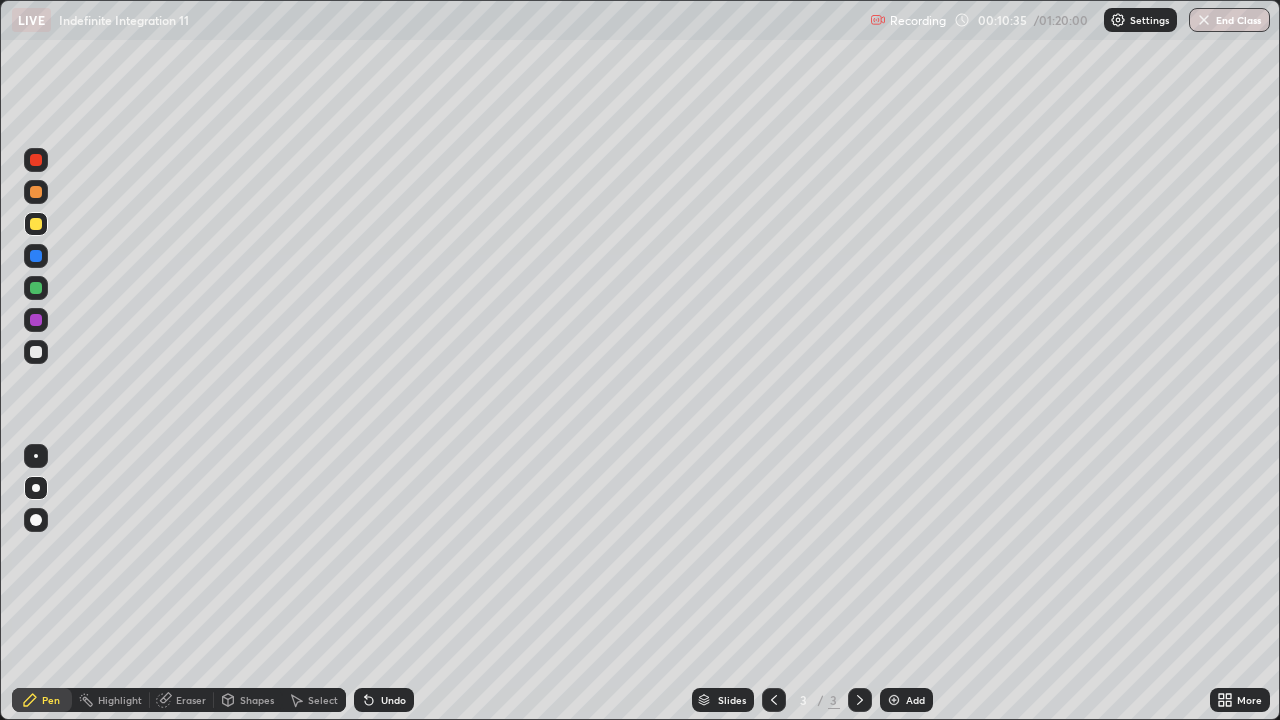 click 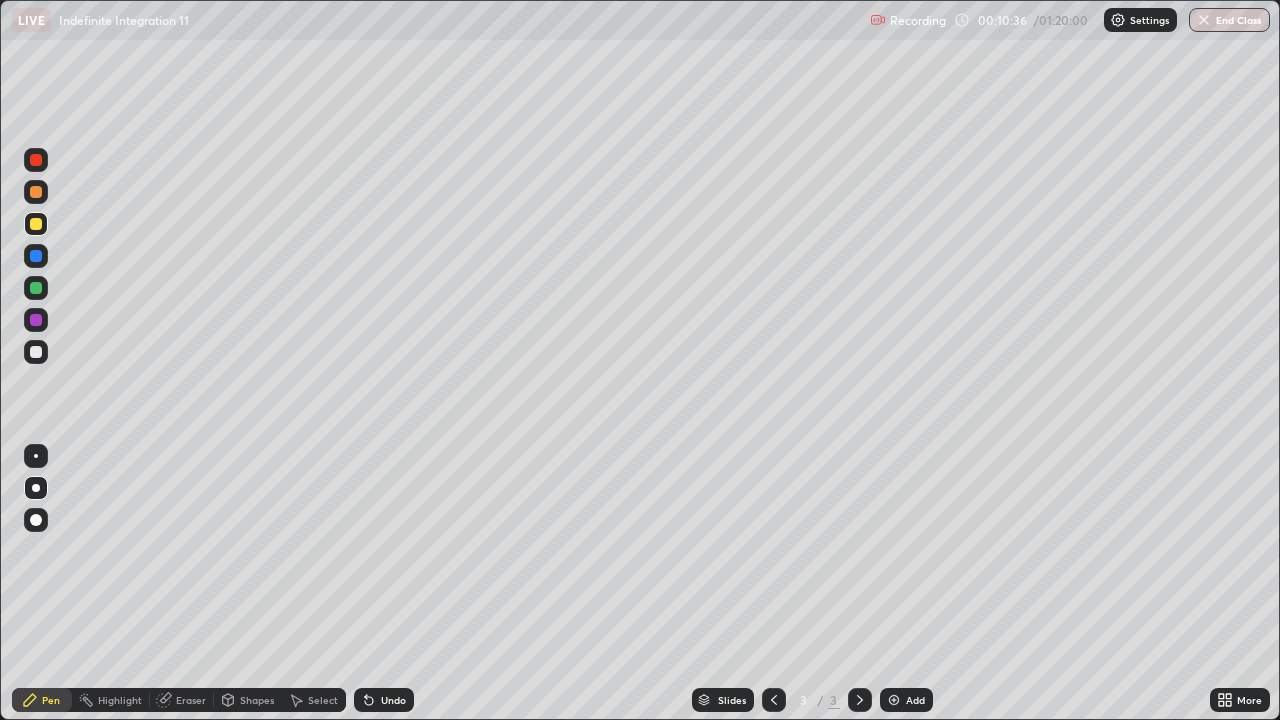 click 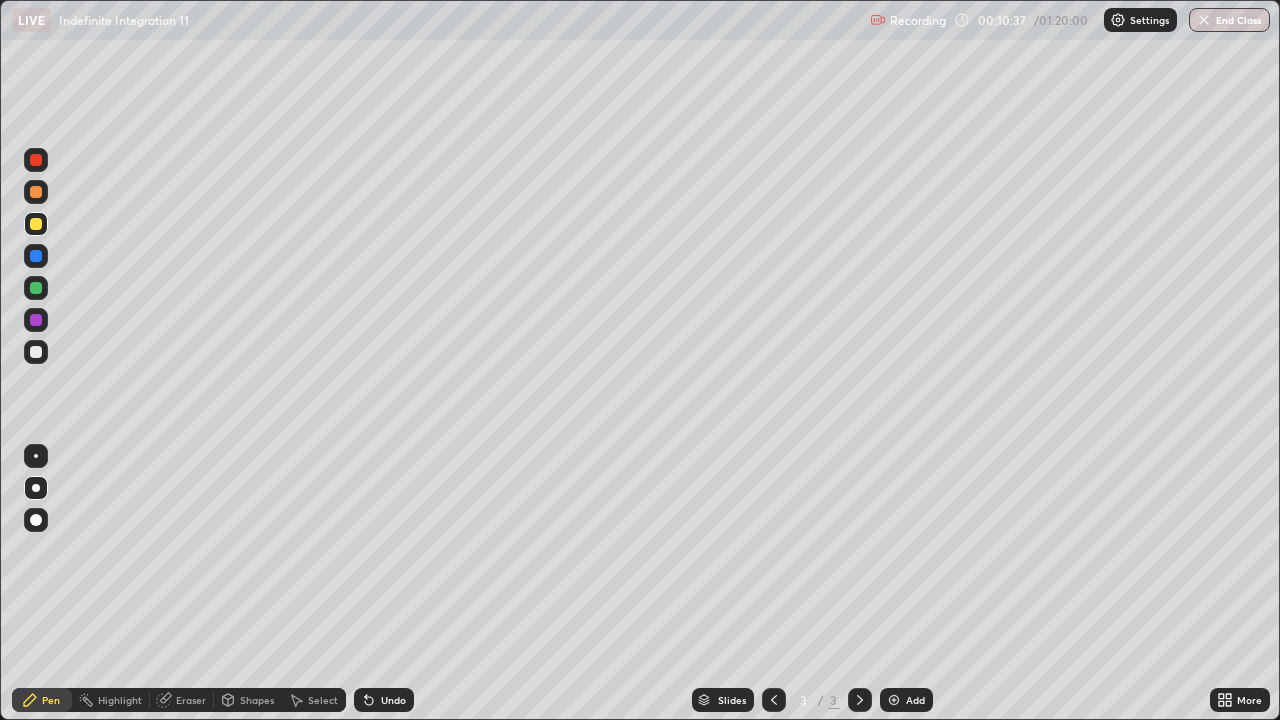 click on "Add" at bounding box center (915, 700) 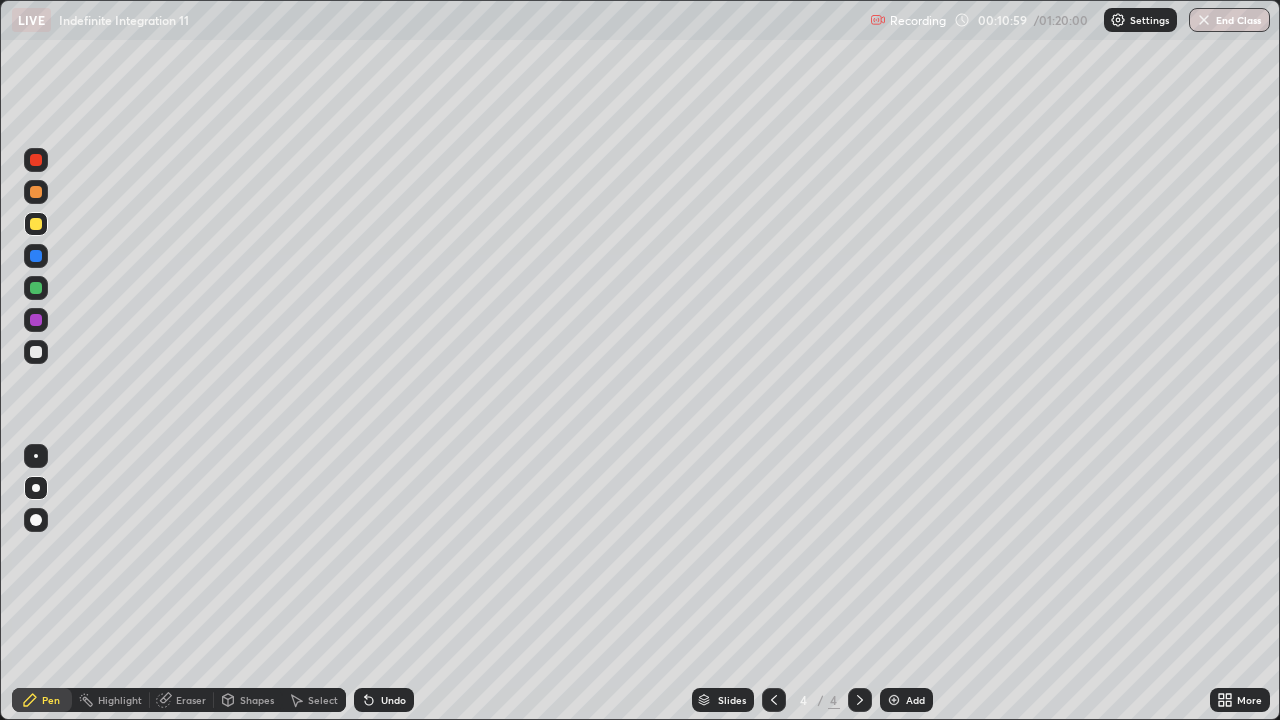 click on "Undo" at bounding box center (384, 700) 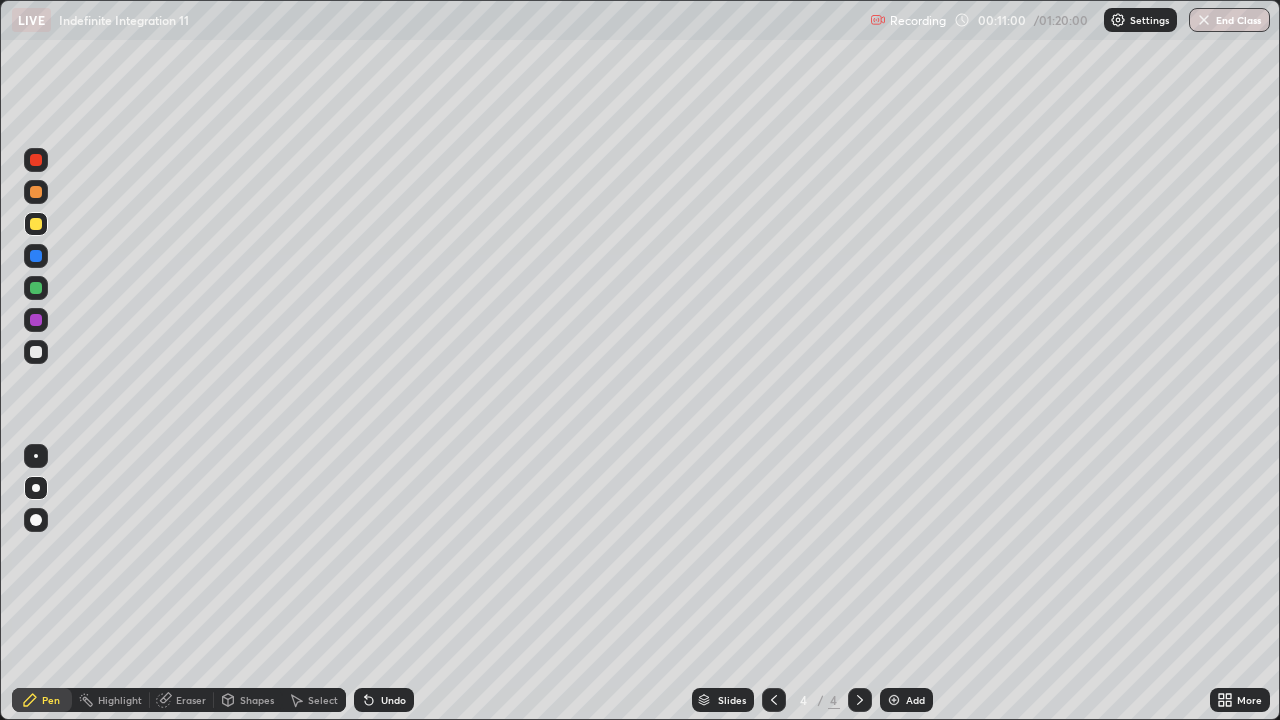 click on "Undo" at bounding box center [393, 700] 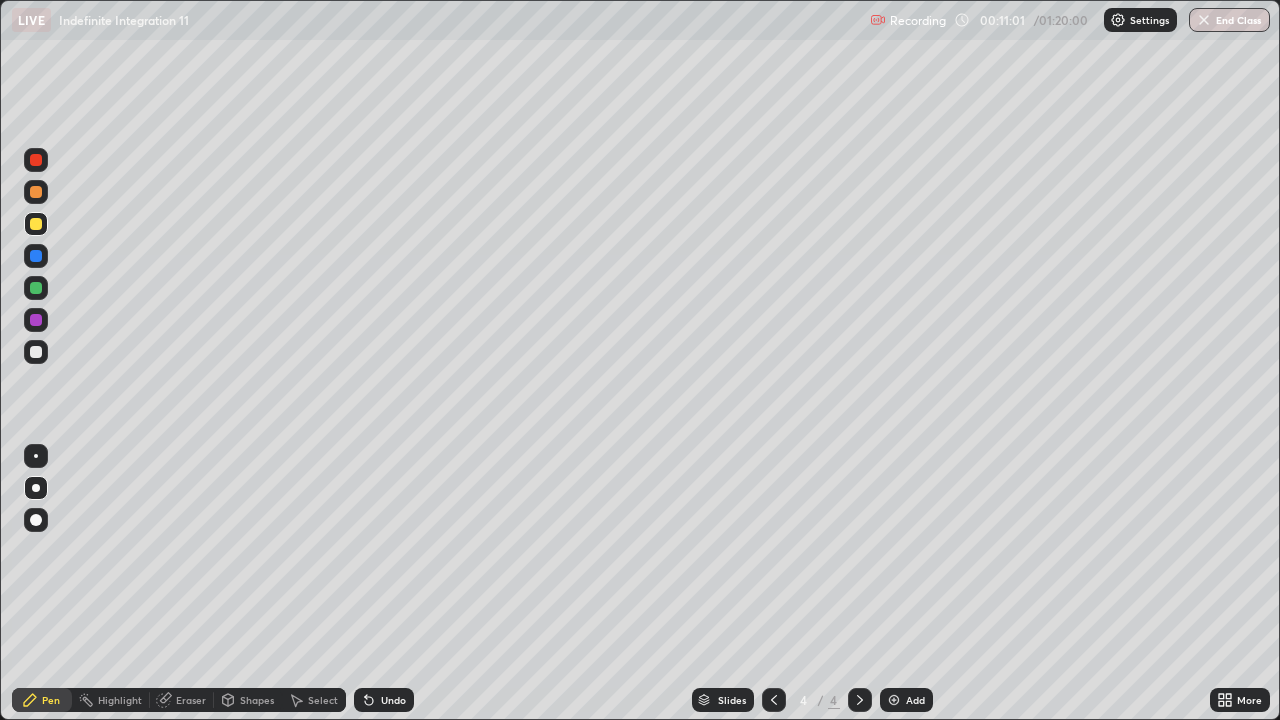 click on "Undo" at bounding box center (380, 700) 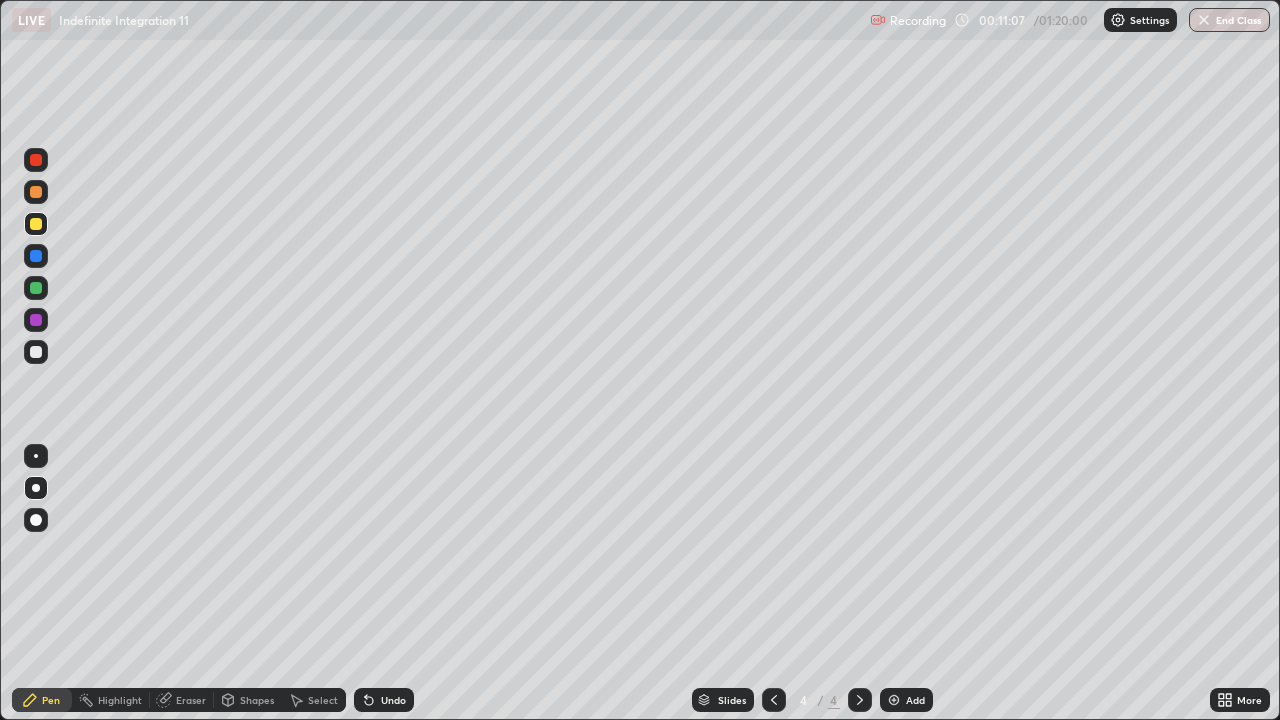click at bounding box center [36, 352] 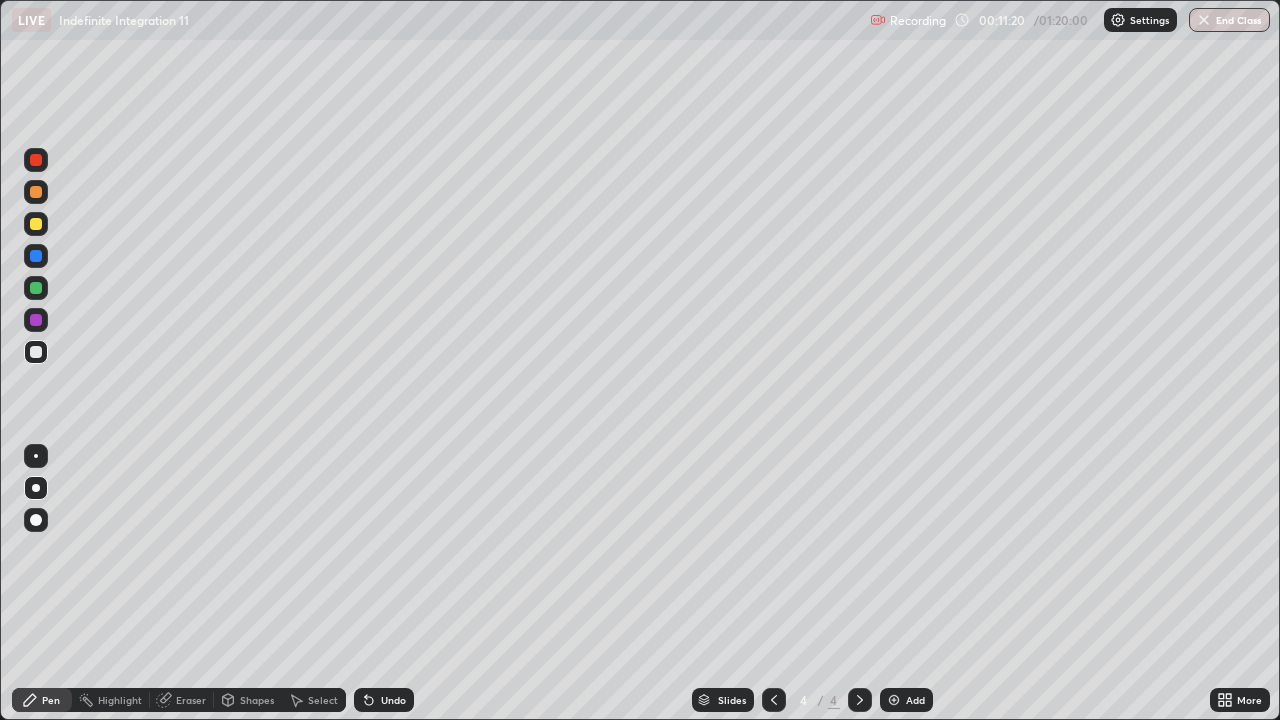 click on "Undo" at bounding box center [393, 700] 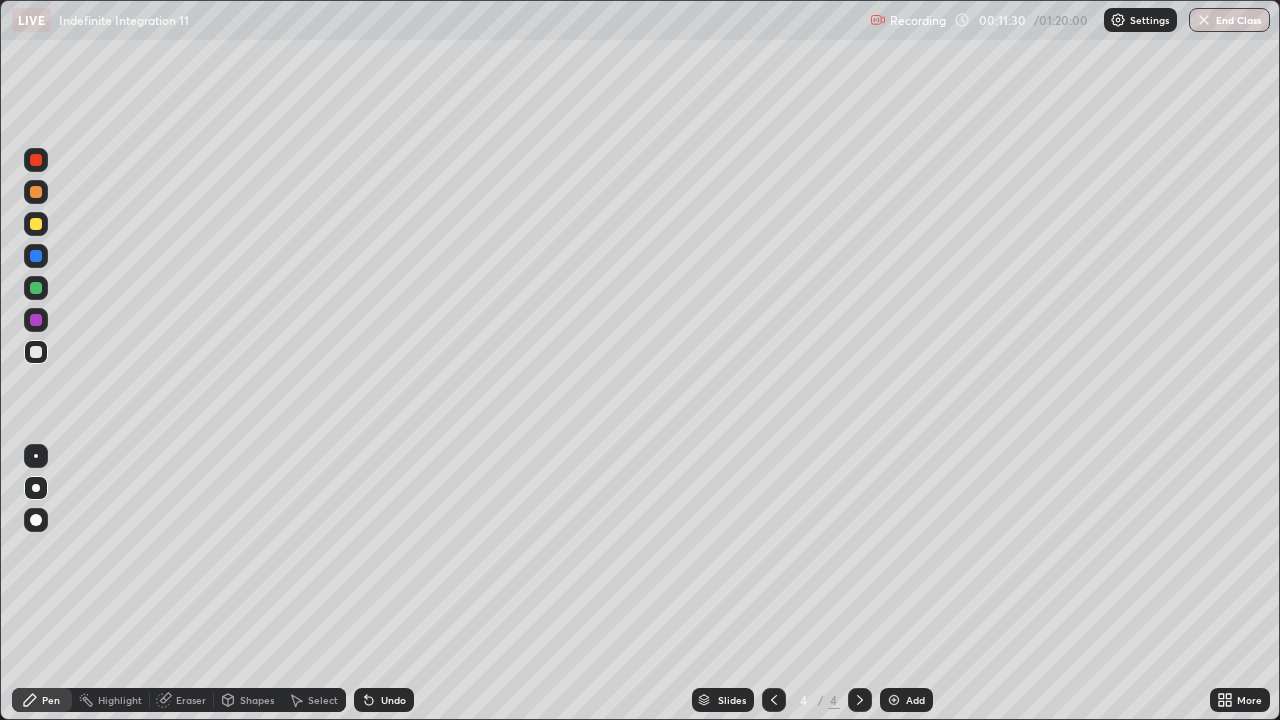click at bounding box center (36, 320) 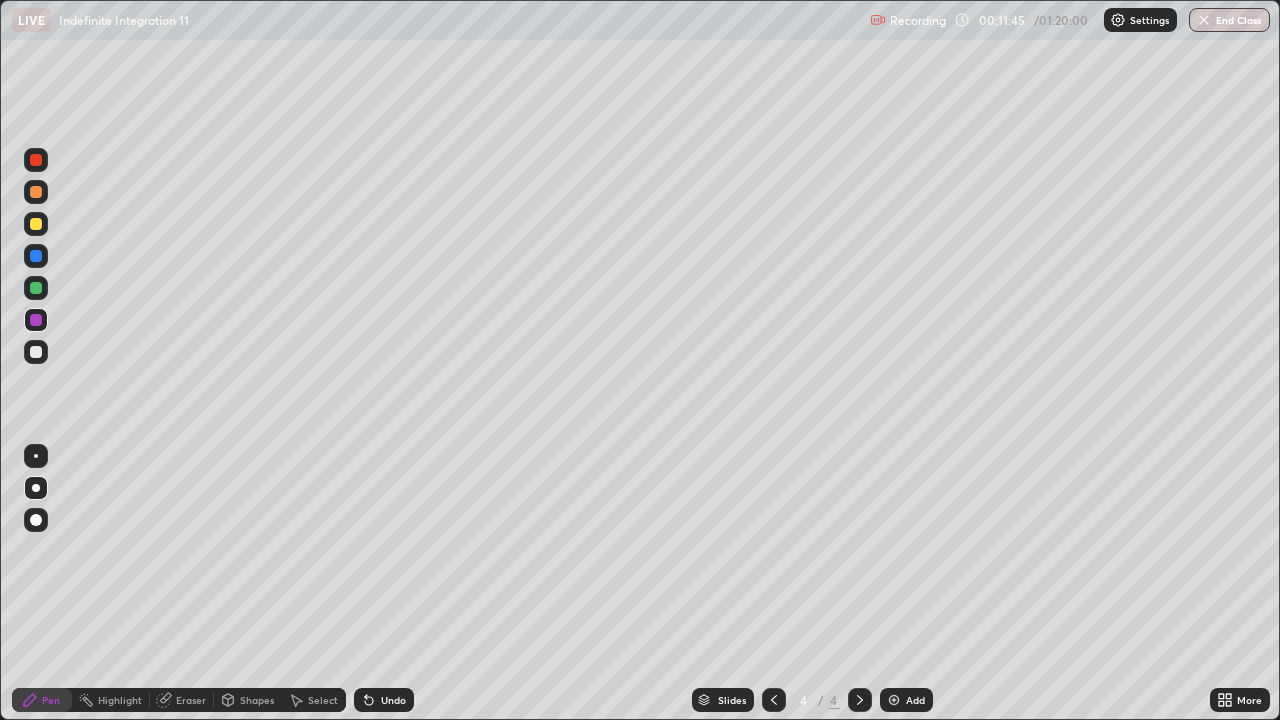 click on "Undo" at bounding box center [393, 700] 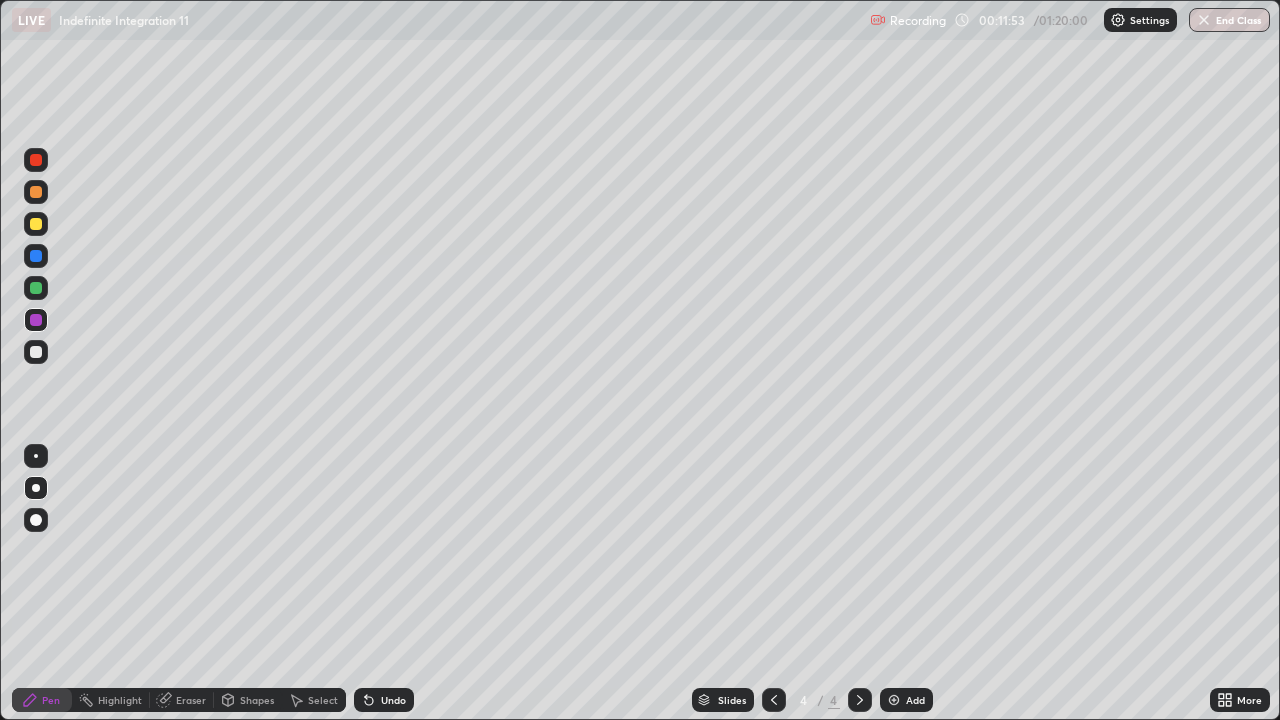 click at bounding box center [36, 288] 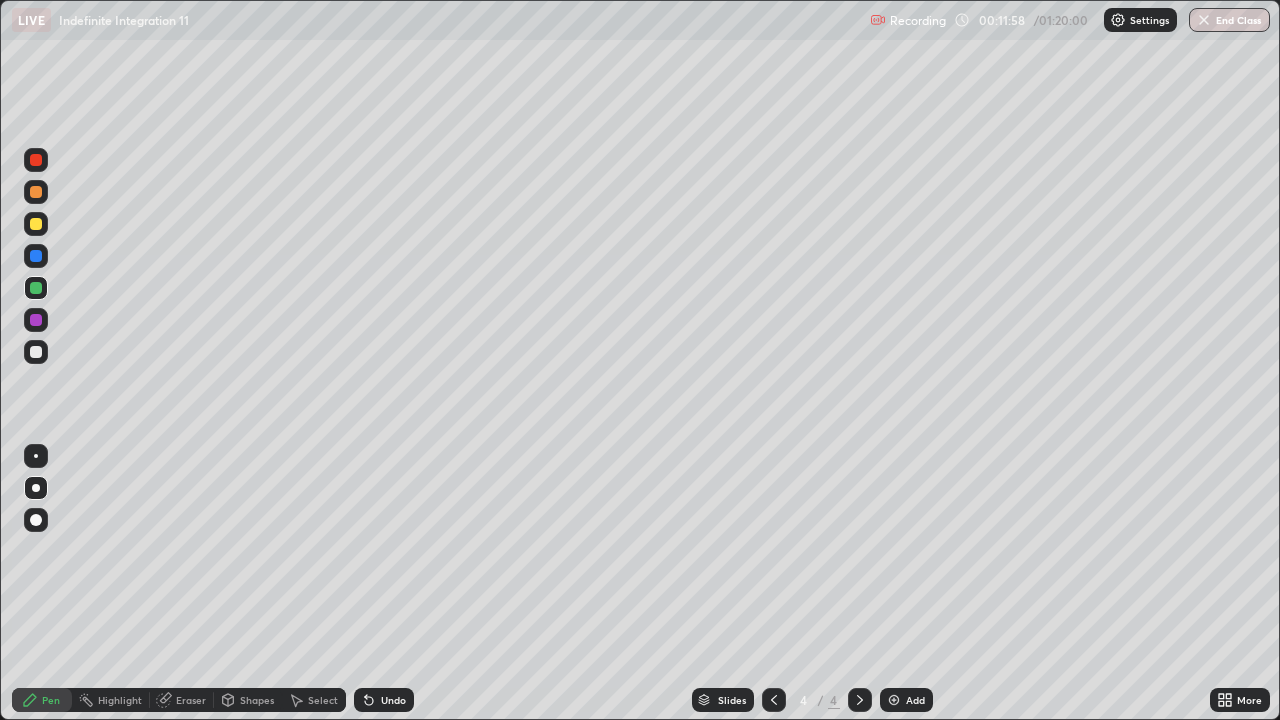 click at bounding box center [36, 352] 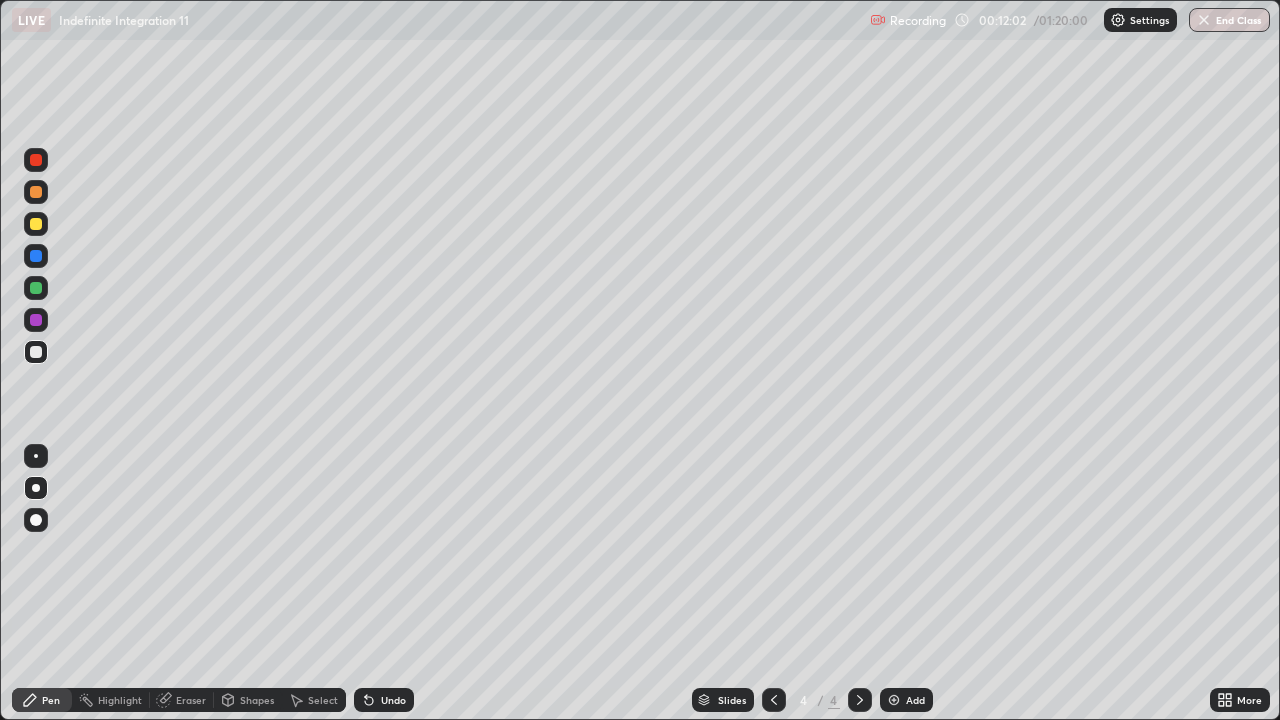 click on "Undo" at bounding box center [393, 700] 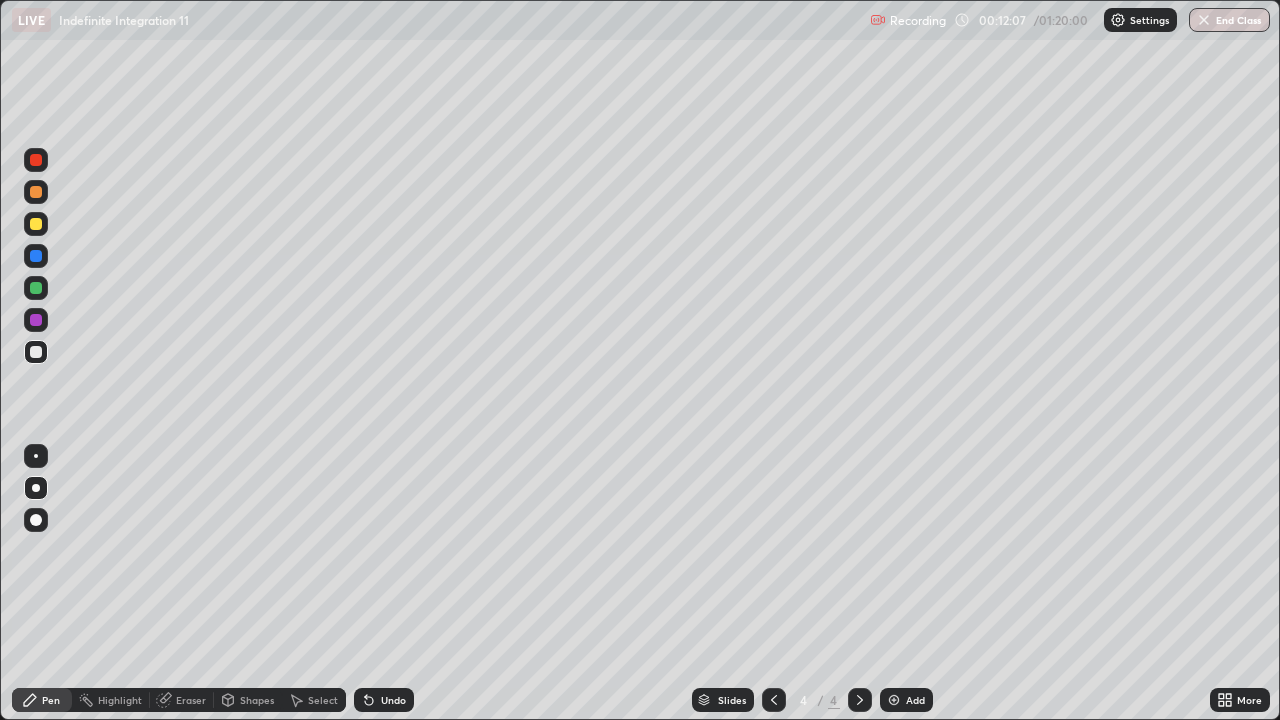 click on "Undo" at bounding box center [393, 700] 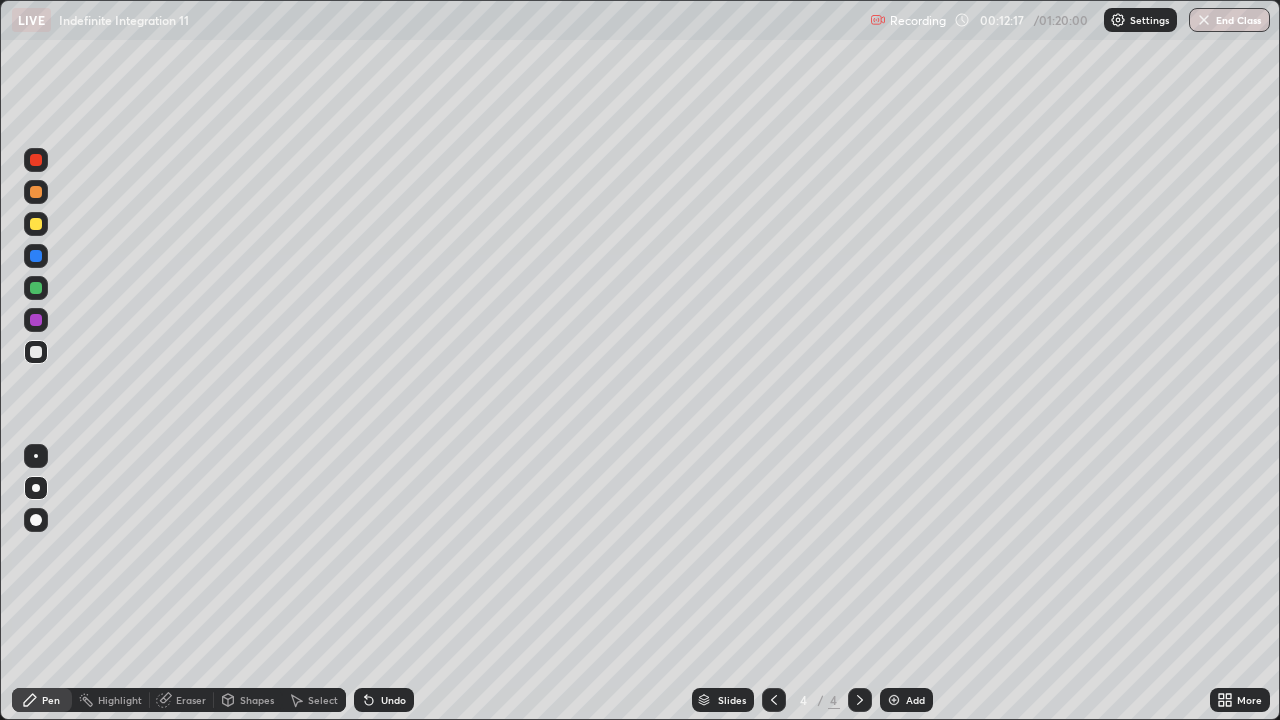 click at bounding box center [36, 320] 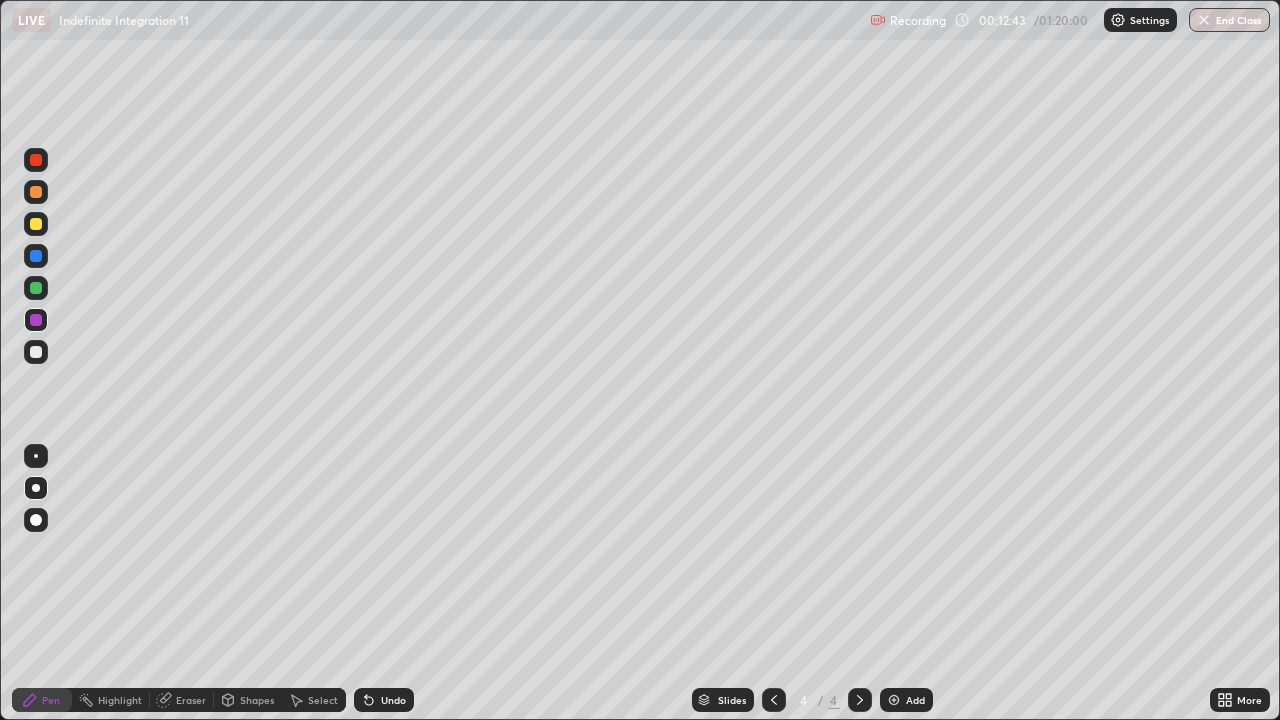 click at bounding box center (36, 352) 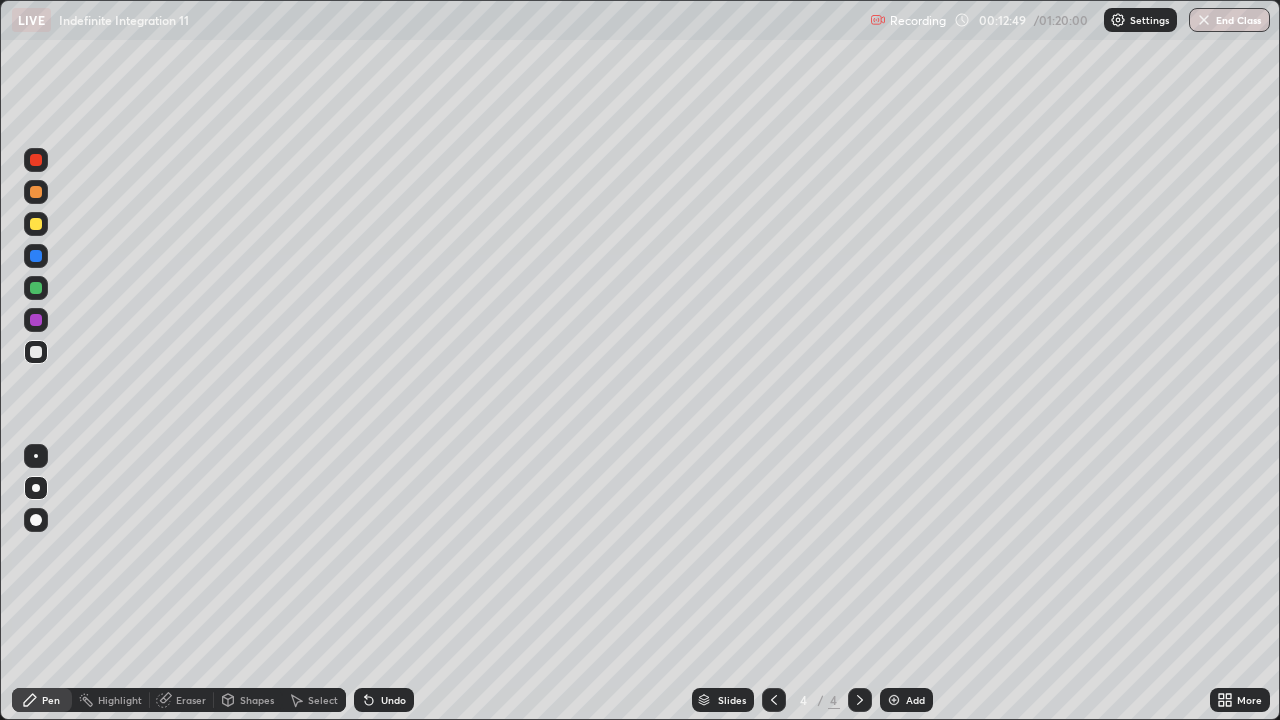 click 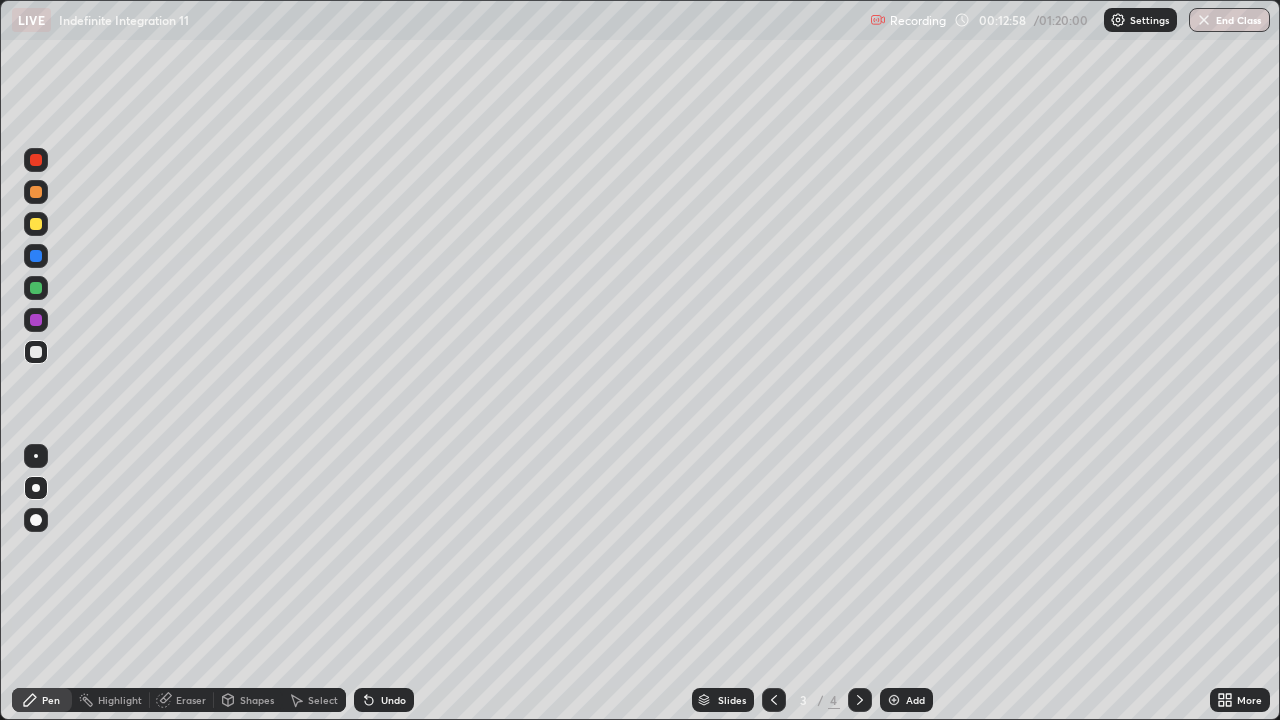 click 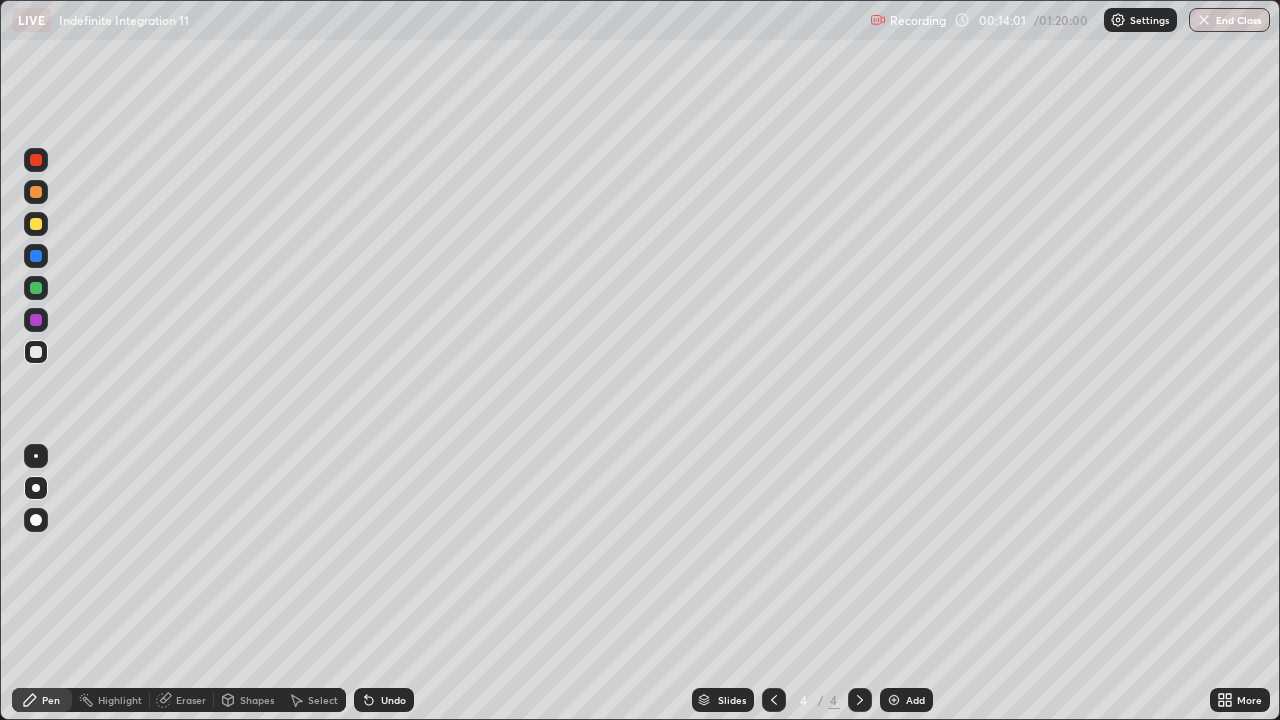 click 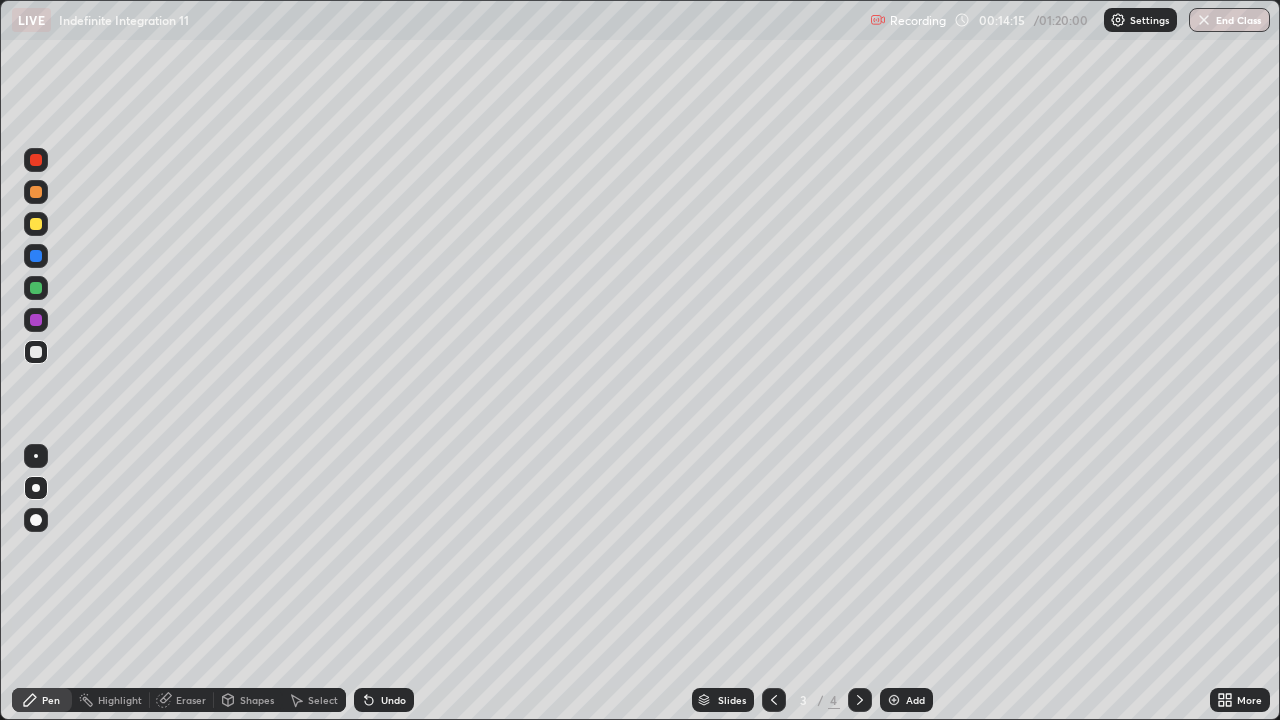 click 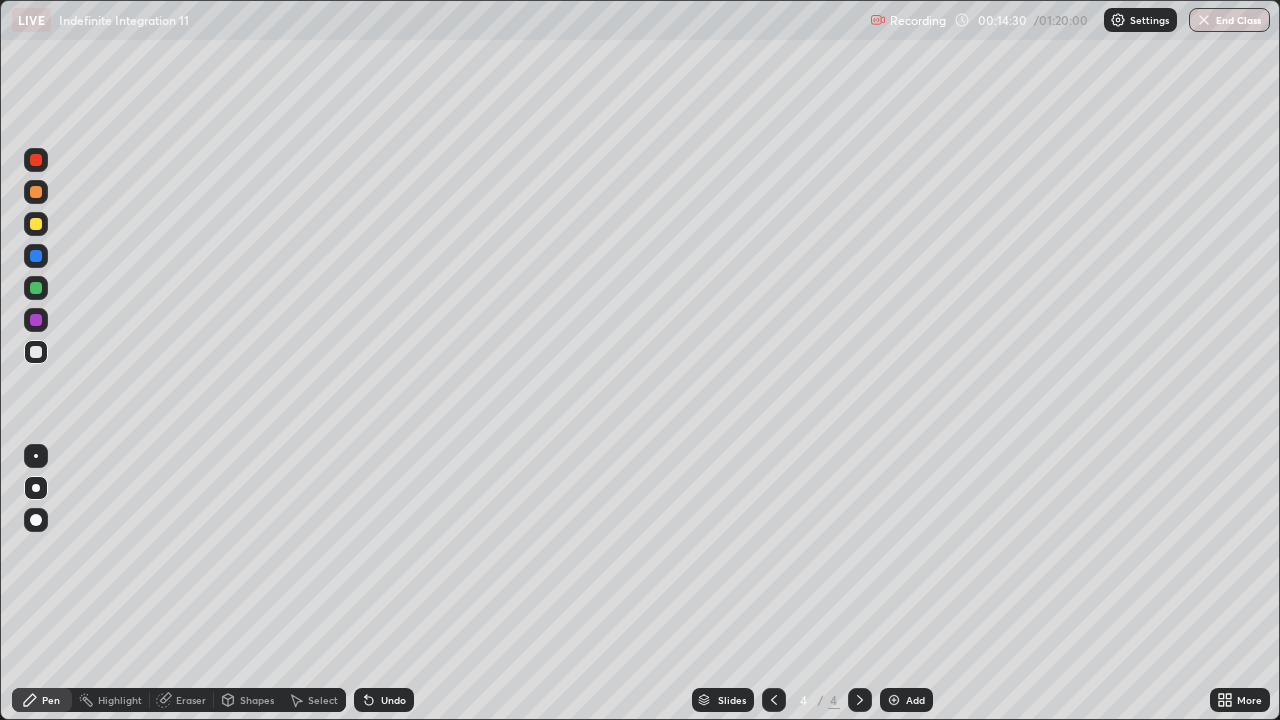 click at bounding box center (36, 288) 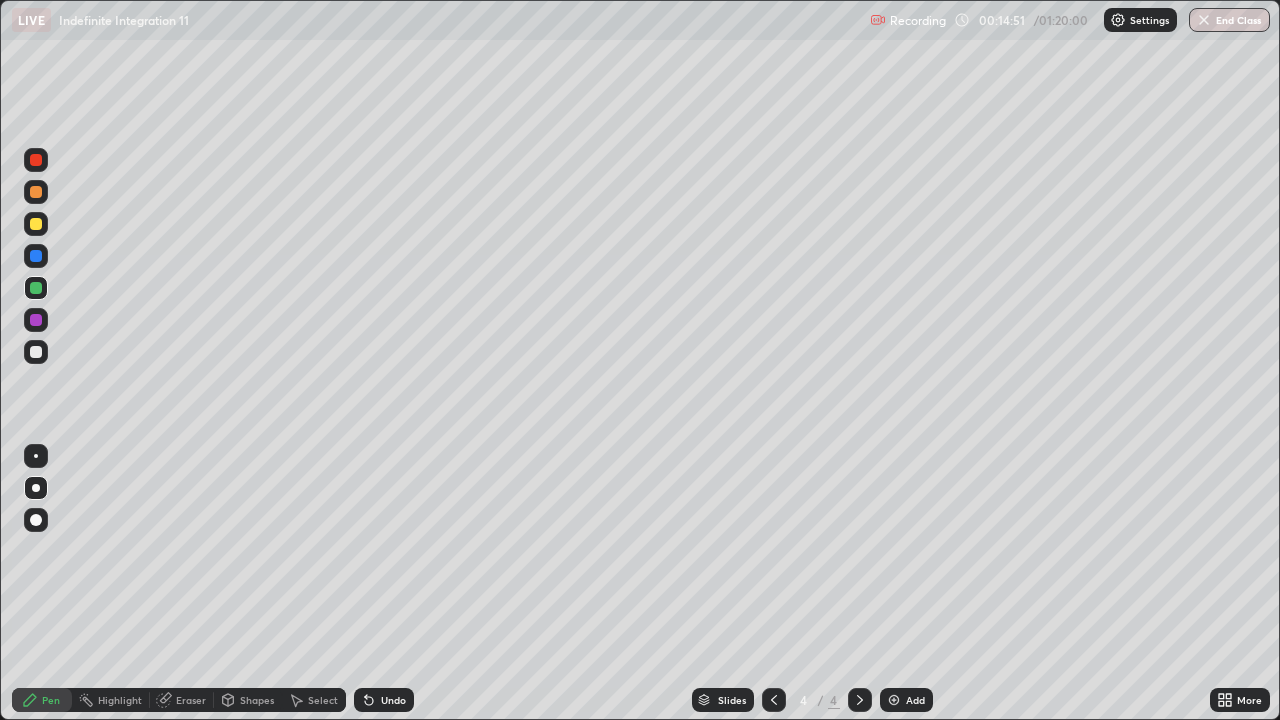 click on "Eraser" at bounding box center [191, 700] 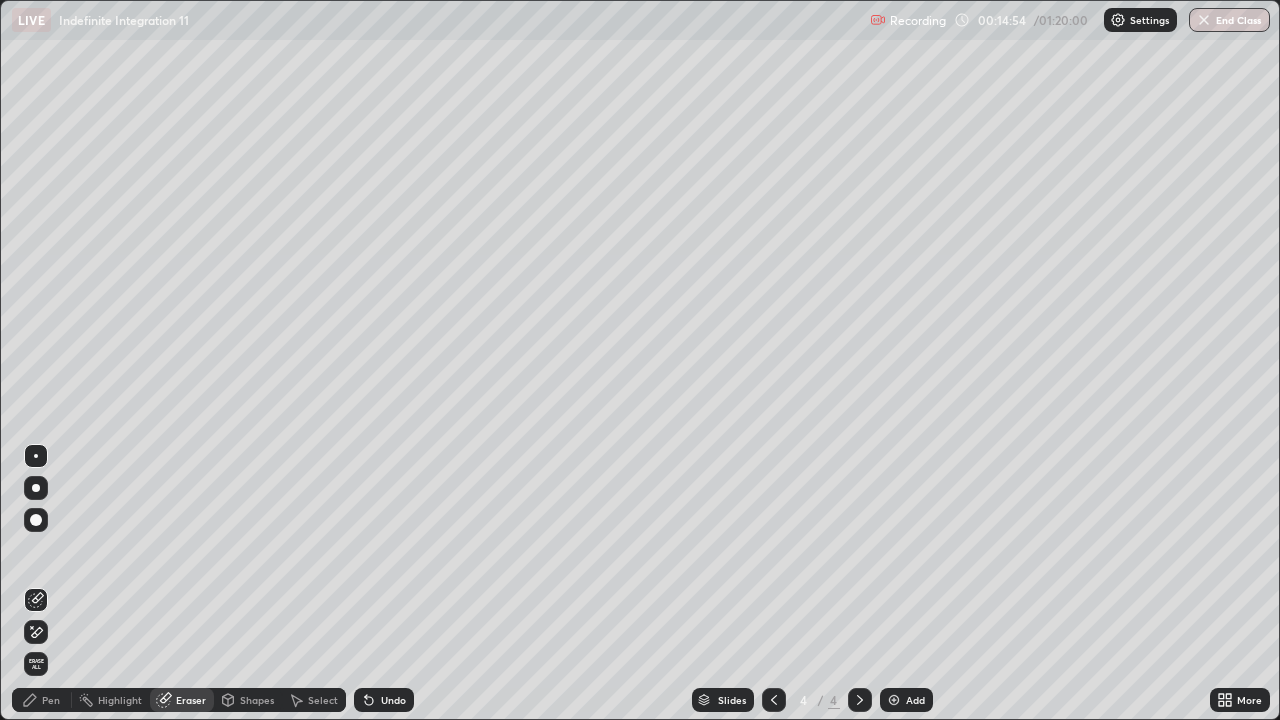 click on "Pen" at bounding box center (51, 700) 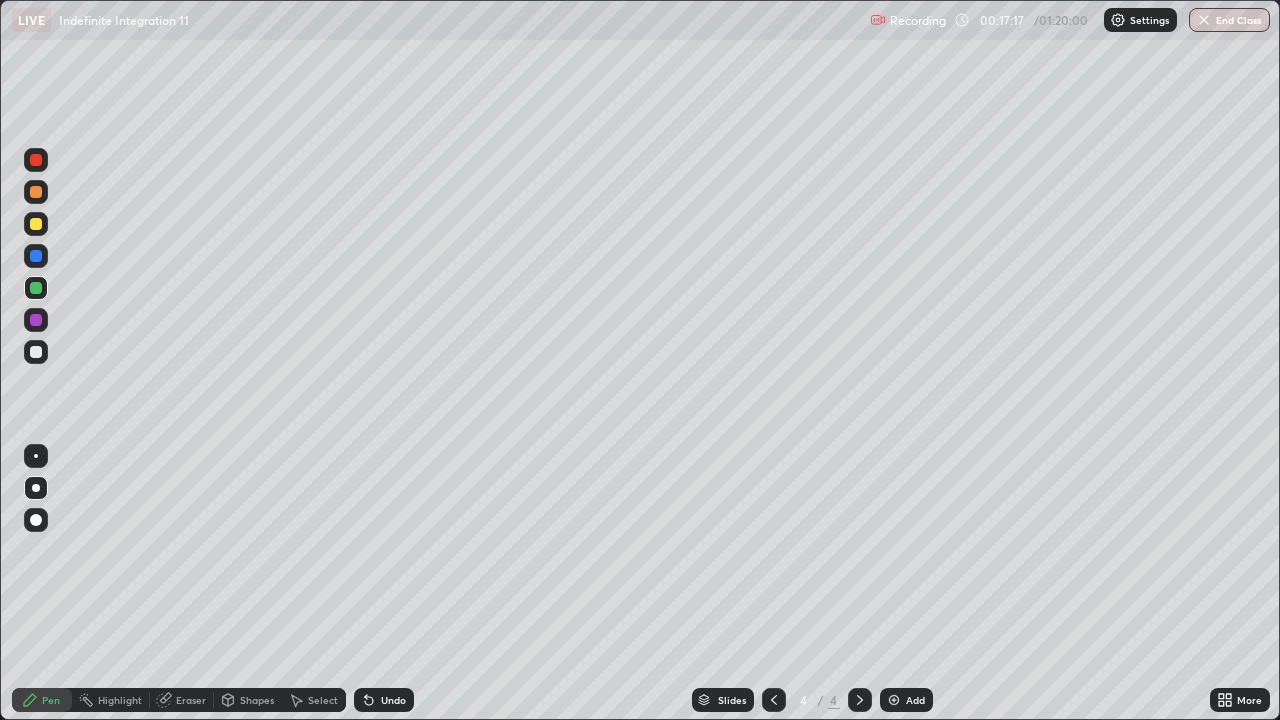 click at bounding box center (36, 224) 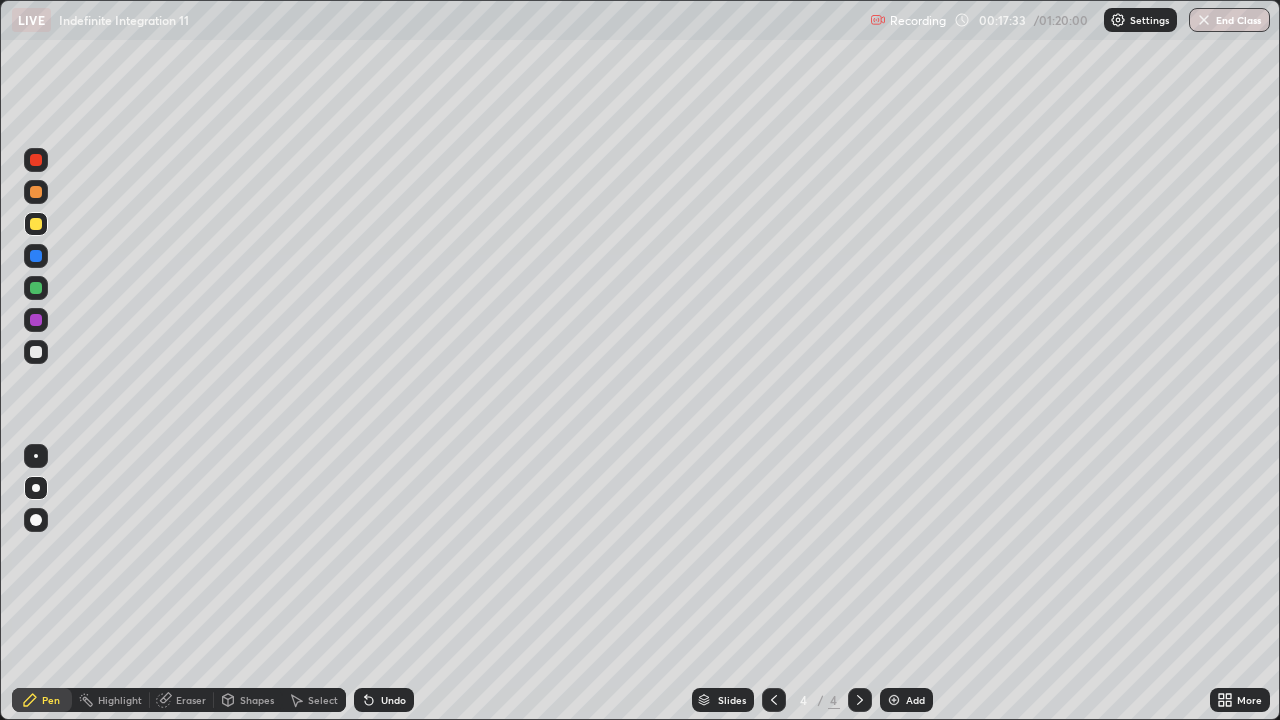click on "Undo" at bounding box center [393, 700] 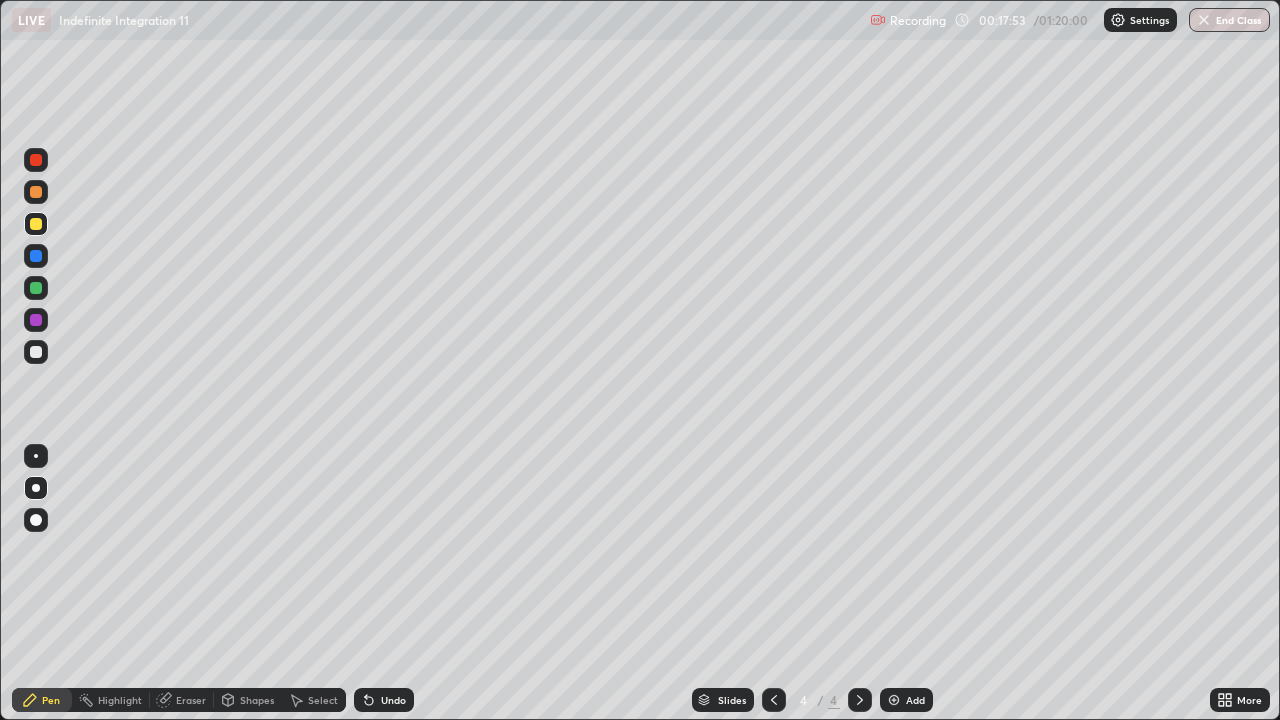 click at bounding box center [36, 352] 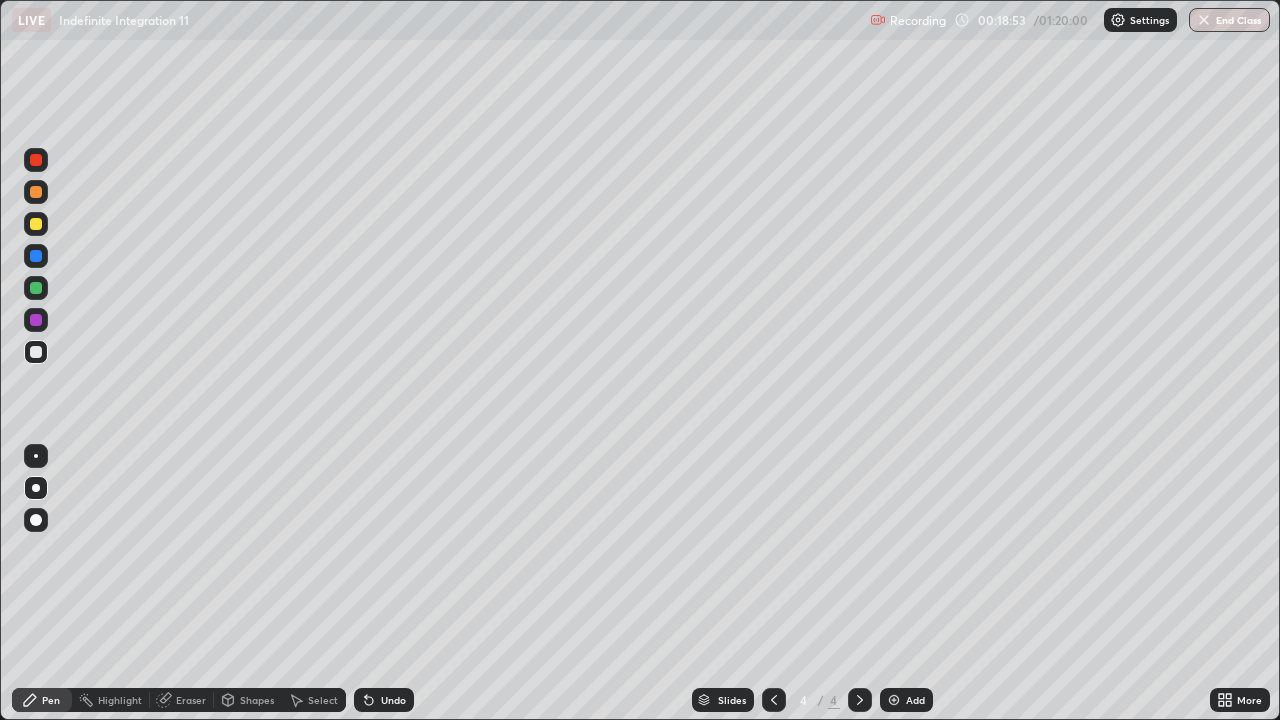 click at bounding box center (36, 256) 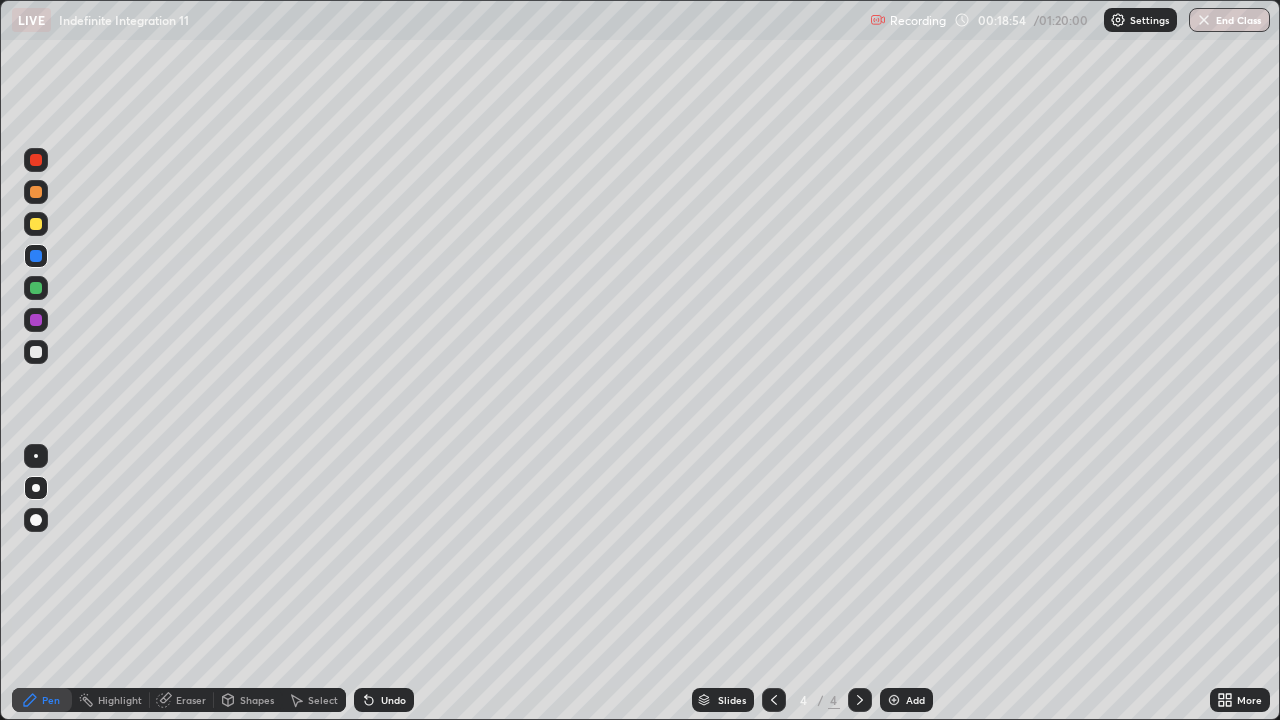 click at bounding box center [36, 192] 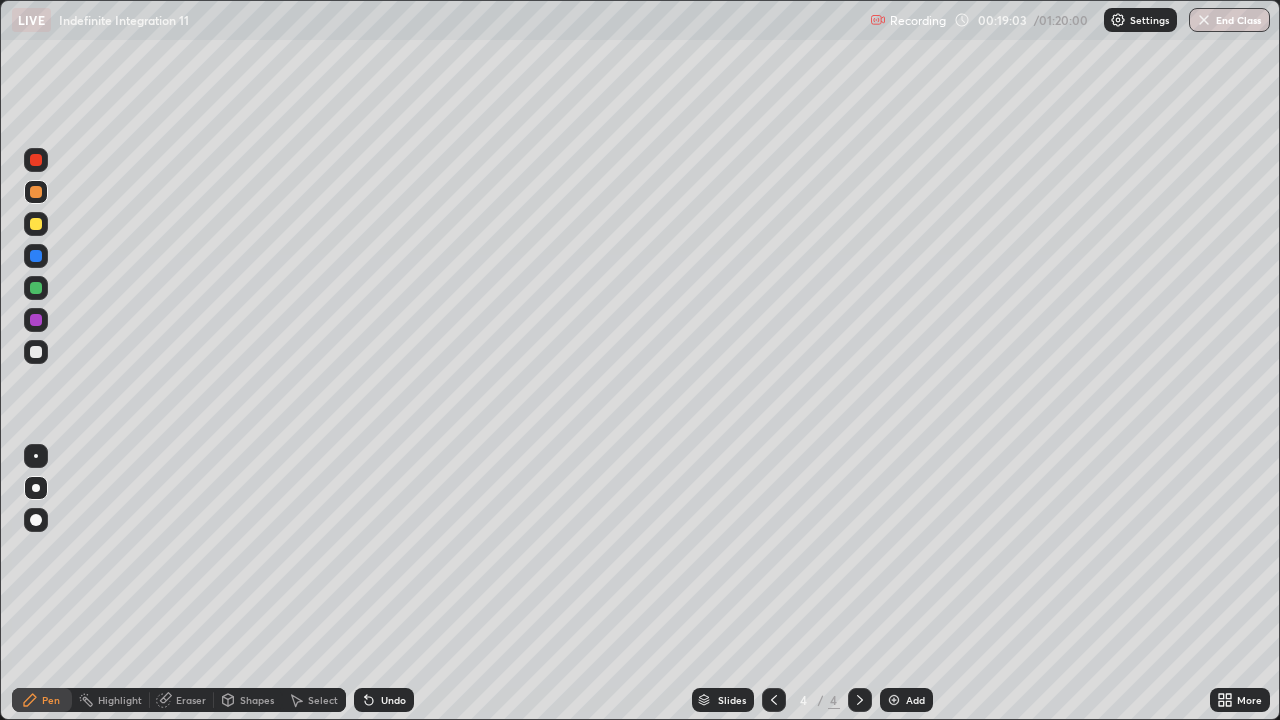 click on "Undo" at bounding box center (393, 700) 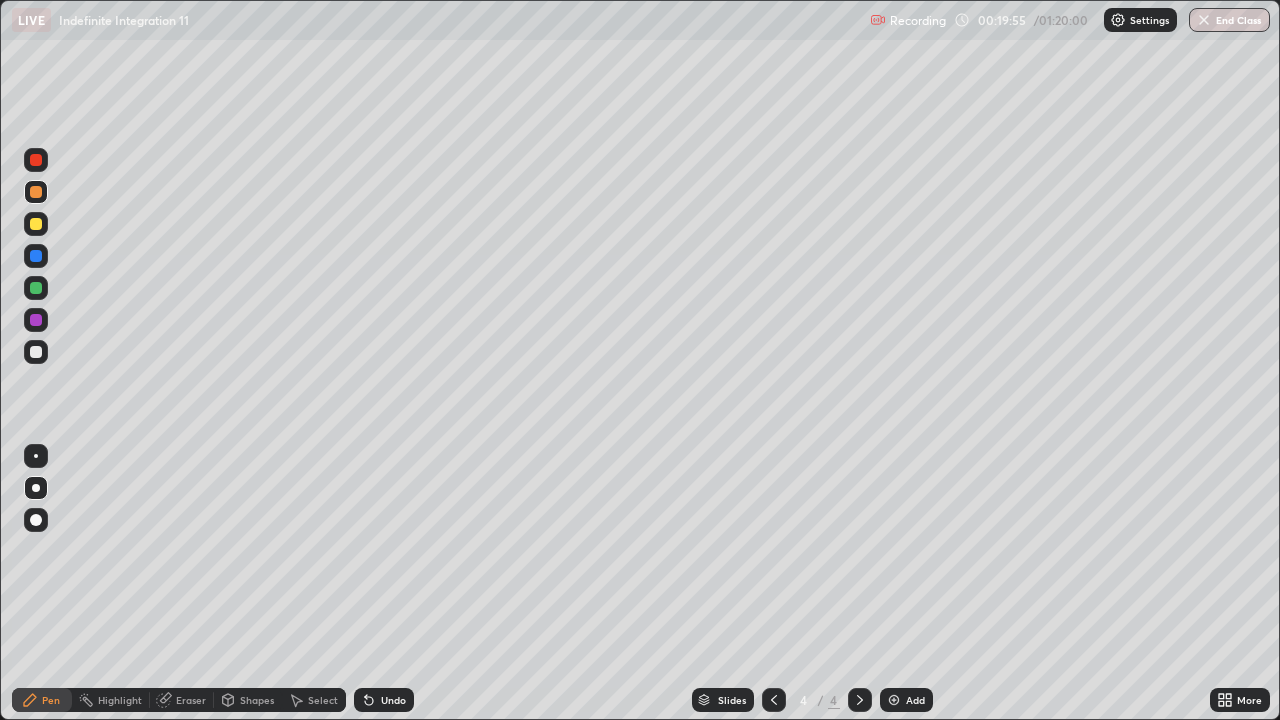 click at bounding box center [36, 352] 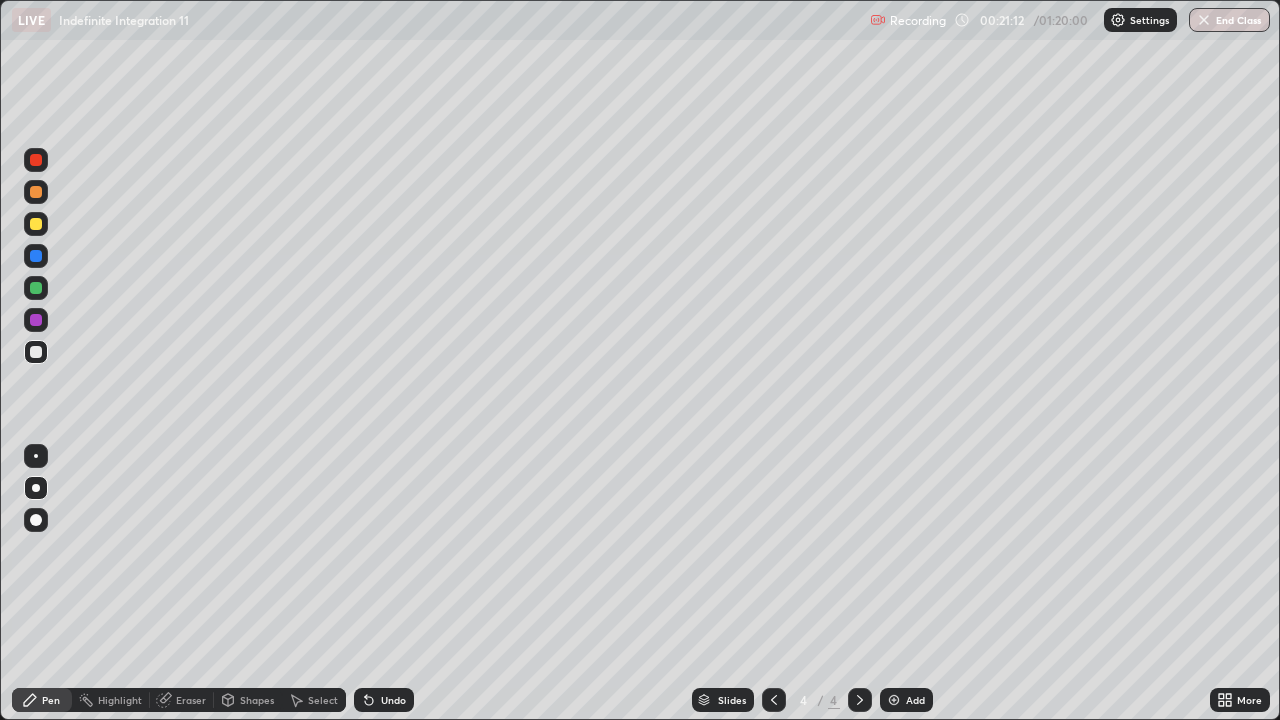 click on "Select" at bounding box center [314, 700] 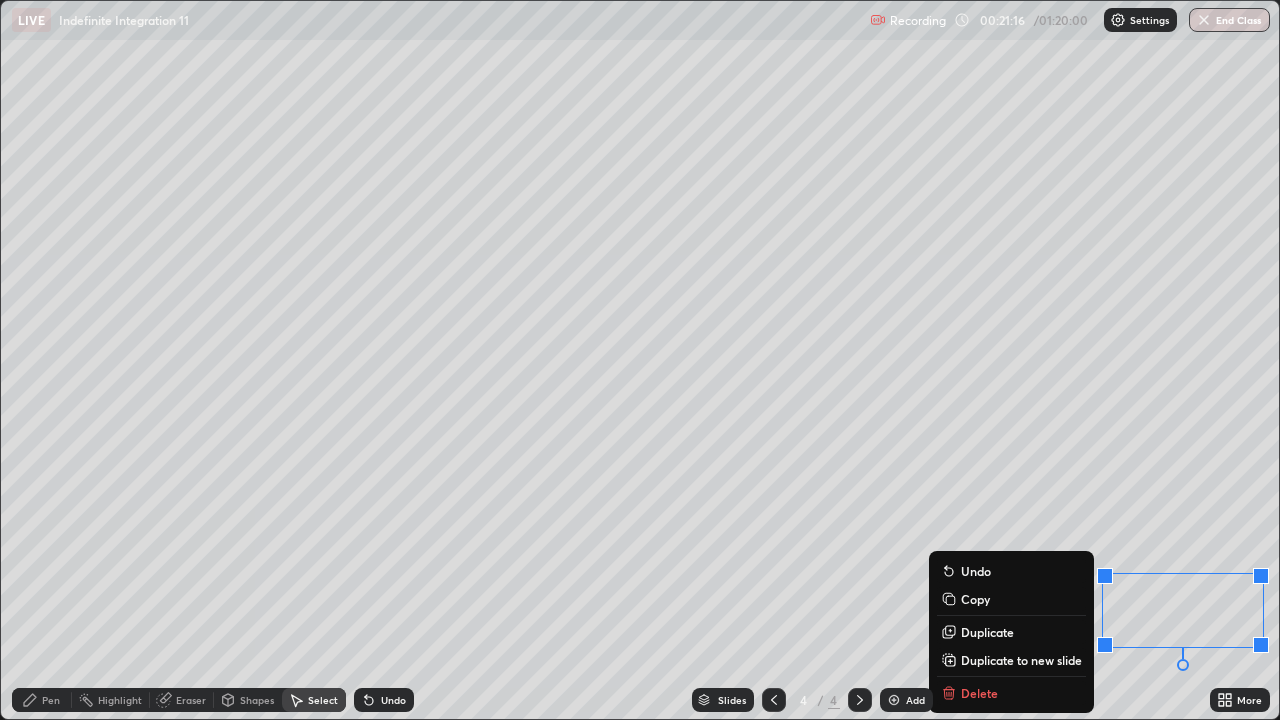 click on "Slides 4 / 4 Add" at bounding box center [812, 700] 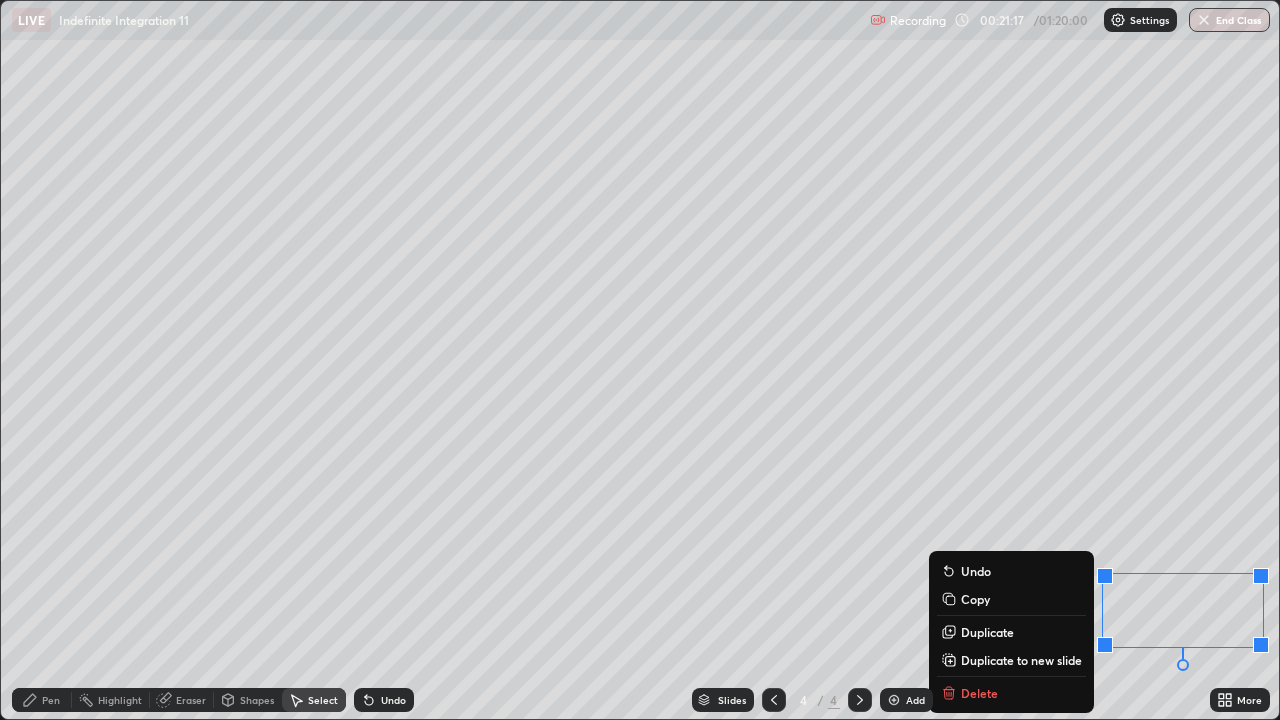 click on "Slides 4 / 4 Add" at bounding box center [812, 700] 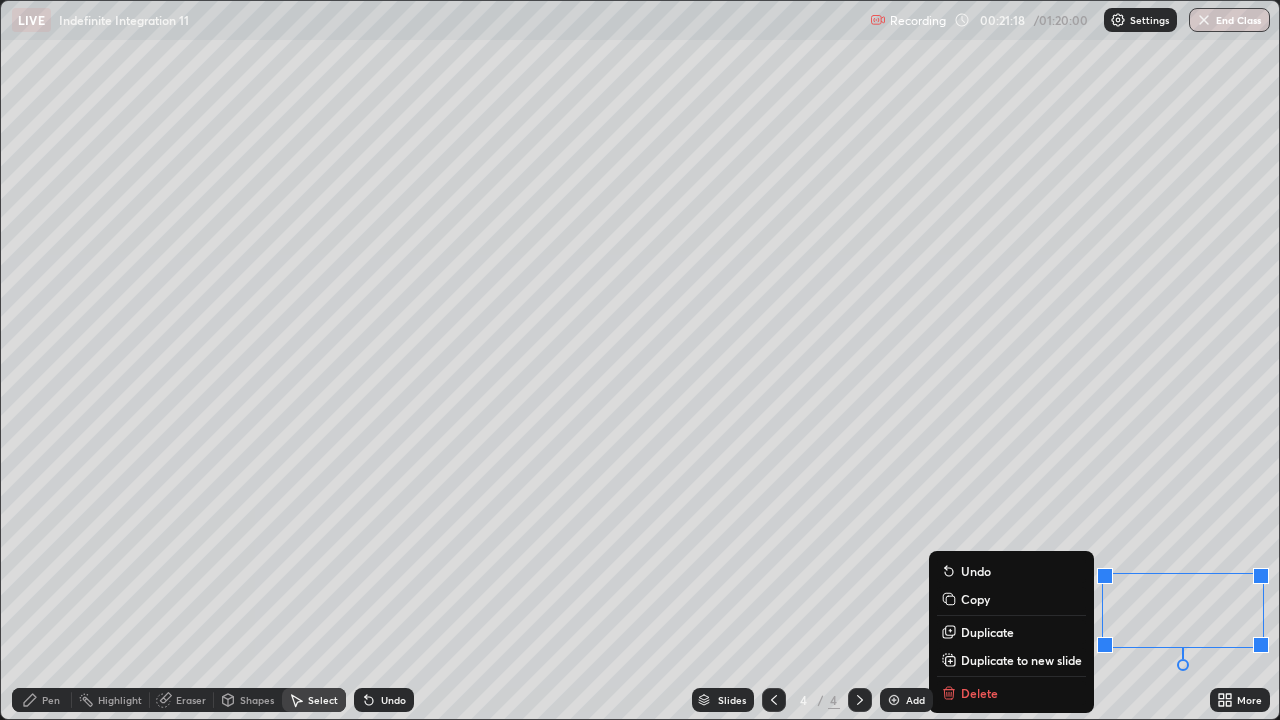 click on "Slides 4 / 4 Add" at bounding box center [812, 700] 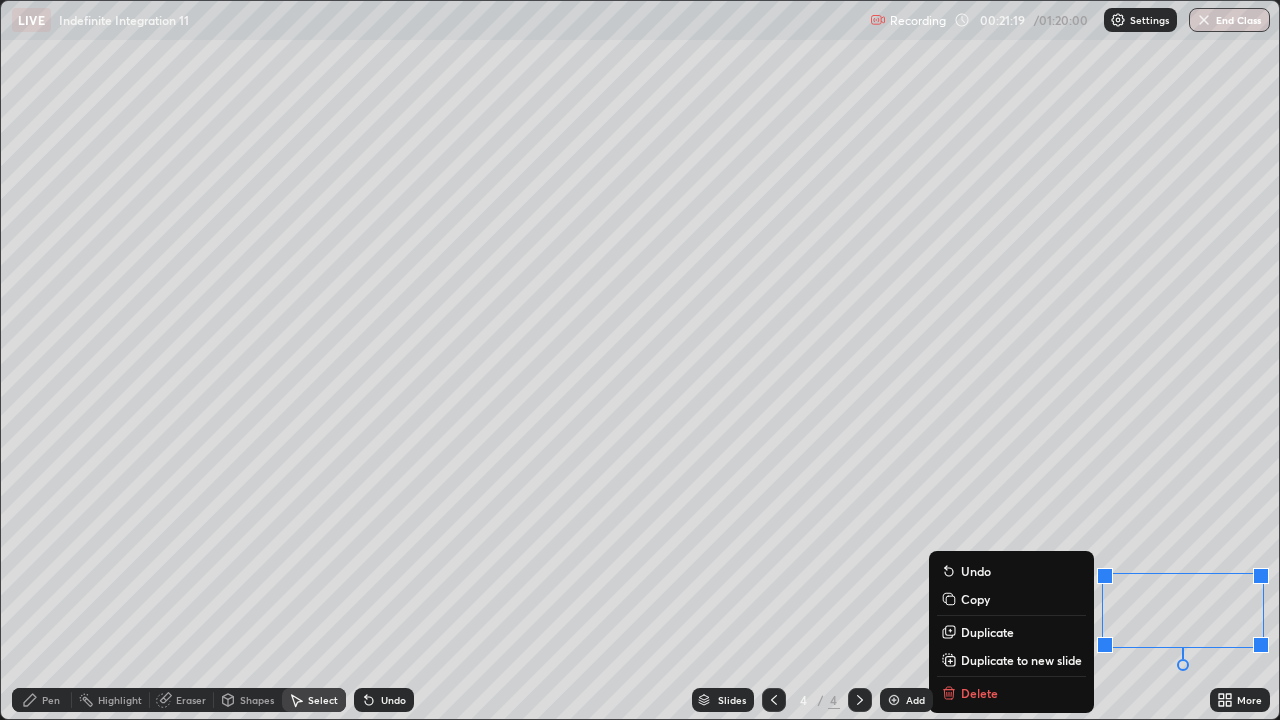 click on "0 ° Undo Copy Duplicate Duplicate to new slide Delete" at bounding box center [640, 360] 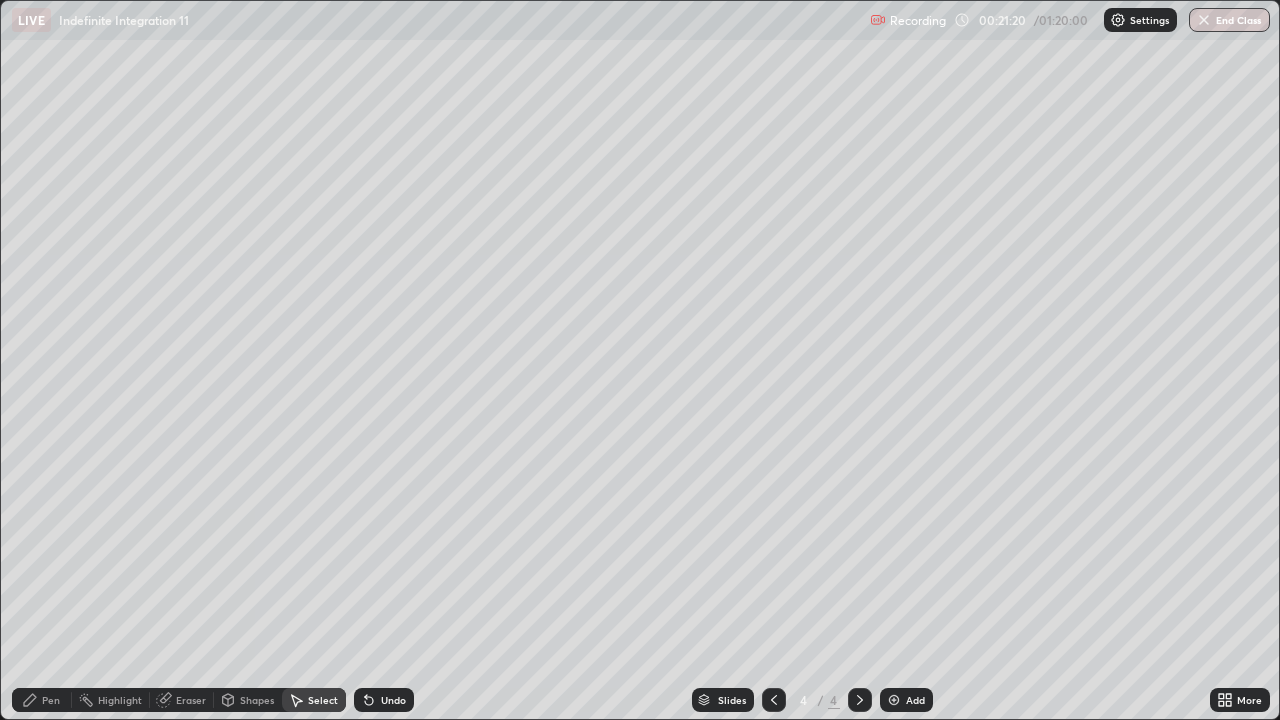 click on "Eraser" at bounding box center (191, 700) 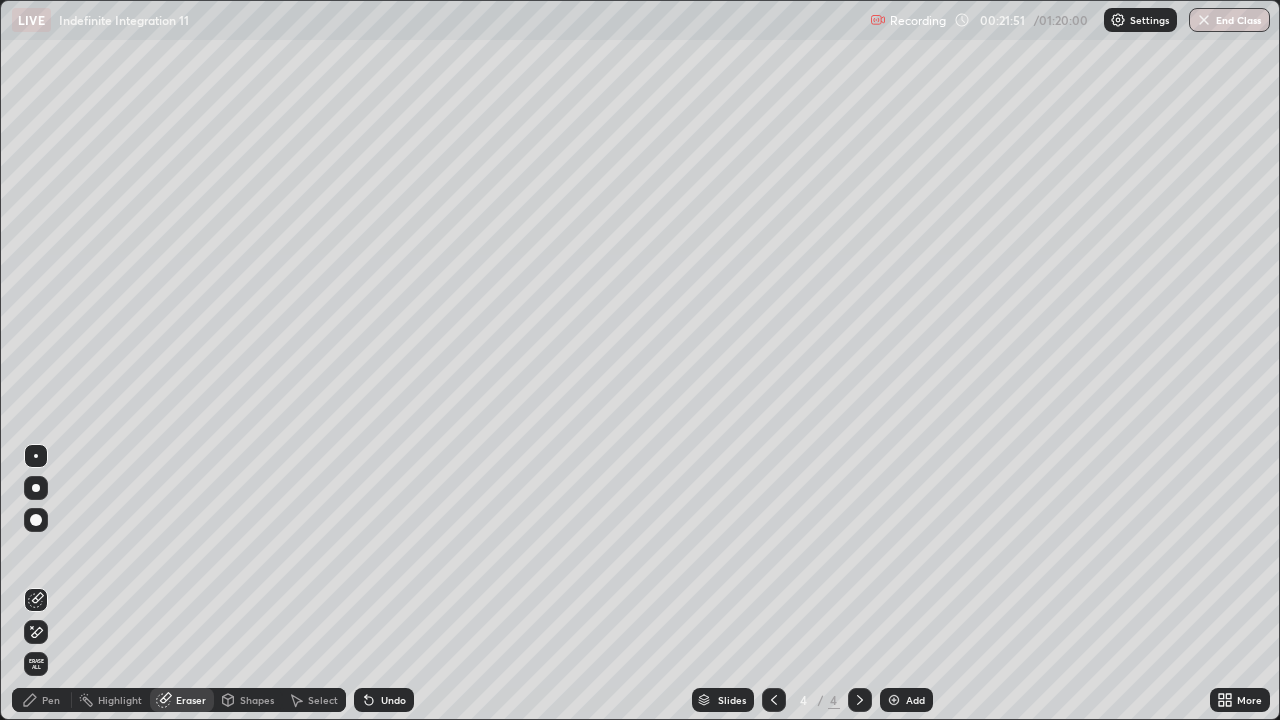 click on "Pen" at bounding box center (51, 700) 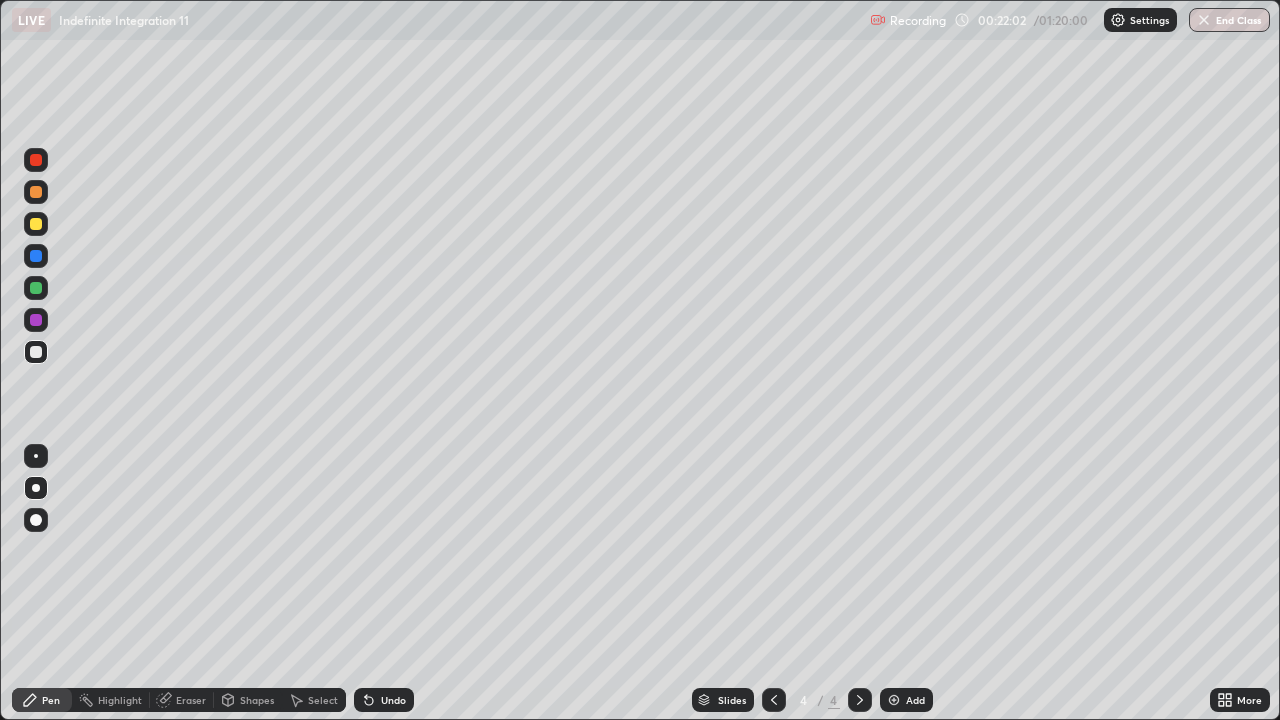 click on "Eraser" at bounding box center [191, 700] 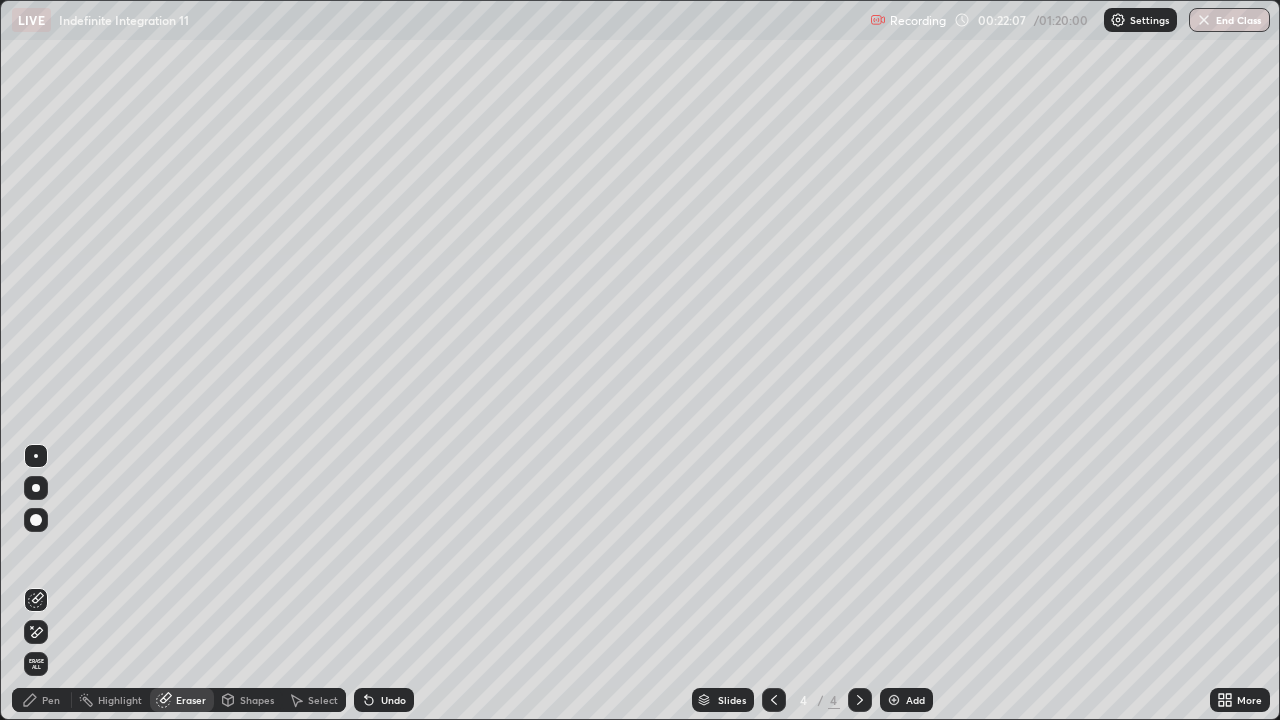 click on "Pen" at bounding box center [51, 700] 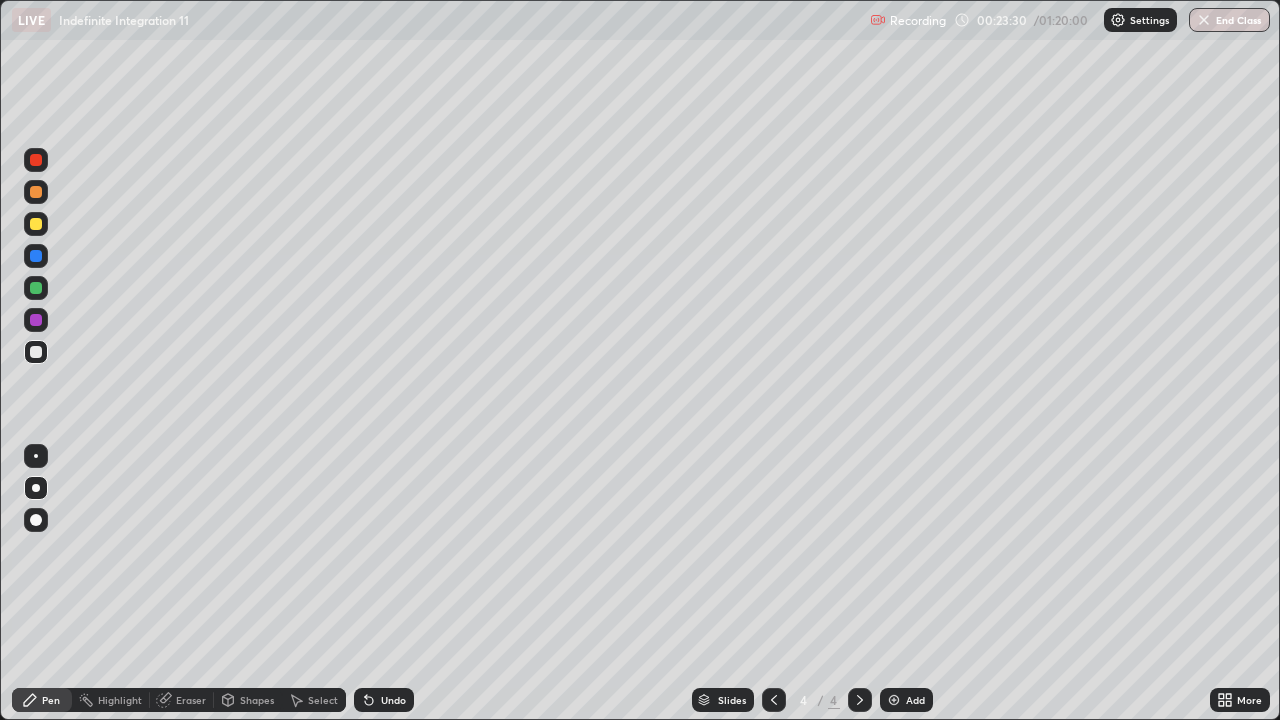 click at bounding box center (36, 224) 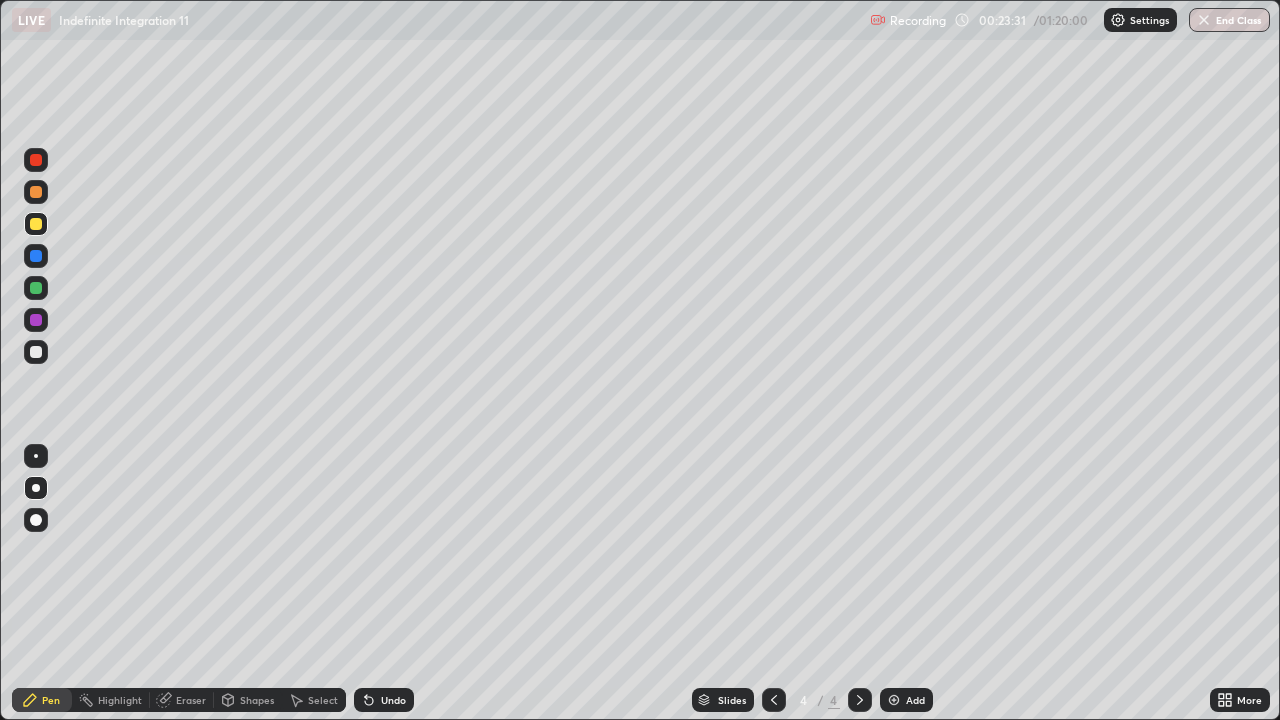 click at bounding box center [36, 488] 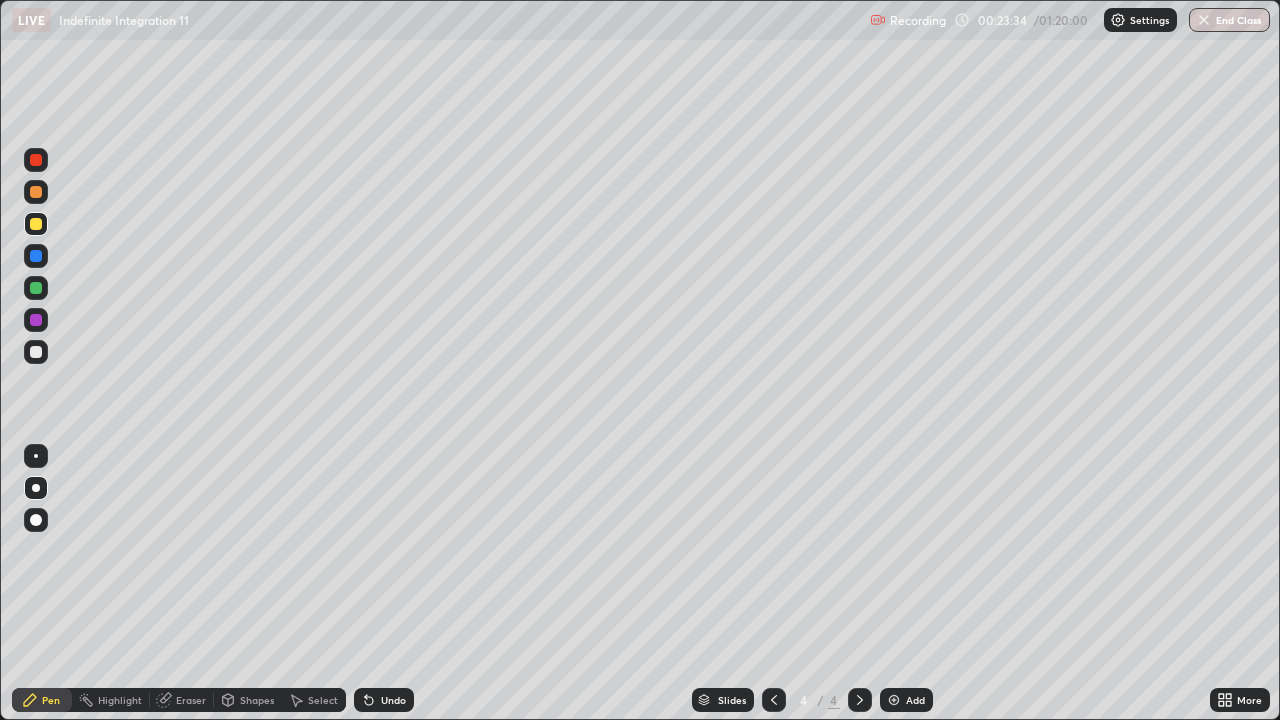 click 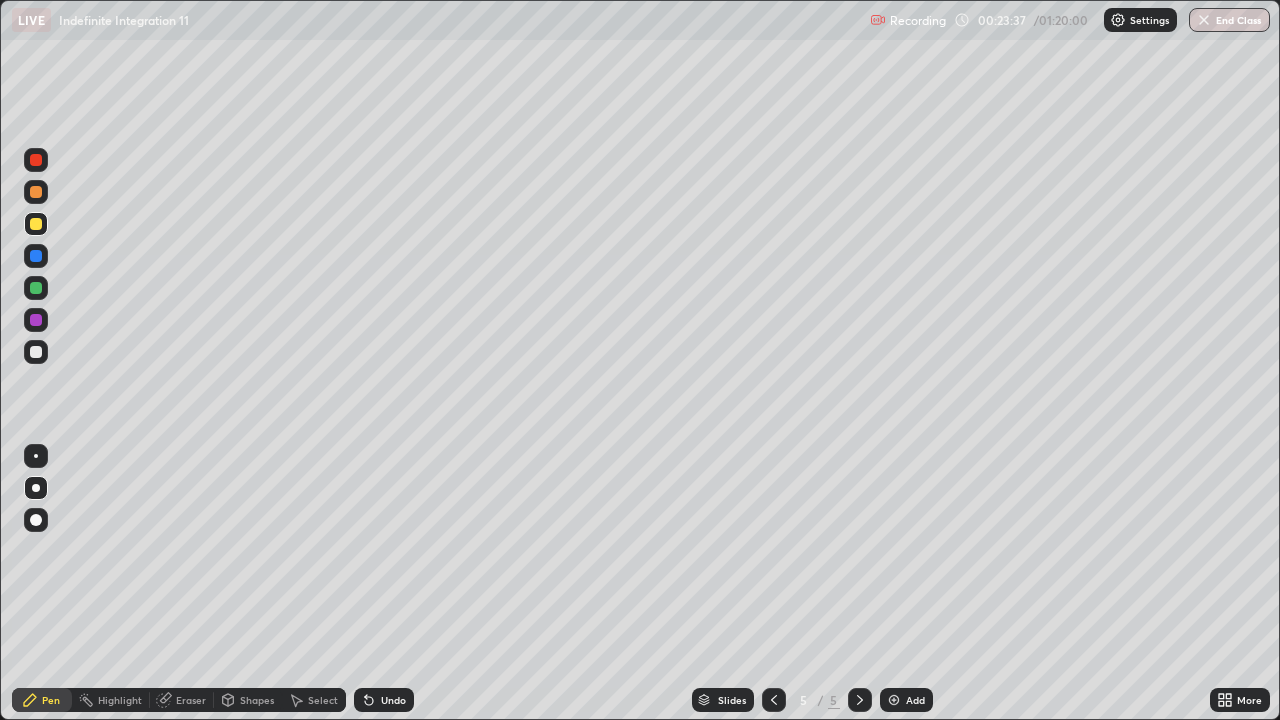 click at bounding box center [36, 520] 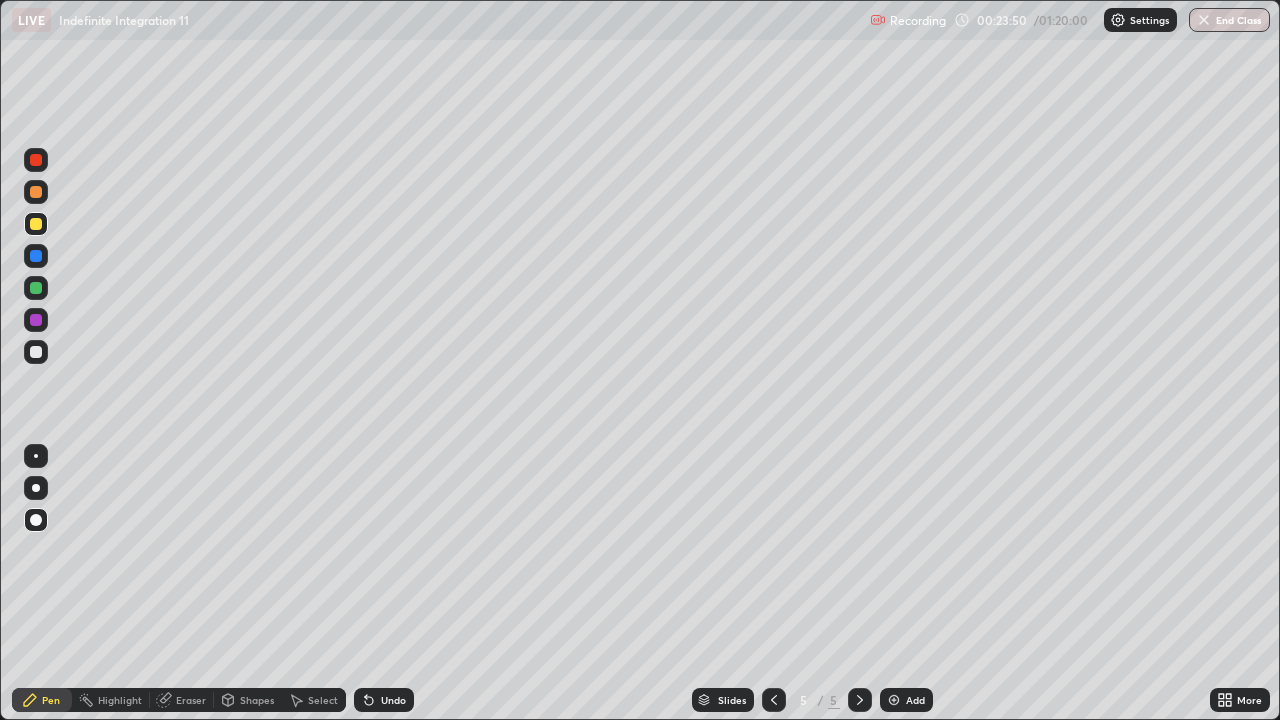 click at bounding box center (36, 160) 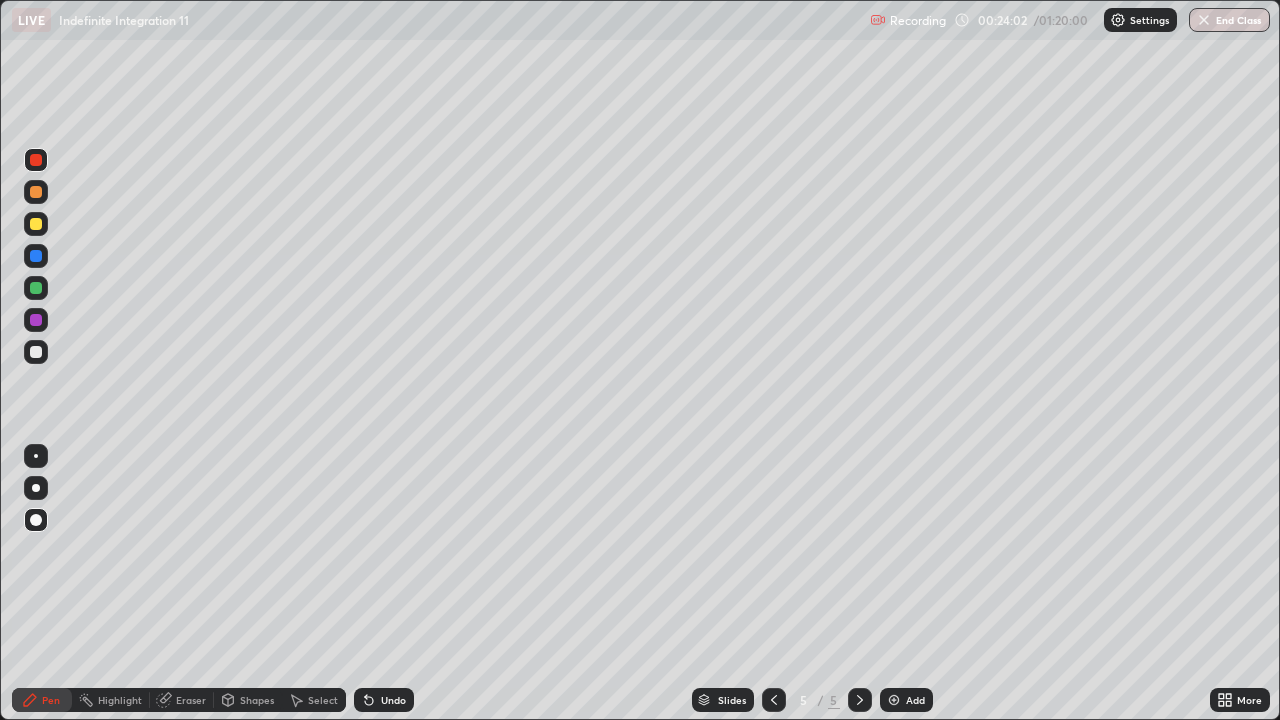 click on "Undo" at bounding box center [393, 700] 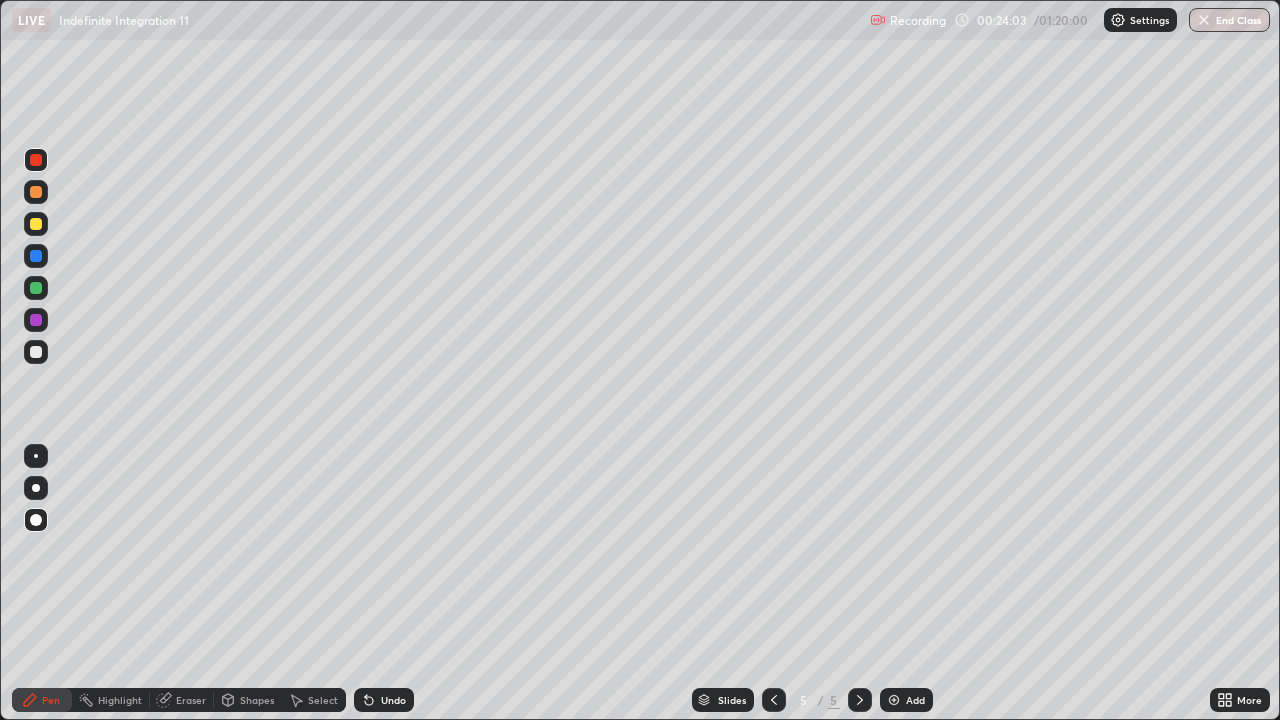 click on "Undo" at bounding box center (393, 700) 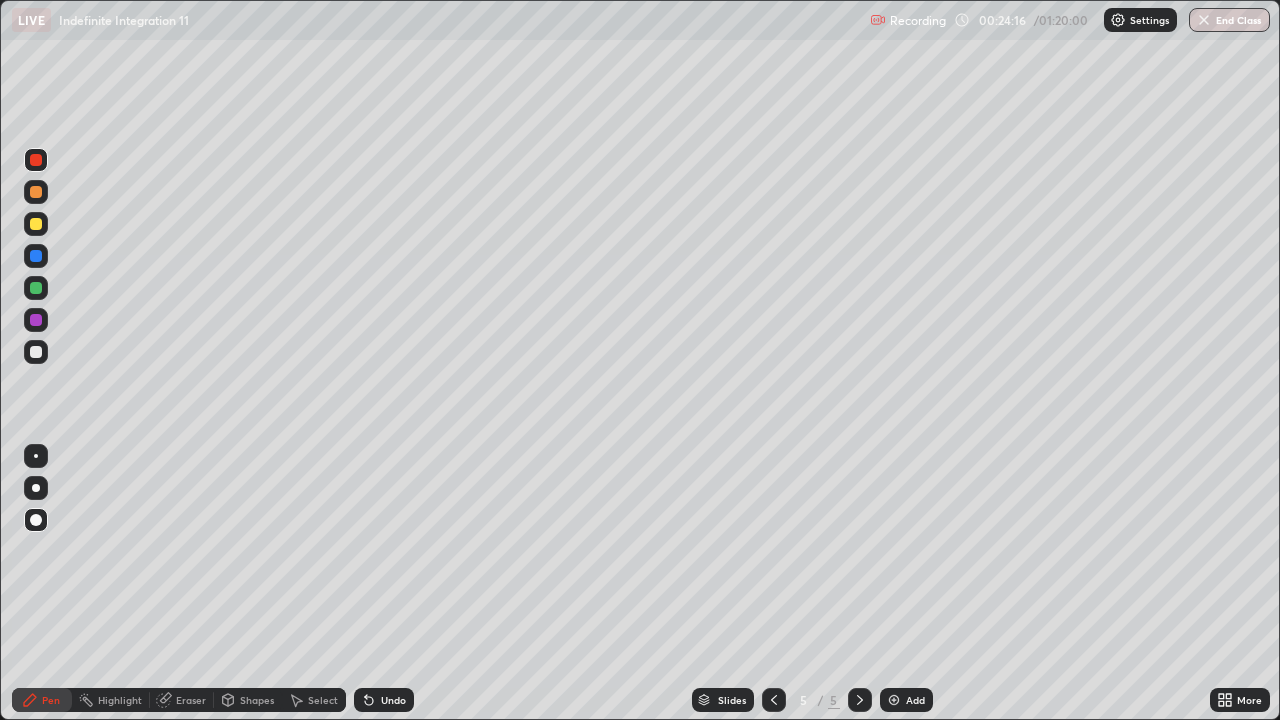click at bounding box center [36, 352] 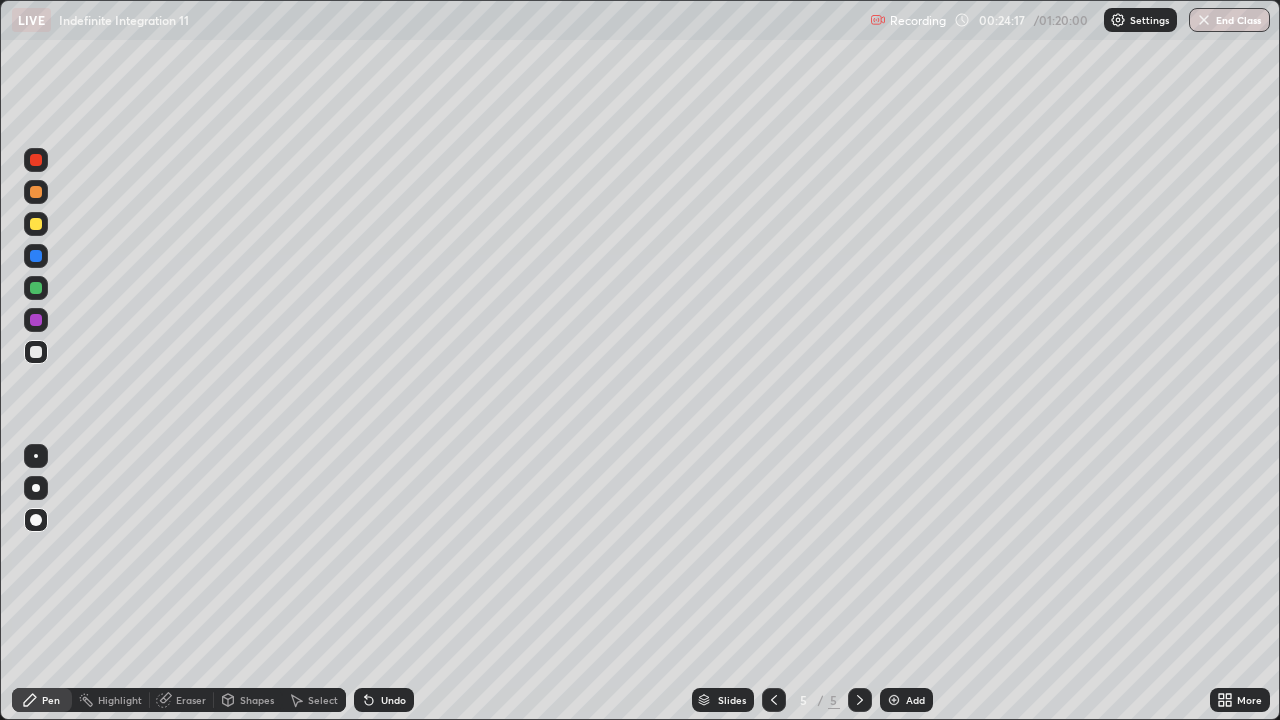 click at bounding box center (36, 224) 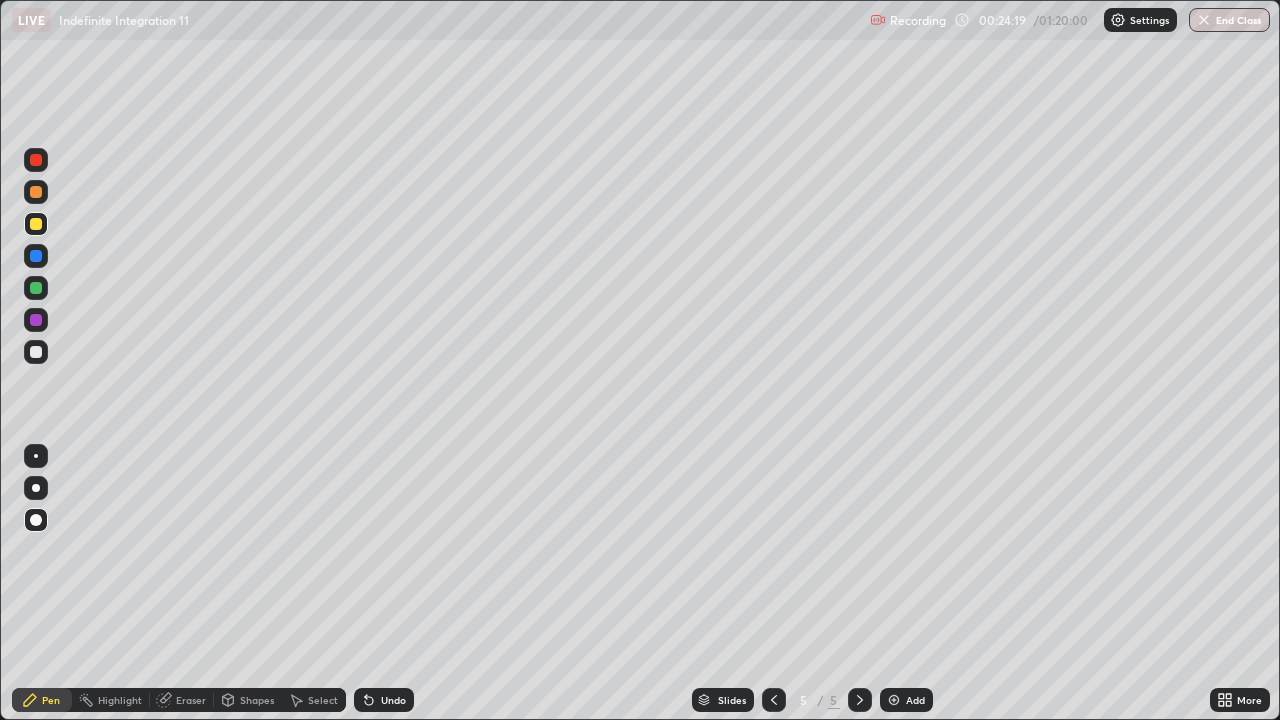 click at bounding box center (36, 352) 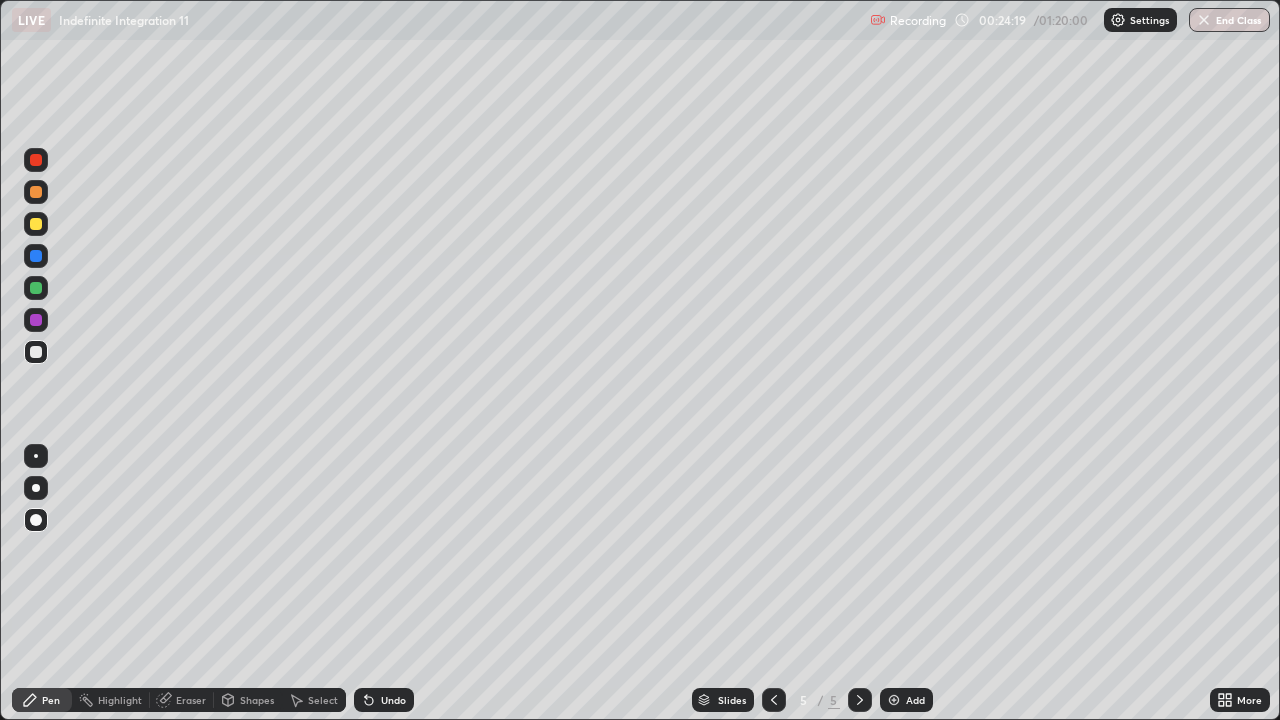 click at bounding box center (36, 224) 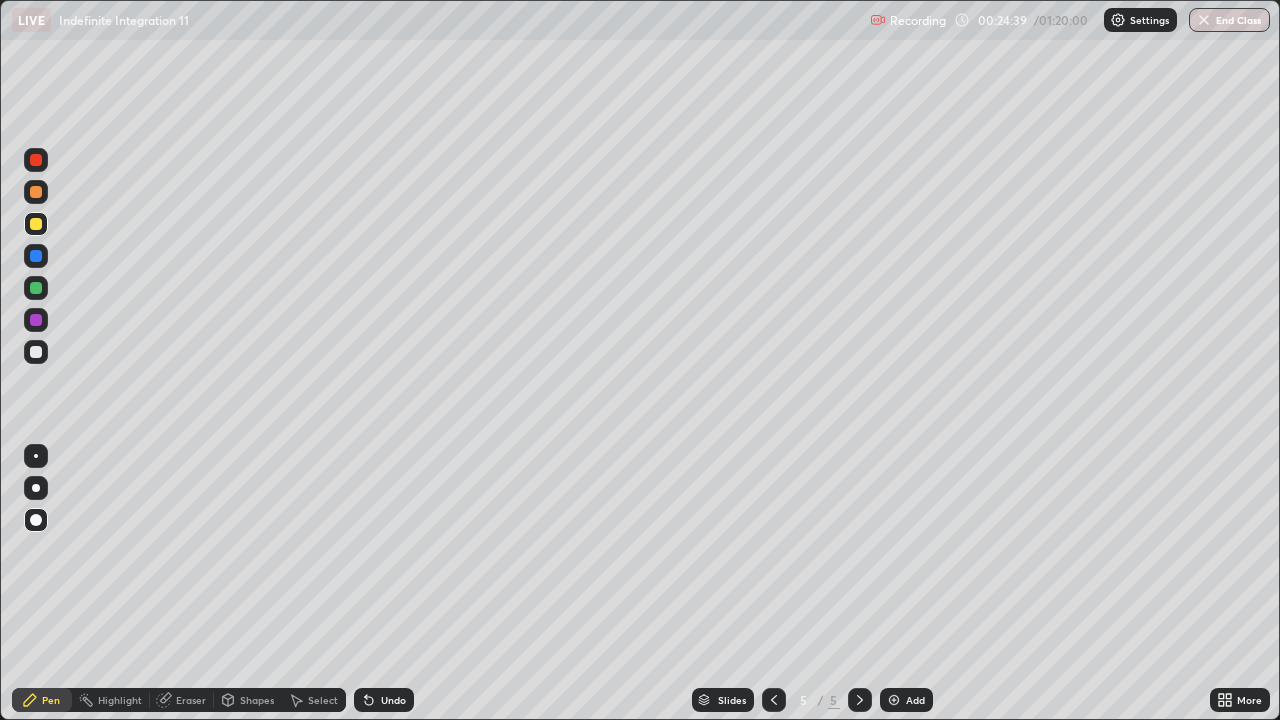 click at bounding box center [36, 352] 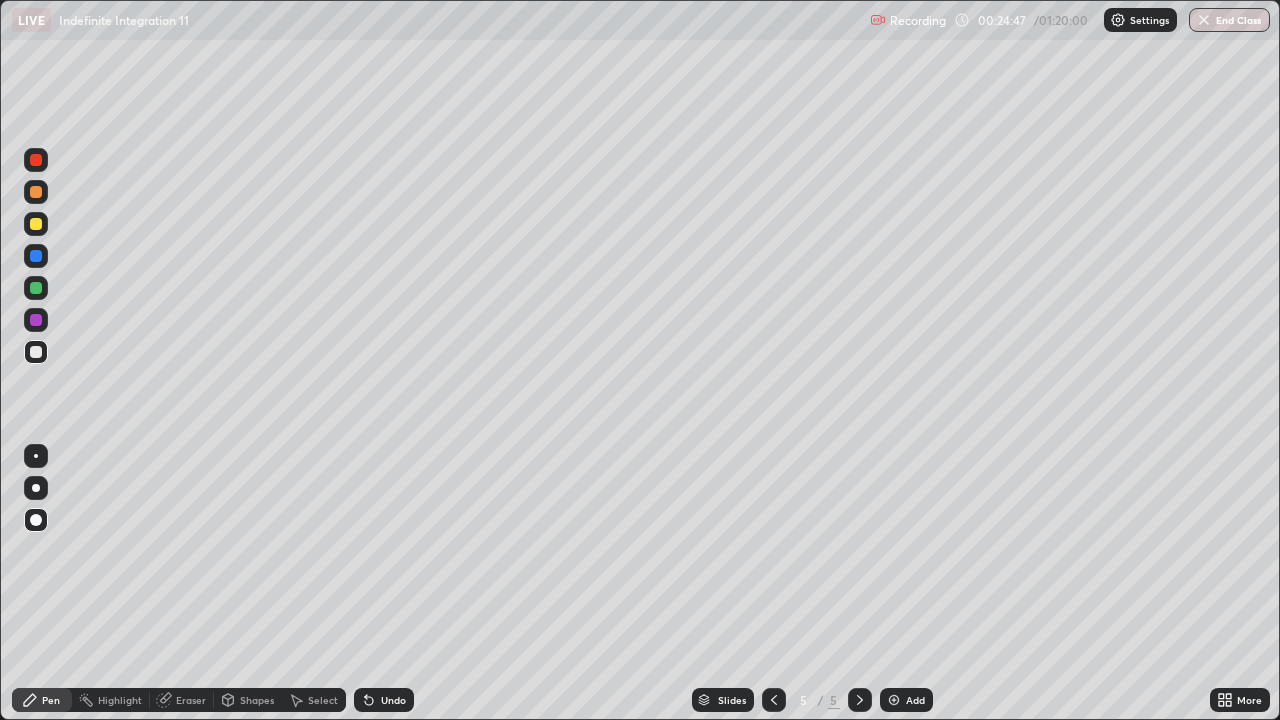 click on "Undo" at bounding box center [393, 700] 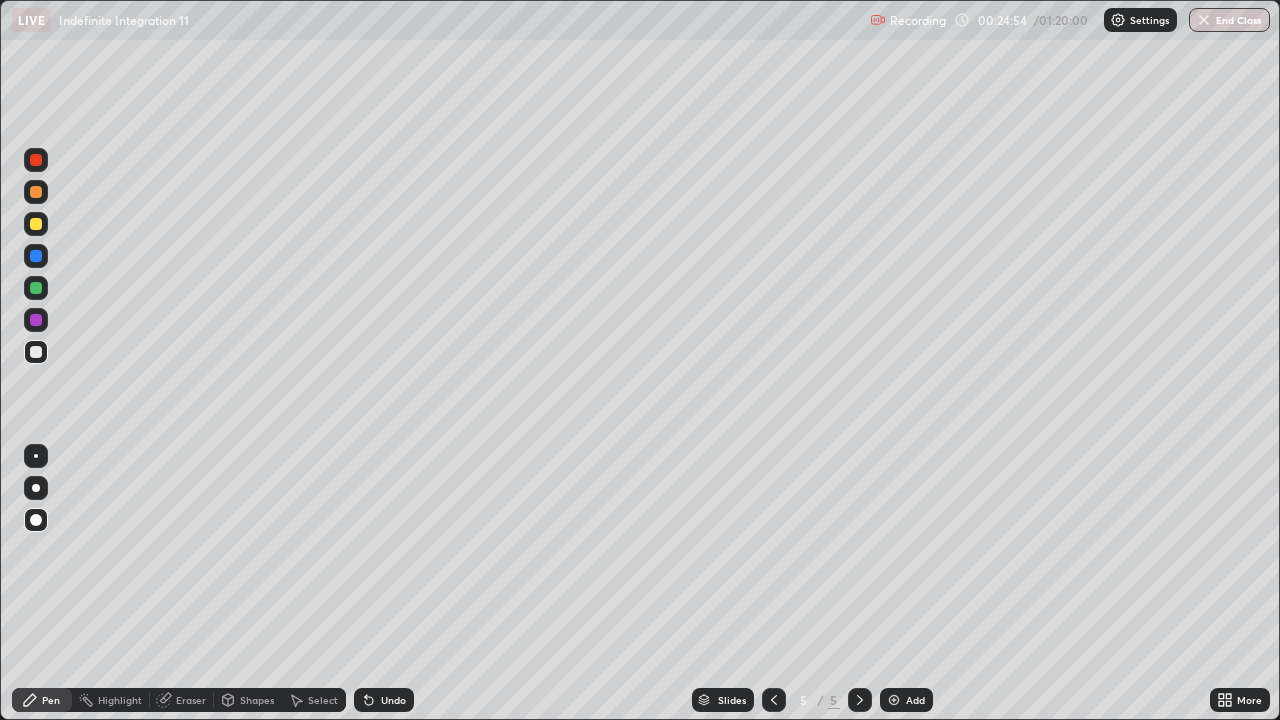 click at bounding box center (36, 320) 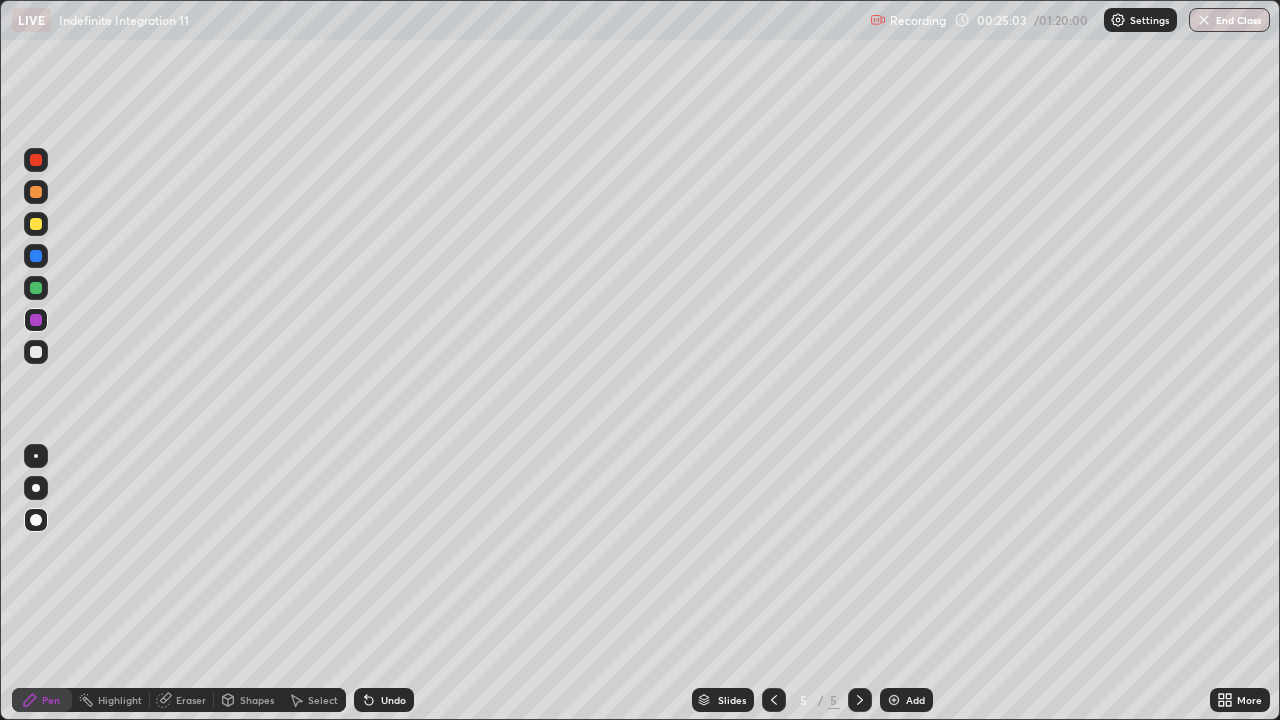 click on "Undo" at bounding box center [384, 700] 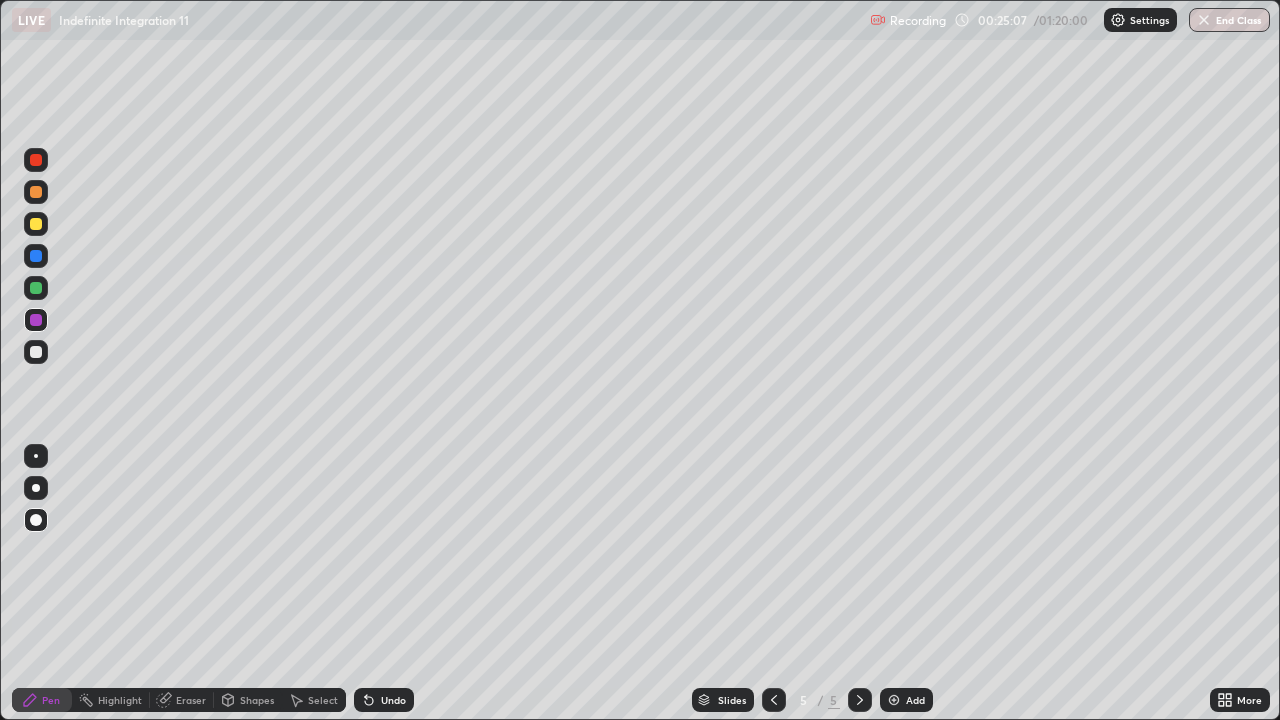 click at bounding box center (36, 352) 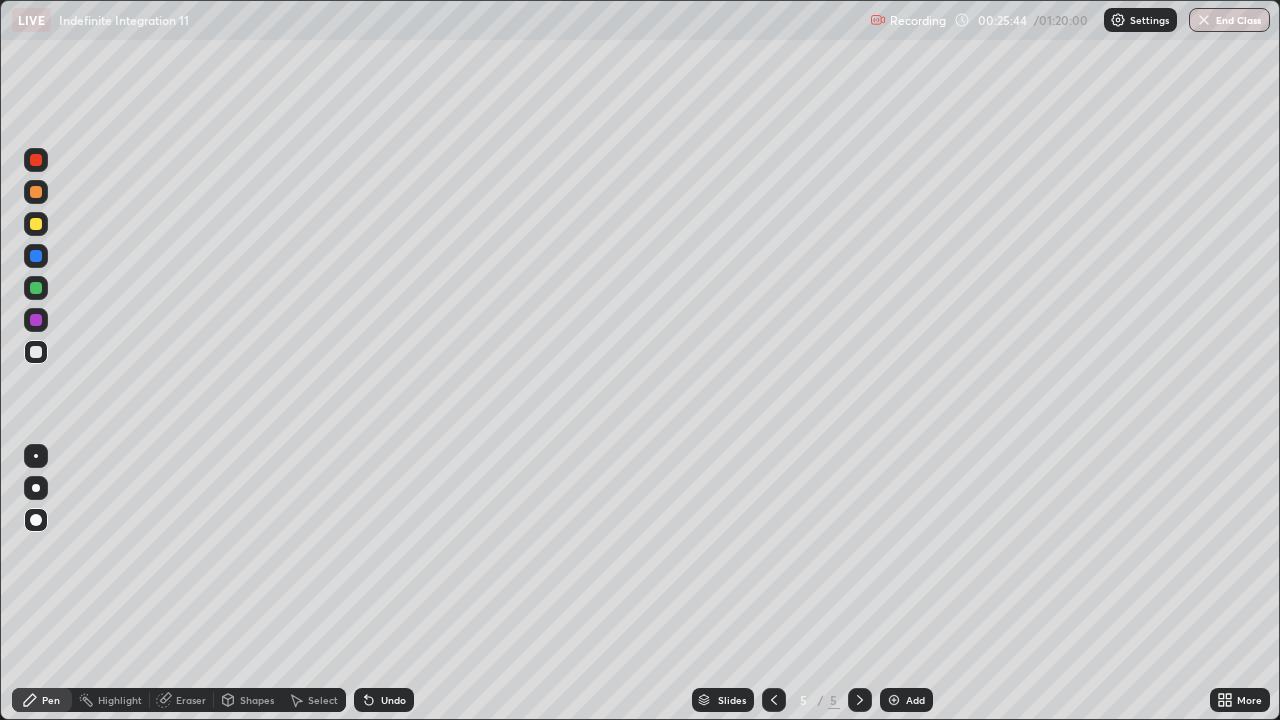 click at bounding box center (36, 192) 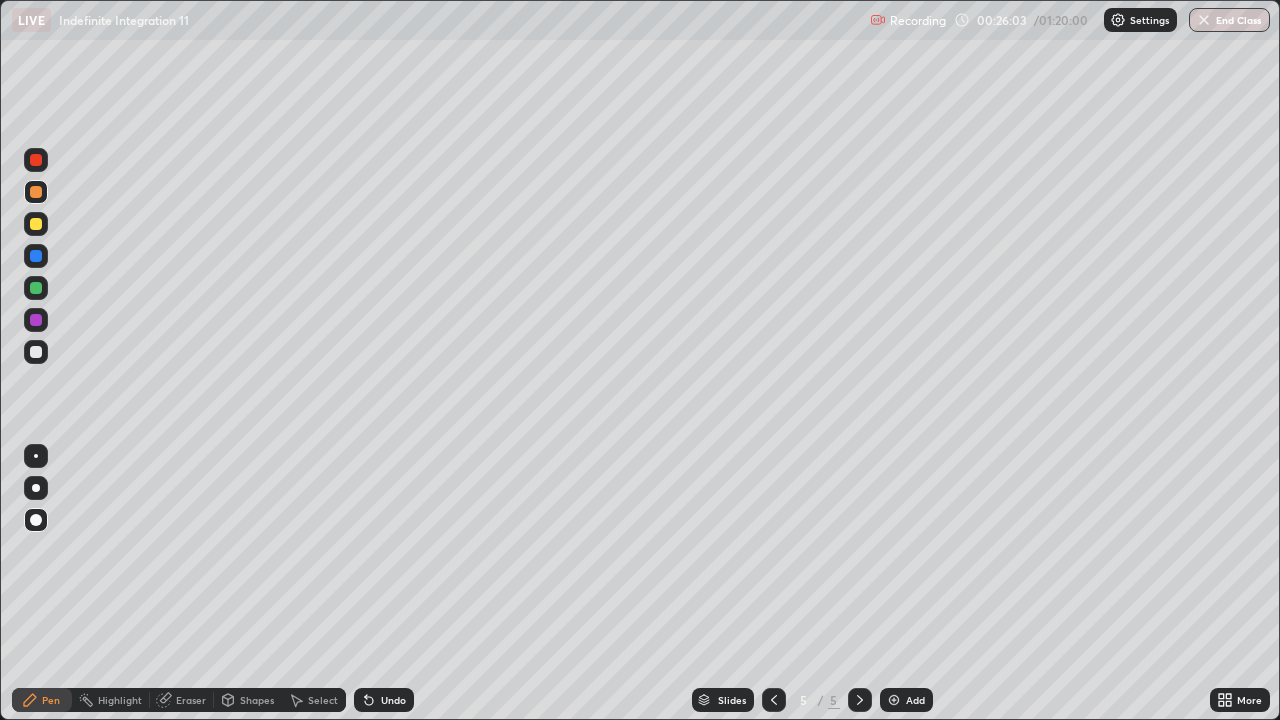 click on "Undo" at bounding box center [393, 700] 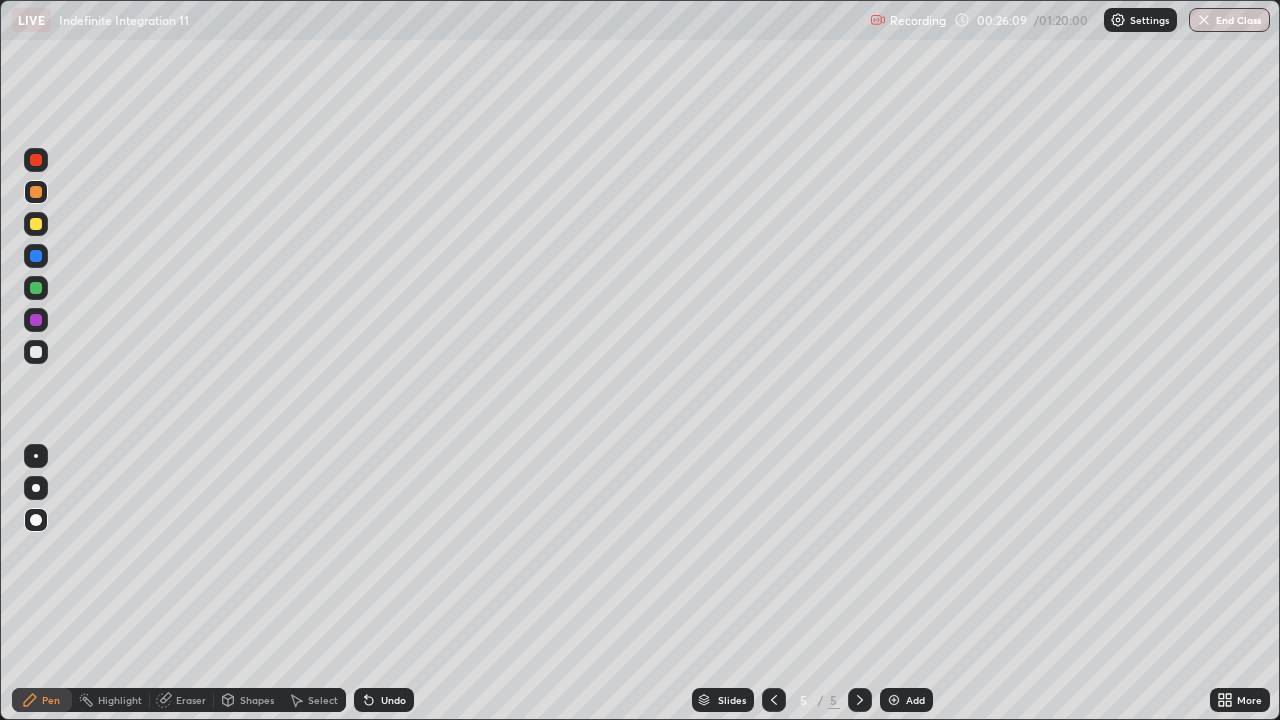 click on "Undo" at bounding box center [384, 700] 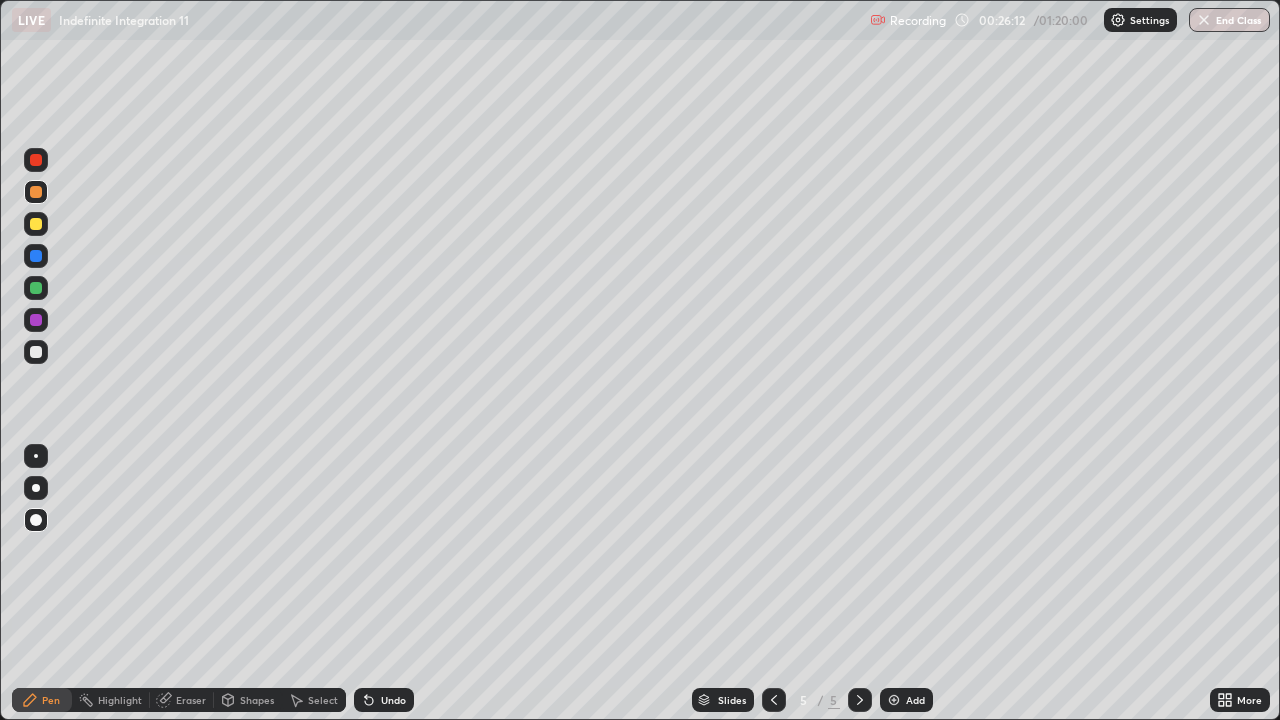 click at bounding box center (36, 352) 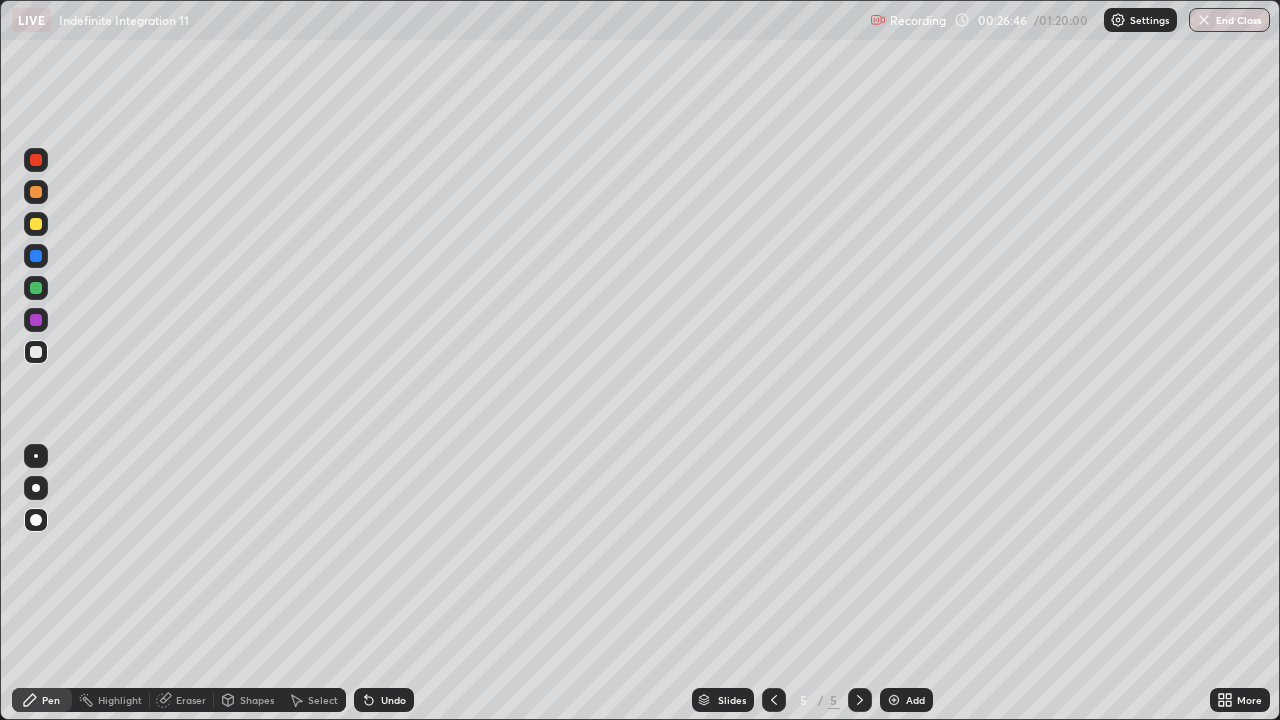click at bounding box center [36, 288] 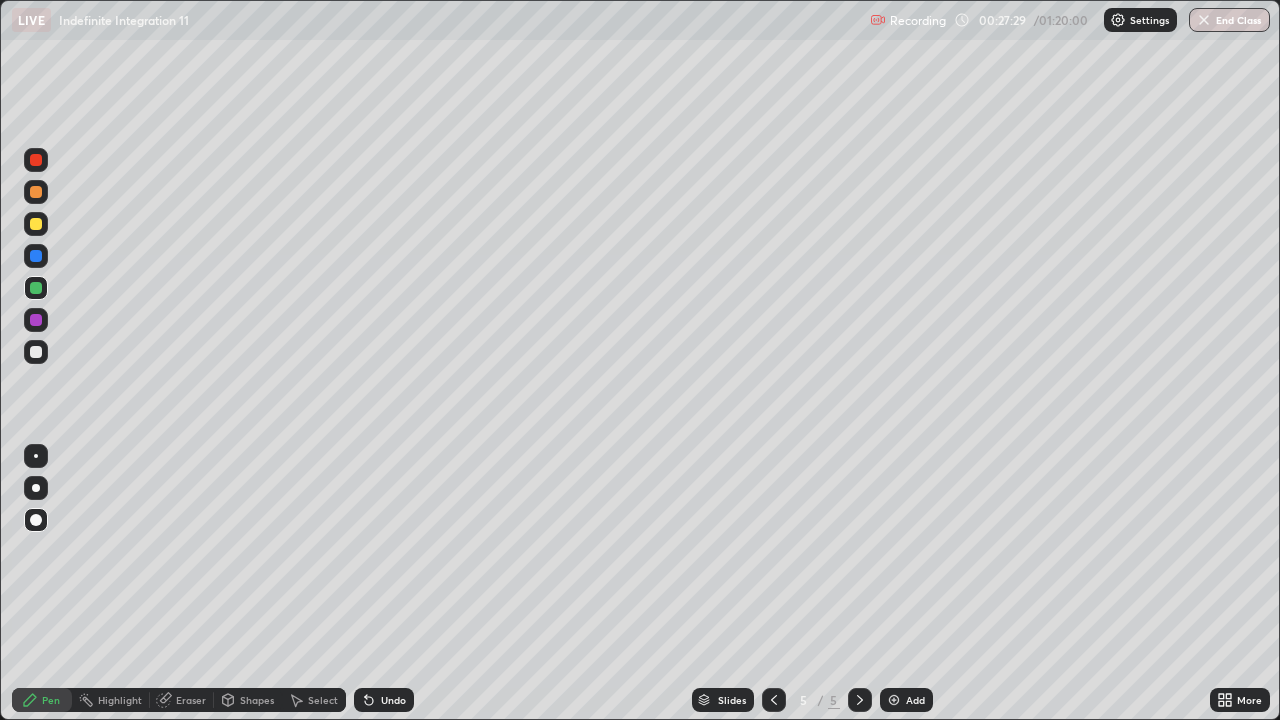 click on "Undo" at bounding box center [393, 700] 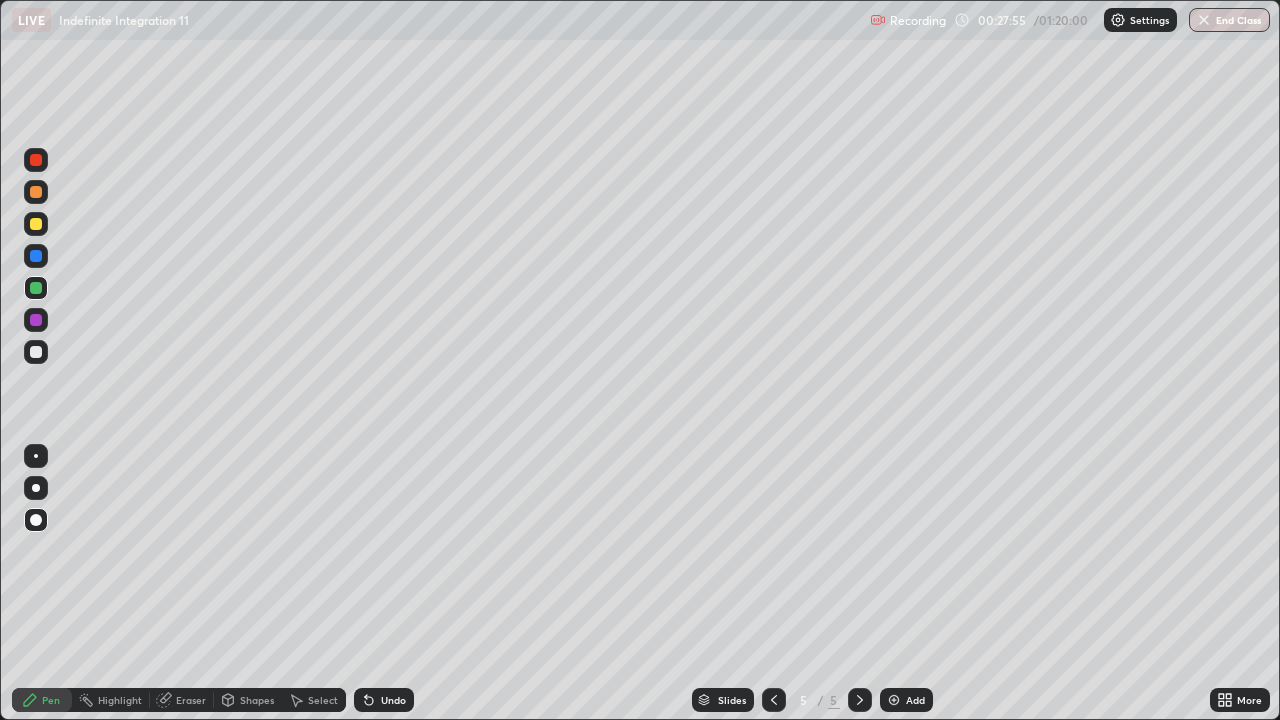 click on "Eraser" at bounding box center (191, 700) 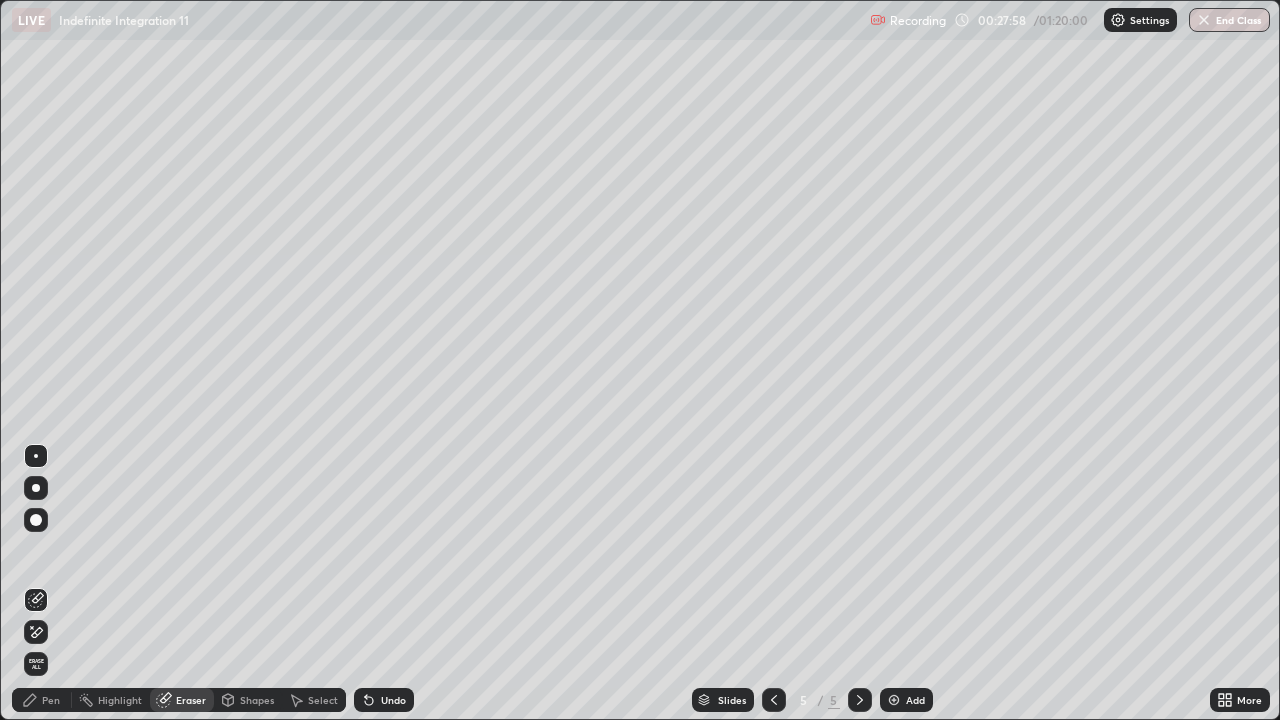 click on "Pen" at bounding box center [51, 700] 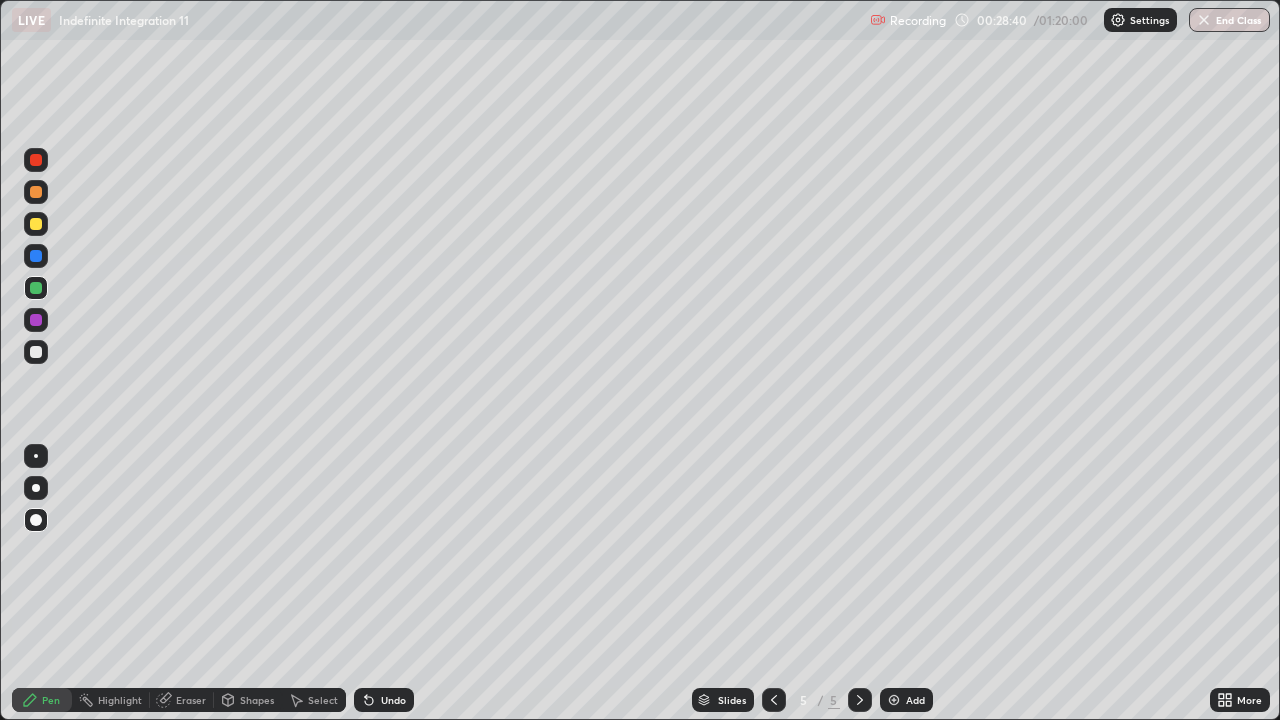 click on "Eraser" at bounding box center (191, 700) 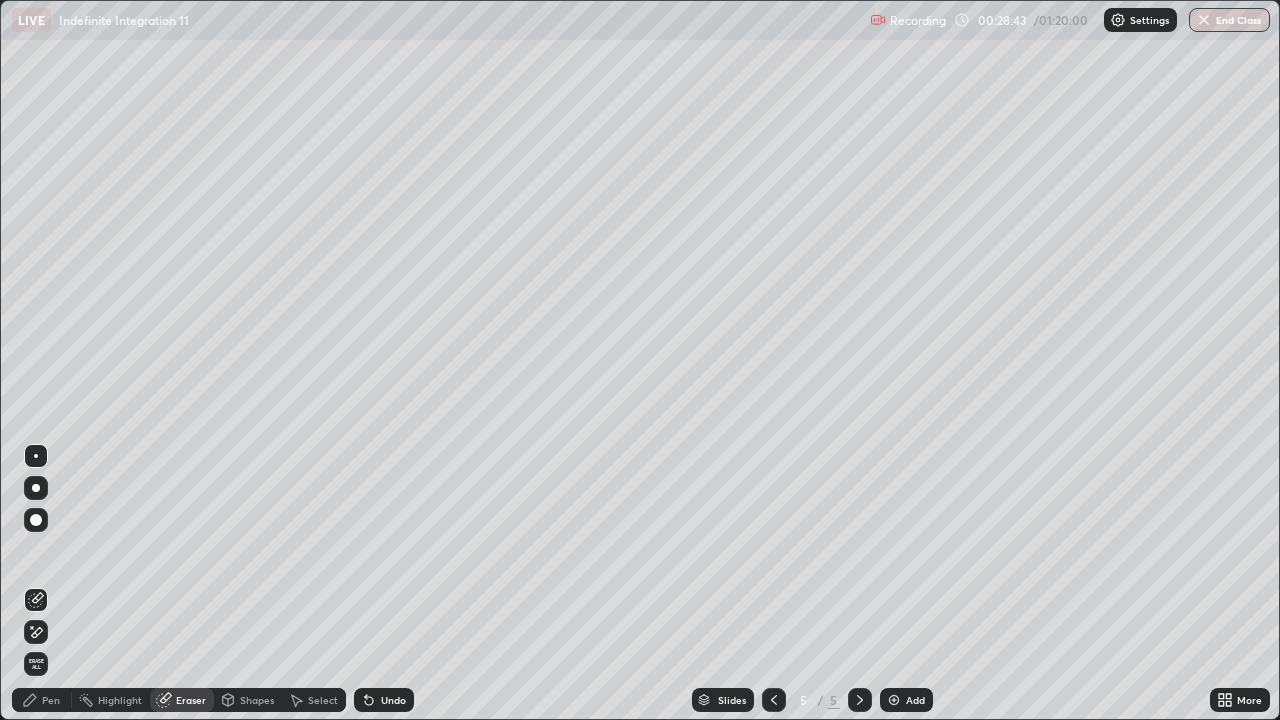click on "Pen" at bounding box center [51, 700] 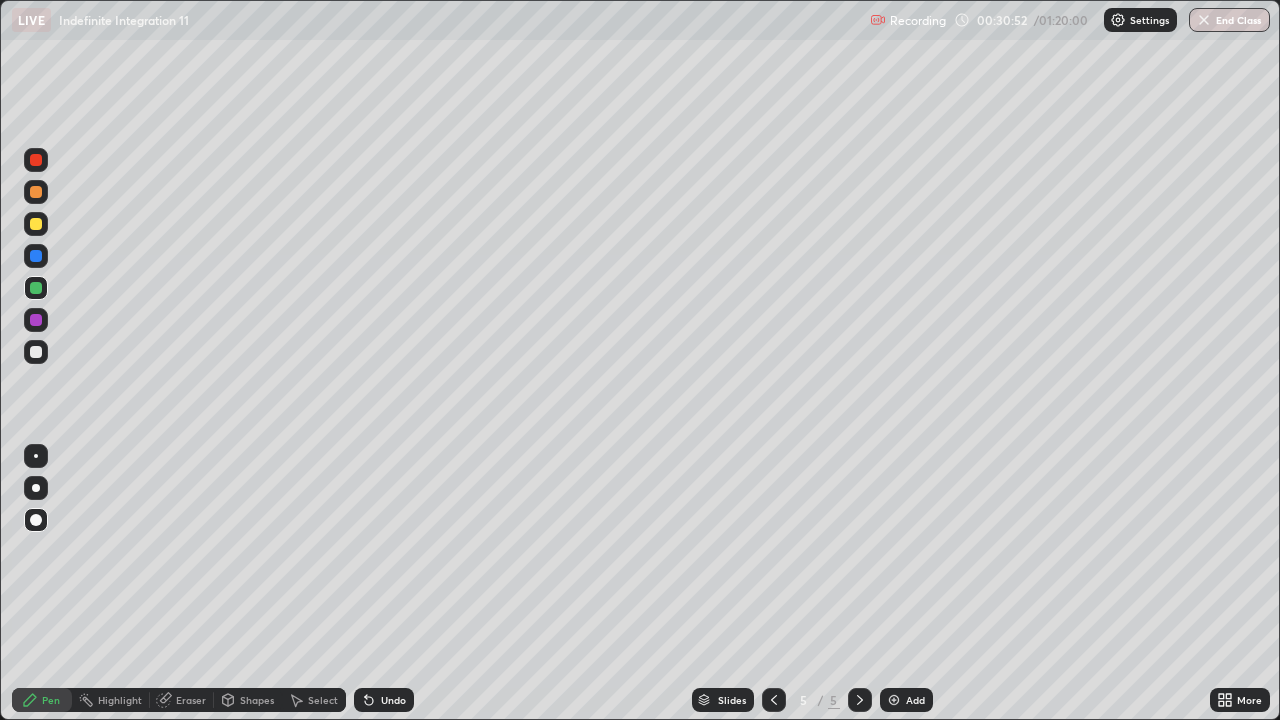 click at bounding box center (36, 192) 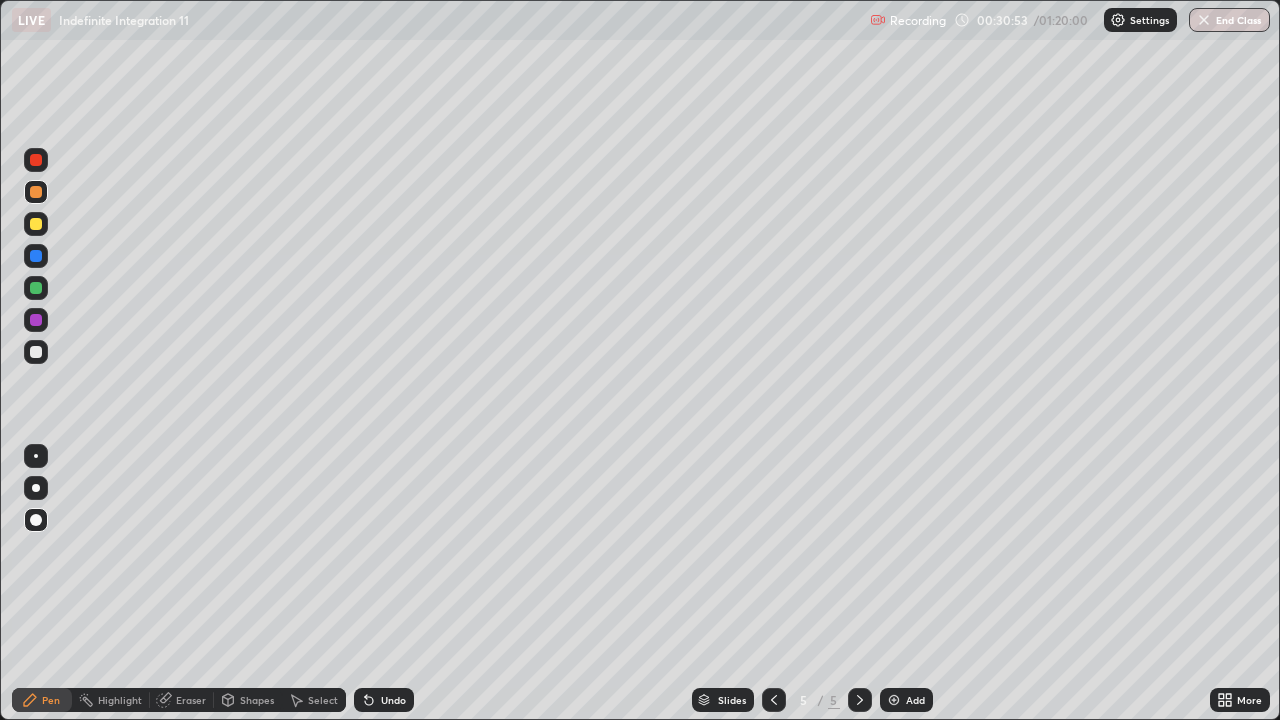 click at bounding box center (36, 224) 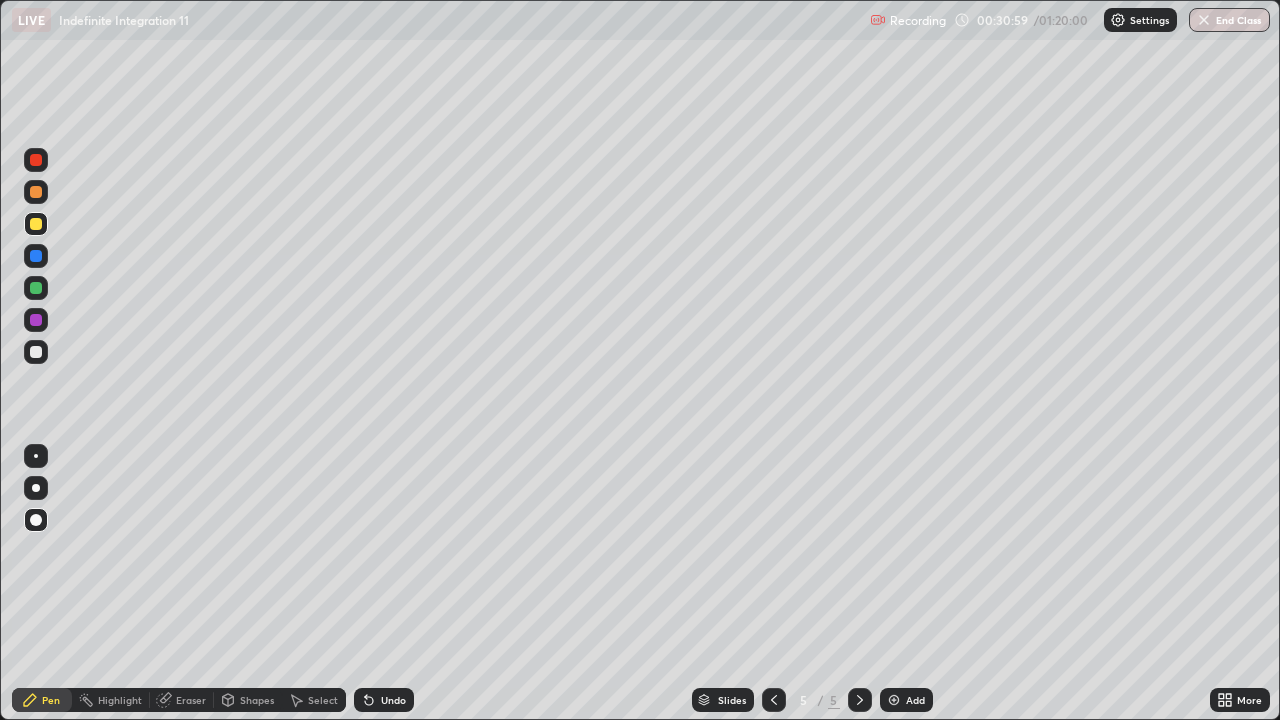 click 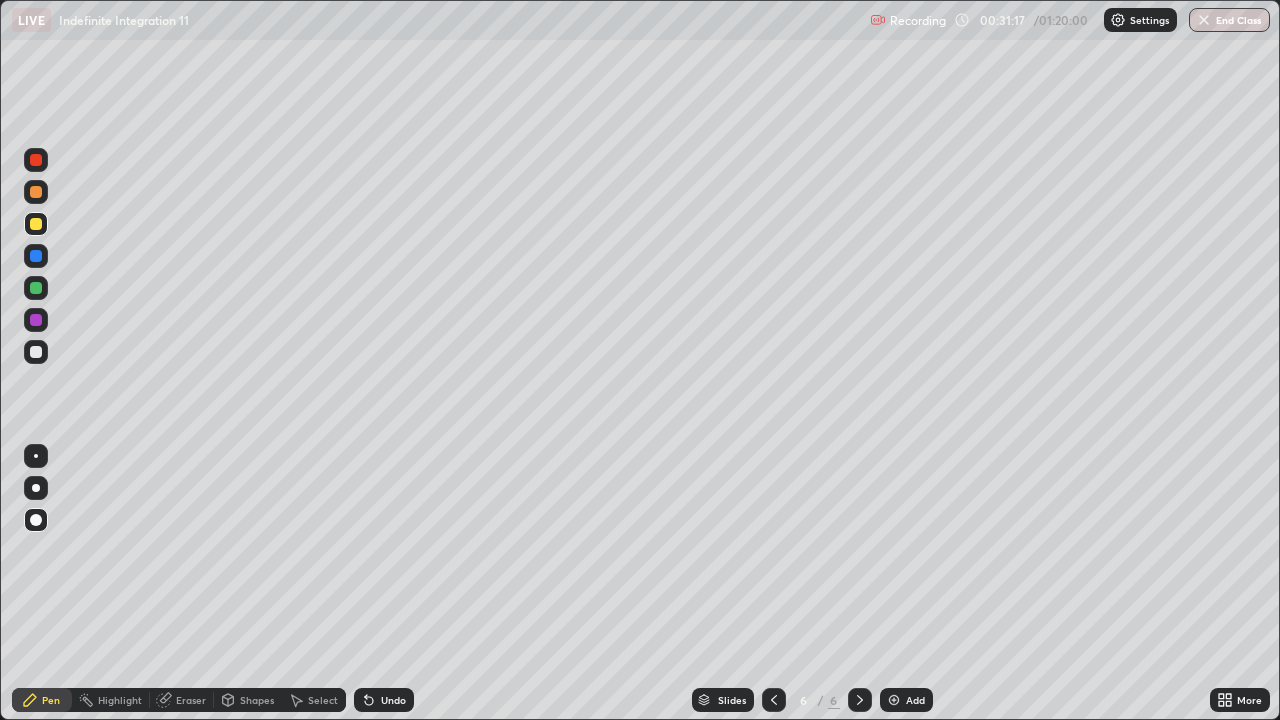 click at bounding box center (36, 352) 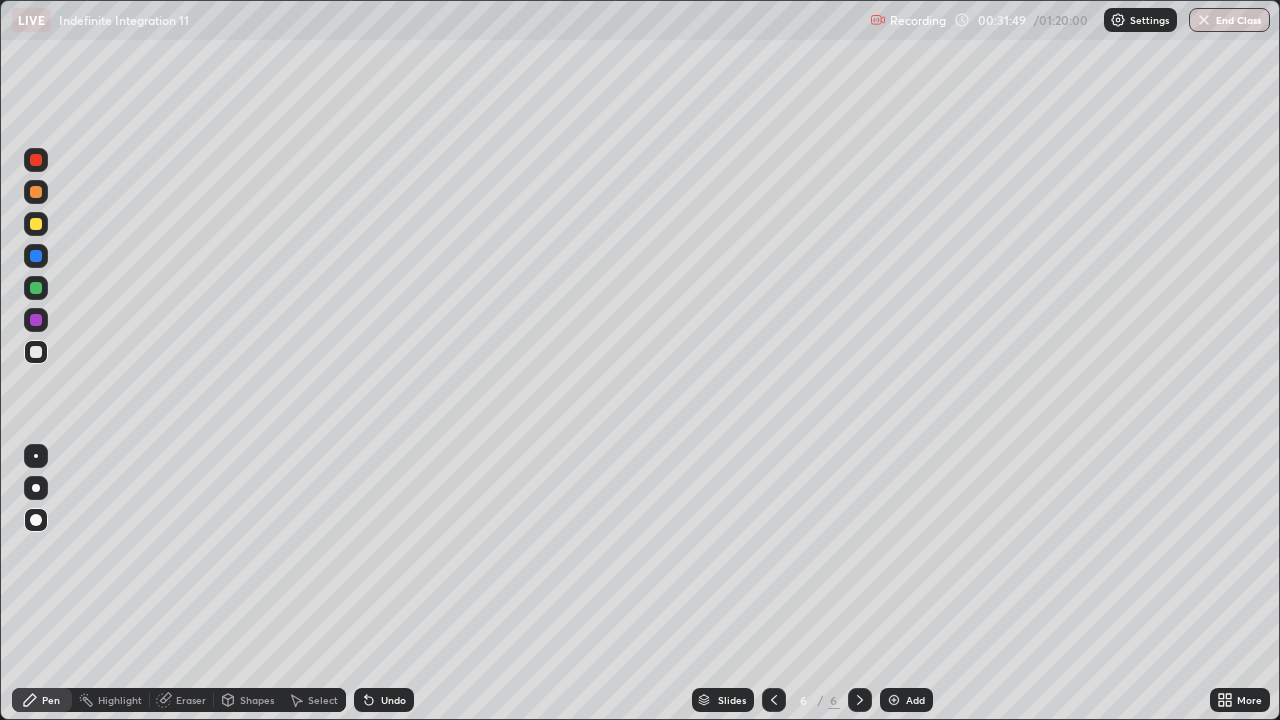click at bounding box center (36, 320) 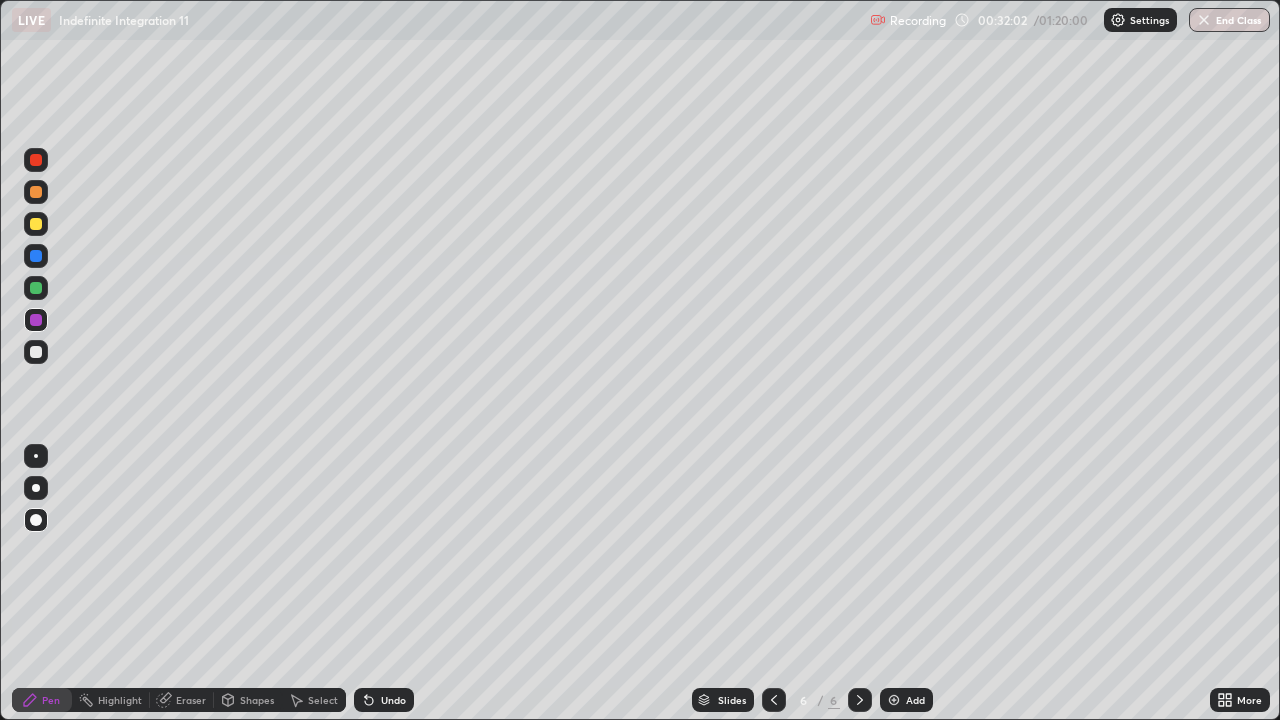 click at bounding box center [36, 352] 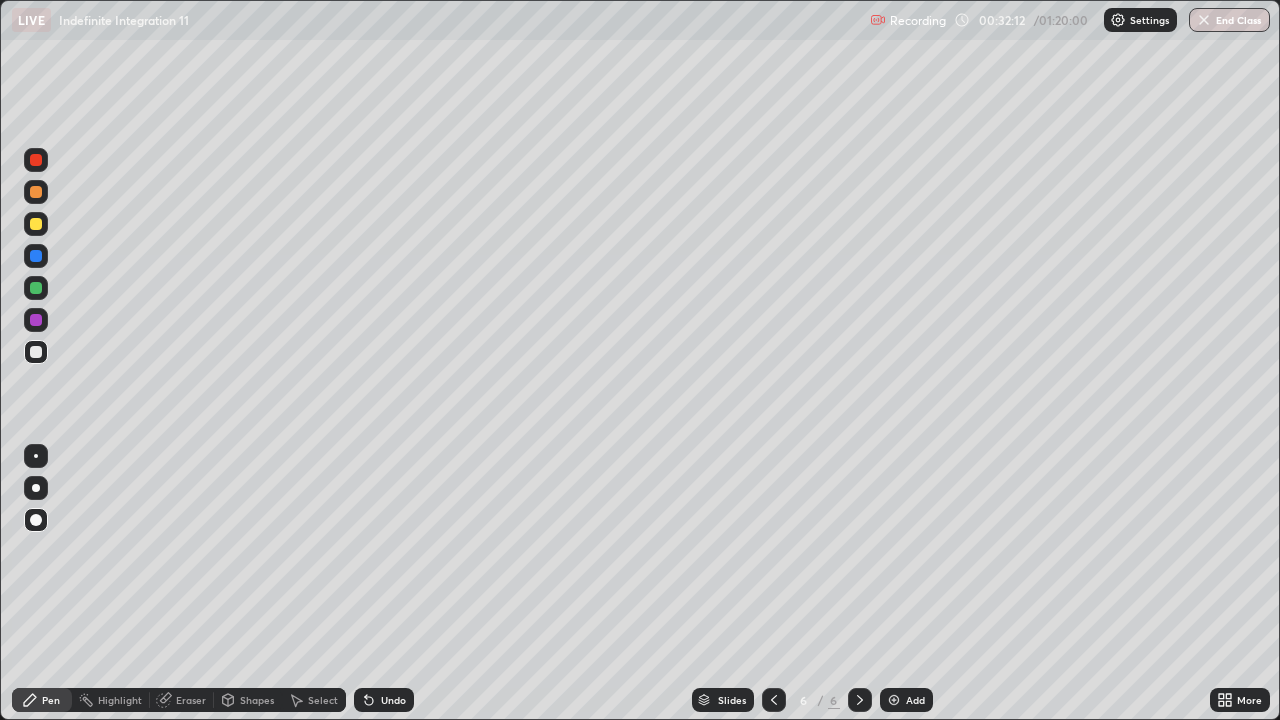 click on "Undo" at bounding box center [393, 700] 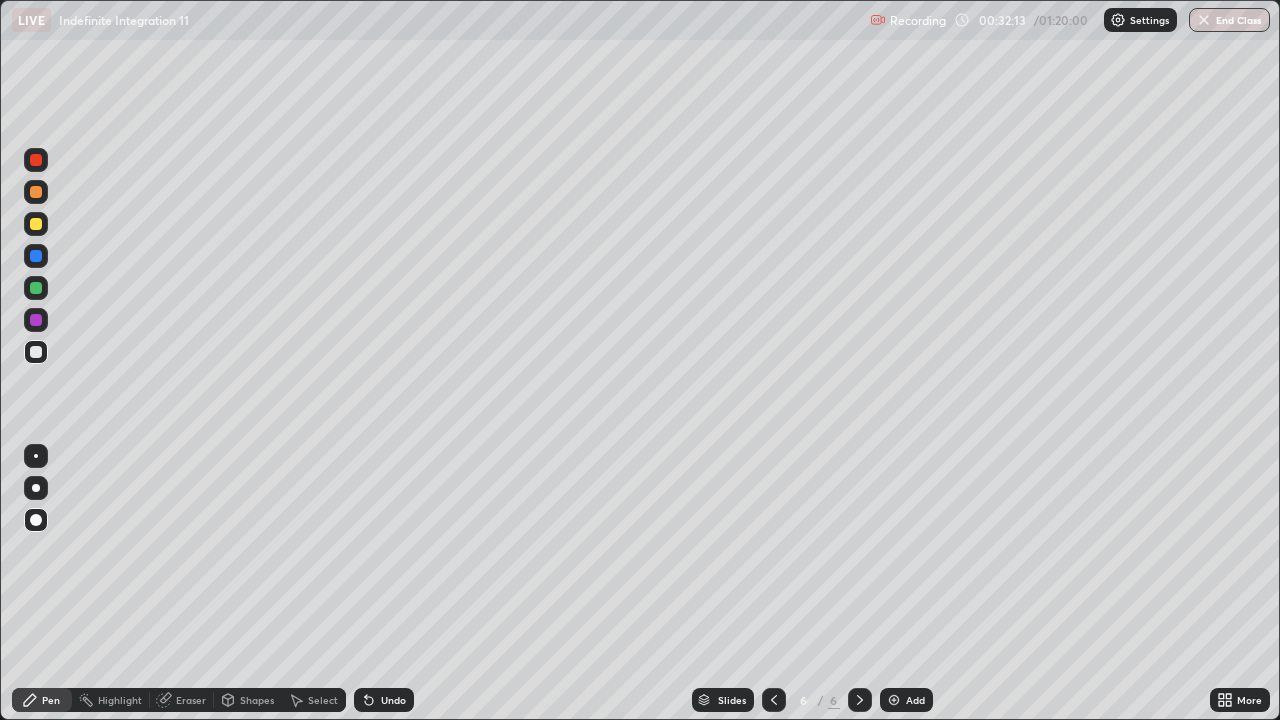 click on "Undo" at bounding box center [393, 700] 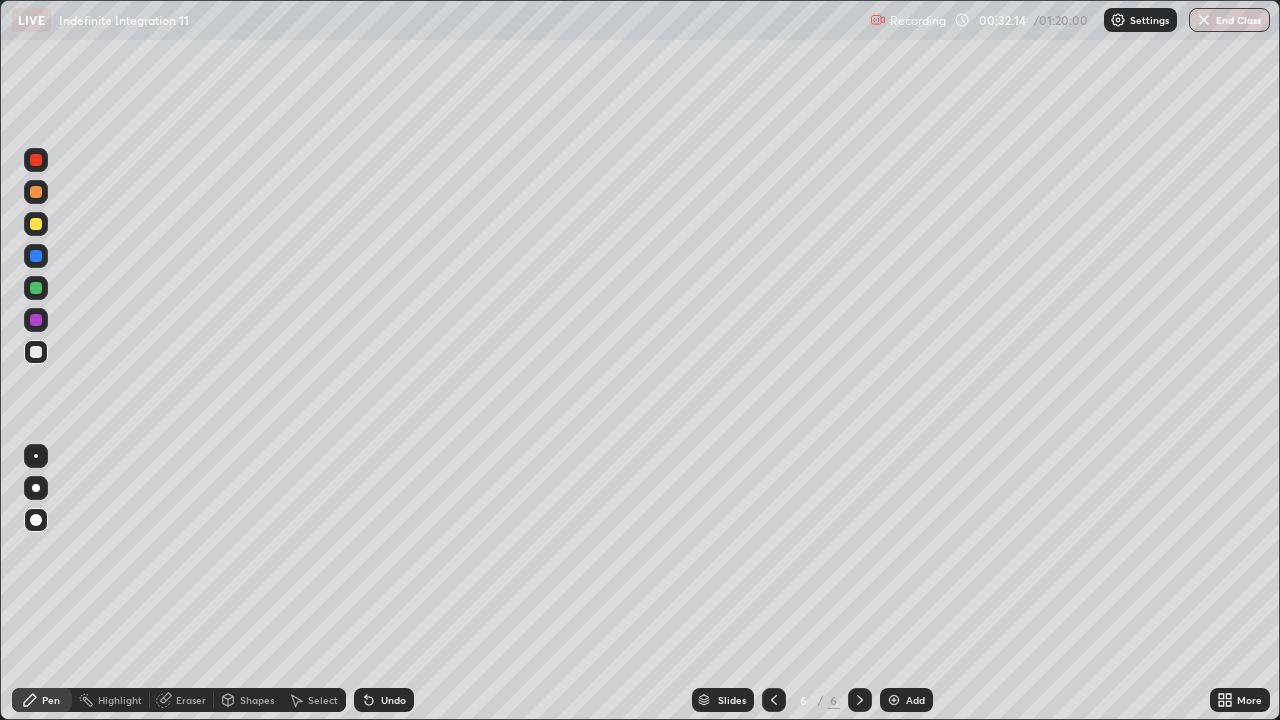 click on "Undo" at bounding box center [393, 700] 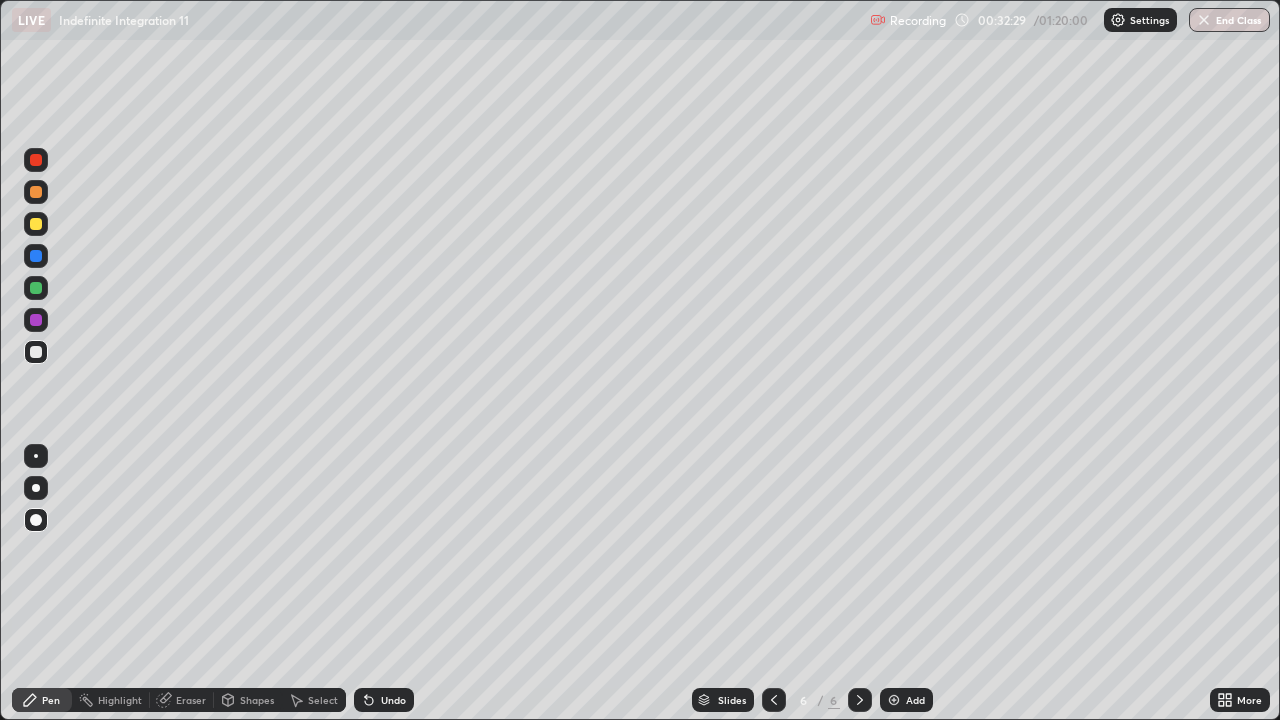 click at bounding box center (36, 352) 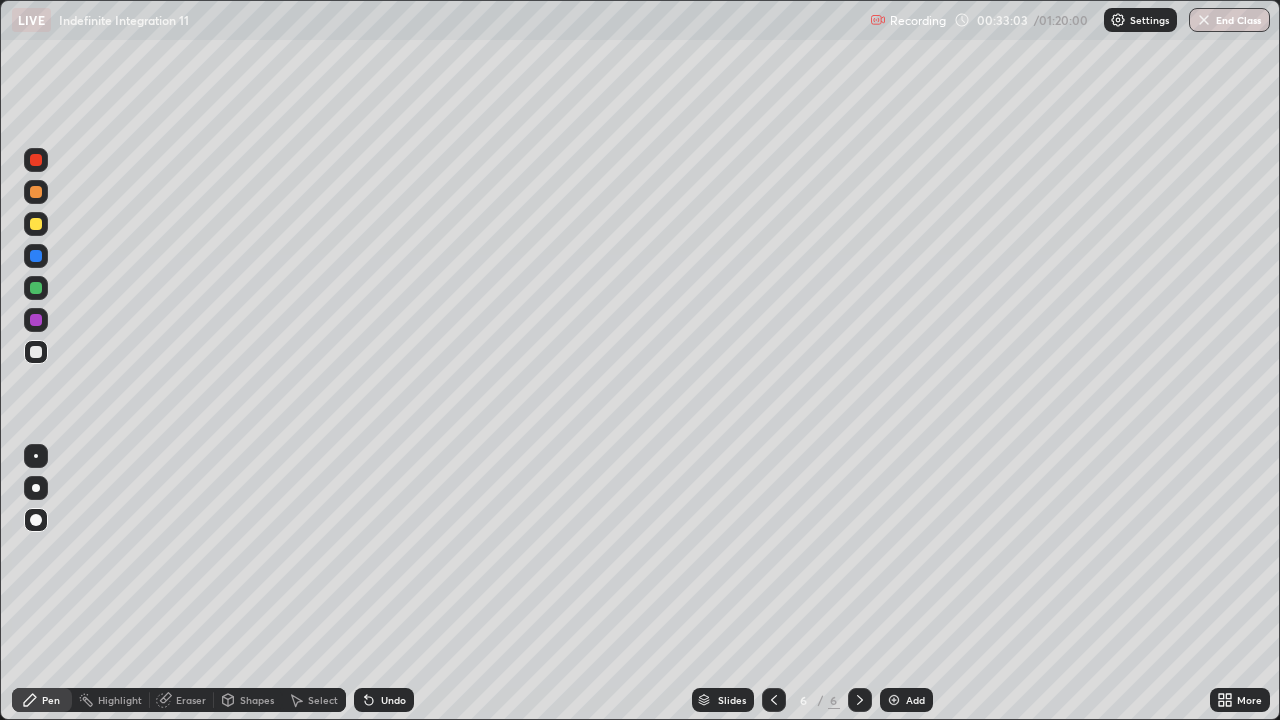 click on "Undo" at bounding box center [393, 700] 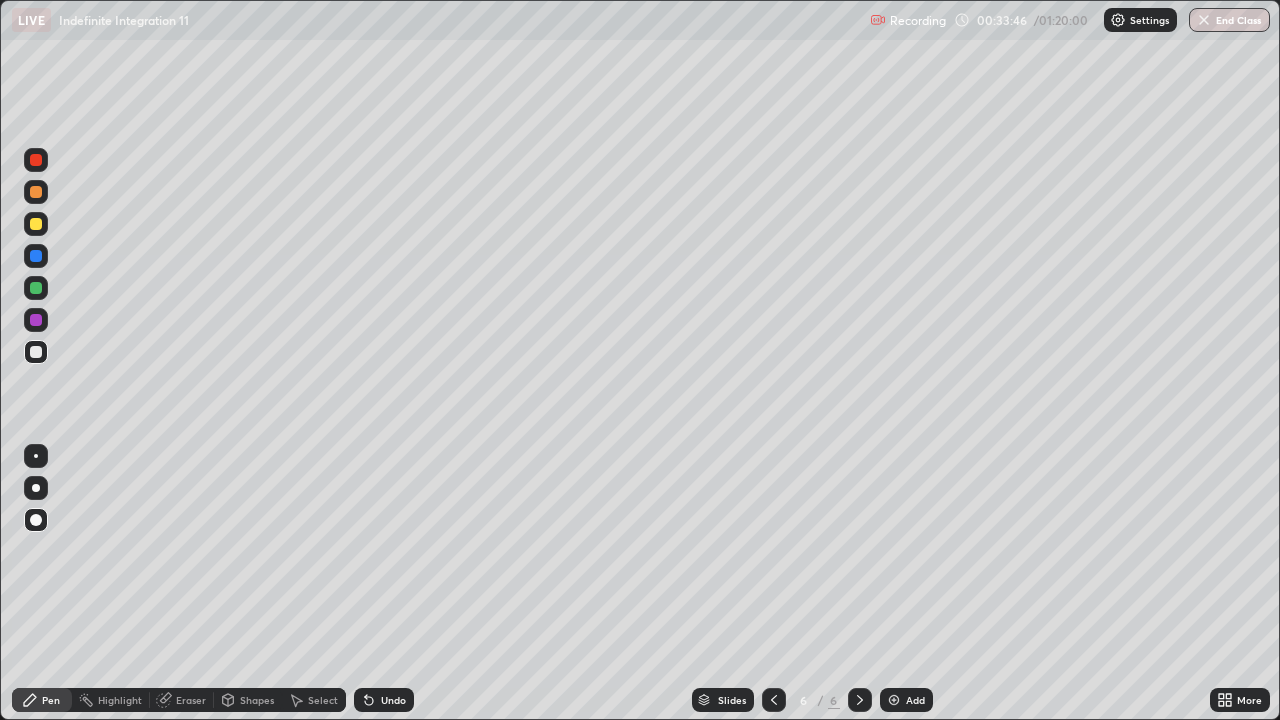 click at bounding box center [36, 224] 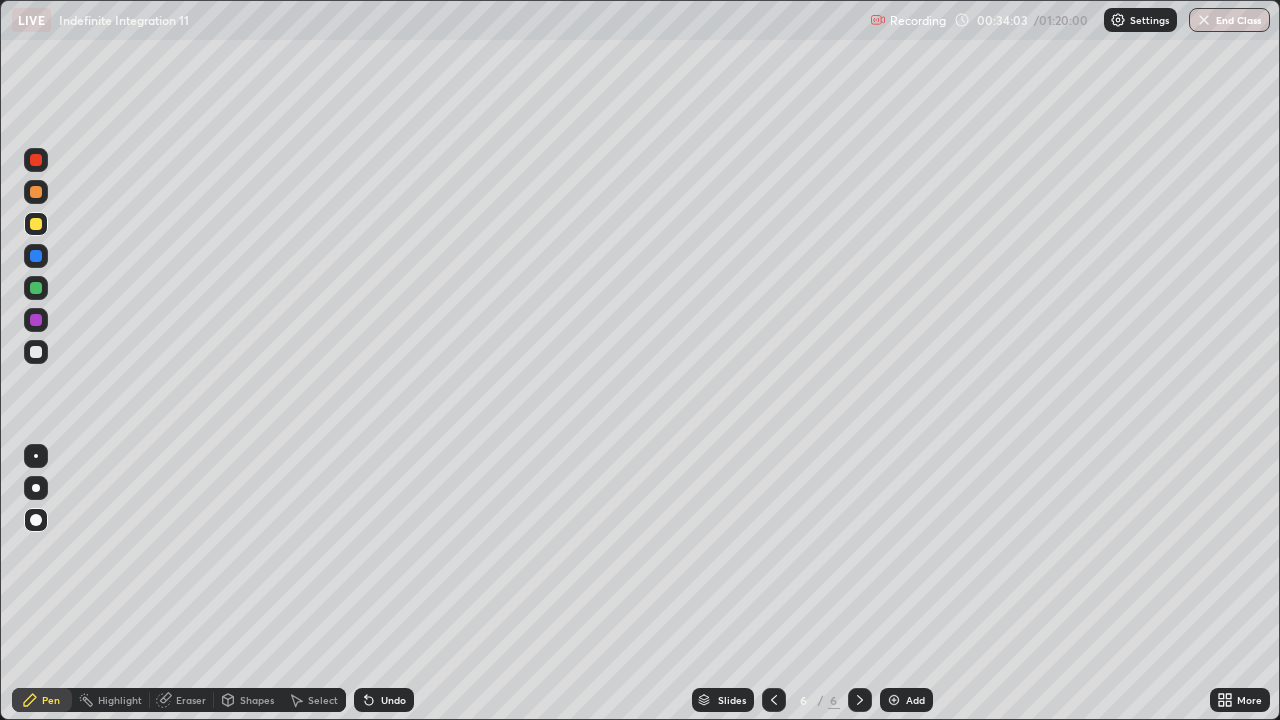 click on "Undo" at bounding box center [393, 700] 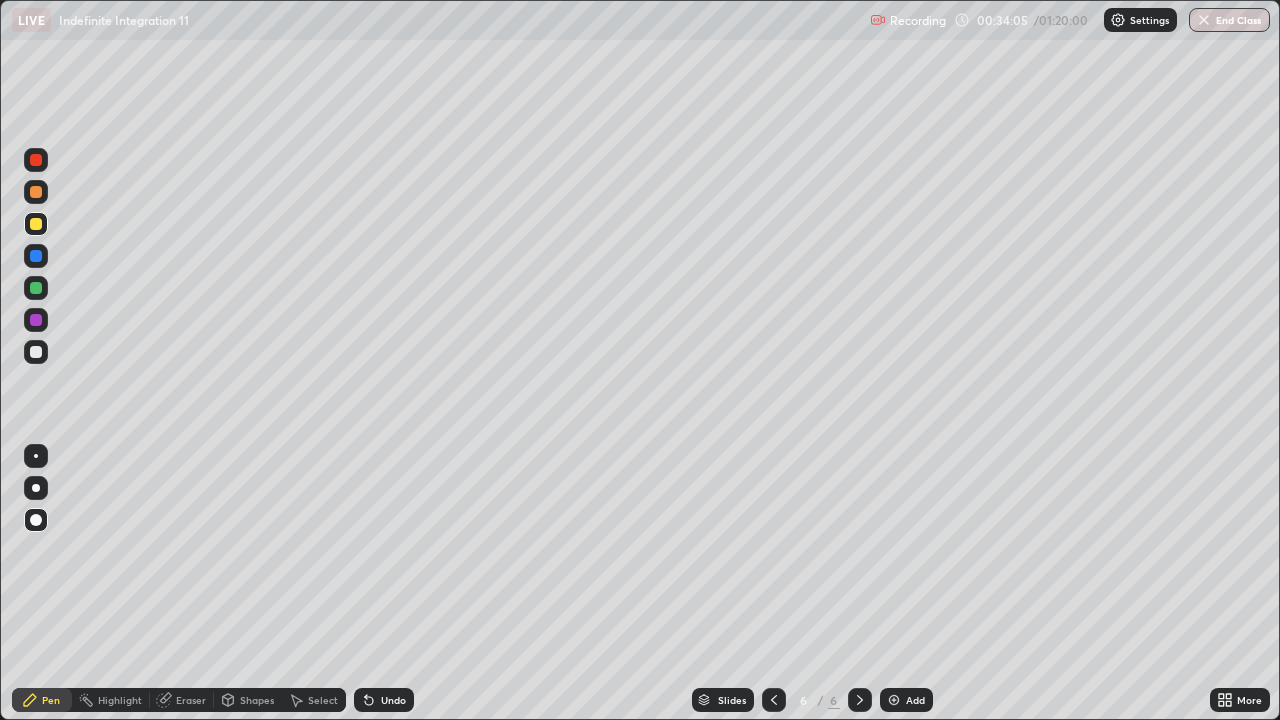 click on "Undo" at bounding box center (393, 700) 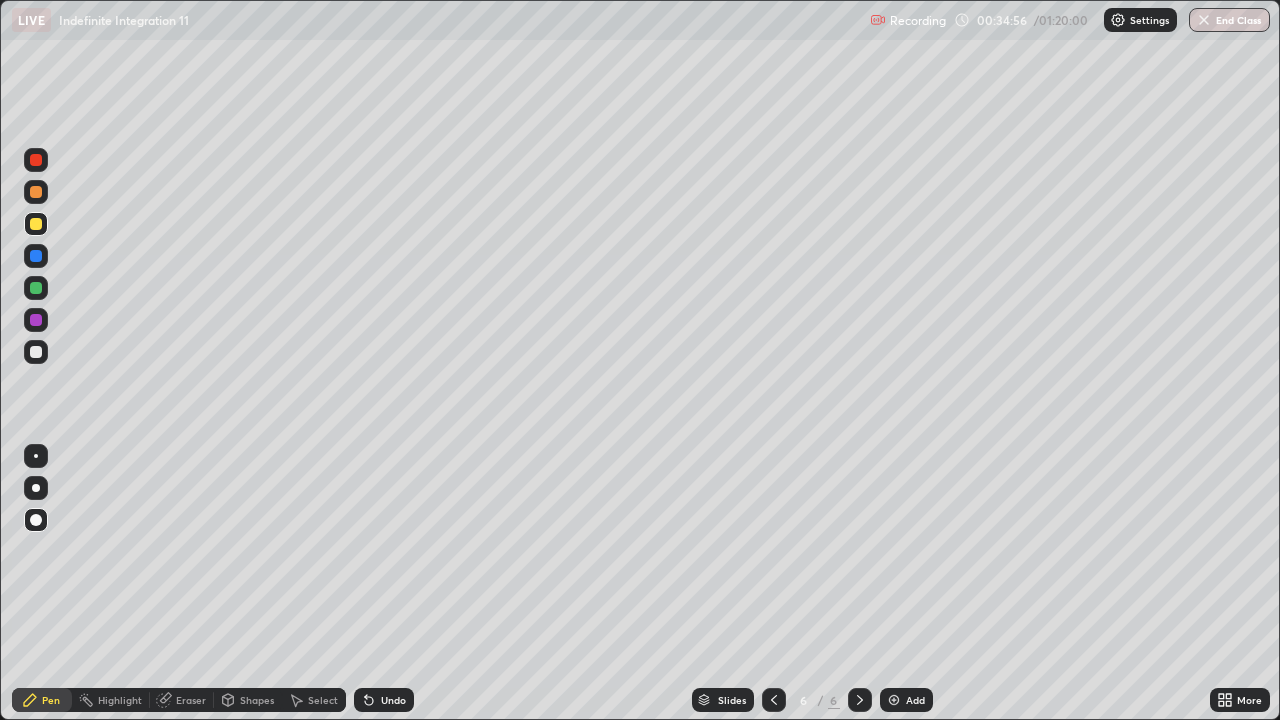 click on "Undo" at bounding box center [393, 700] 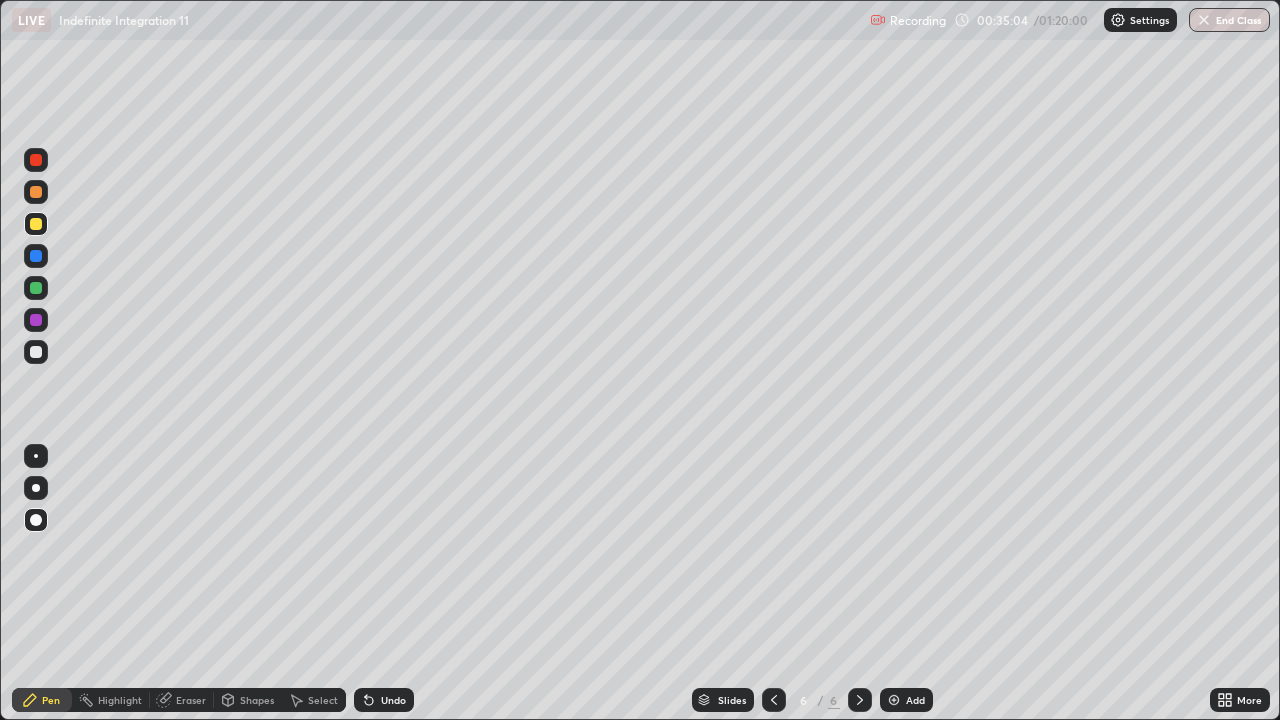 click on "Undo" at bounding box center (393, 700) 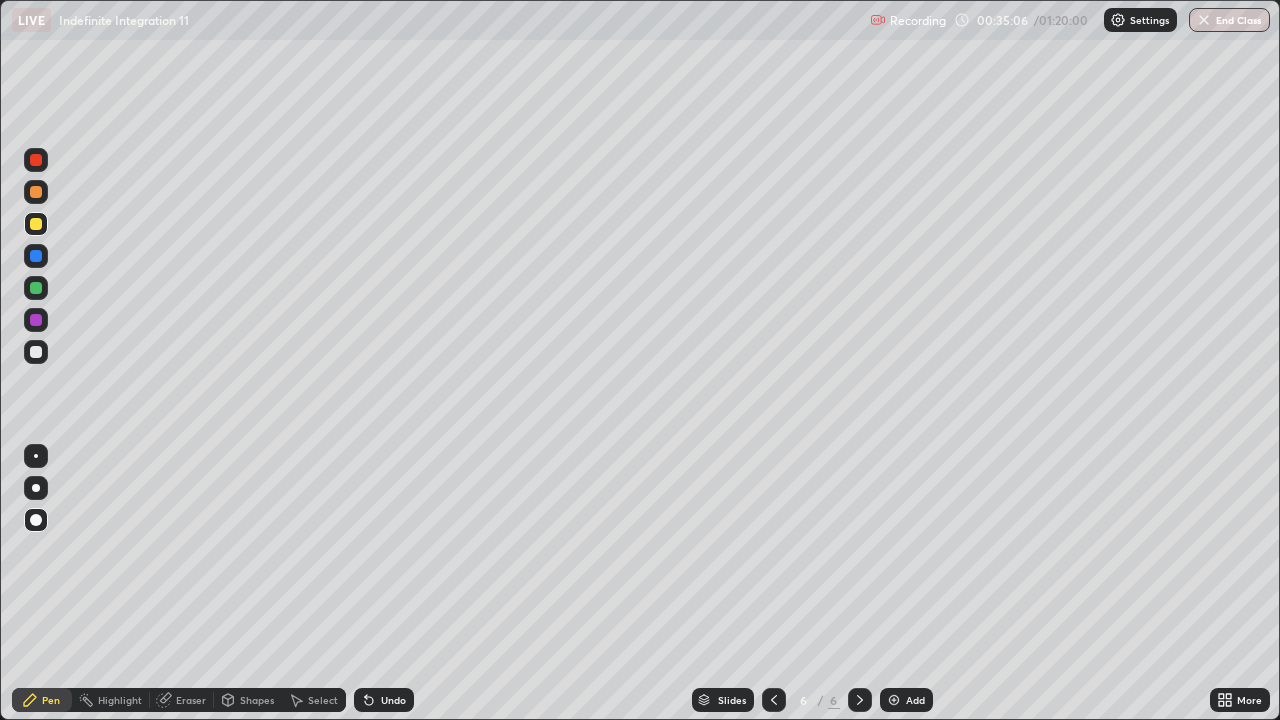 click on "Undo" at bounding box center [393, 700] 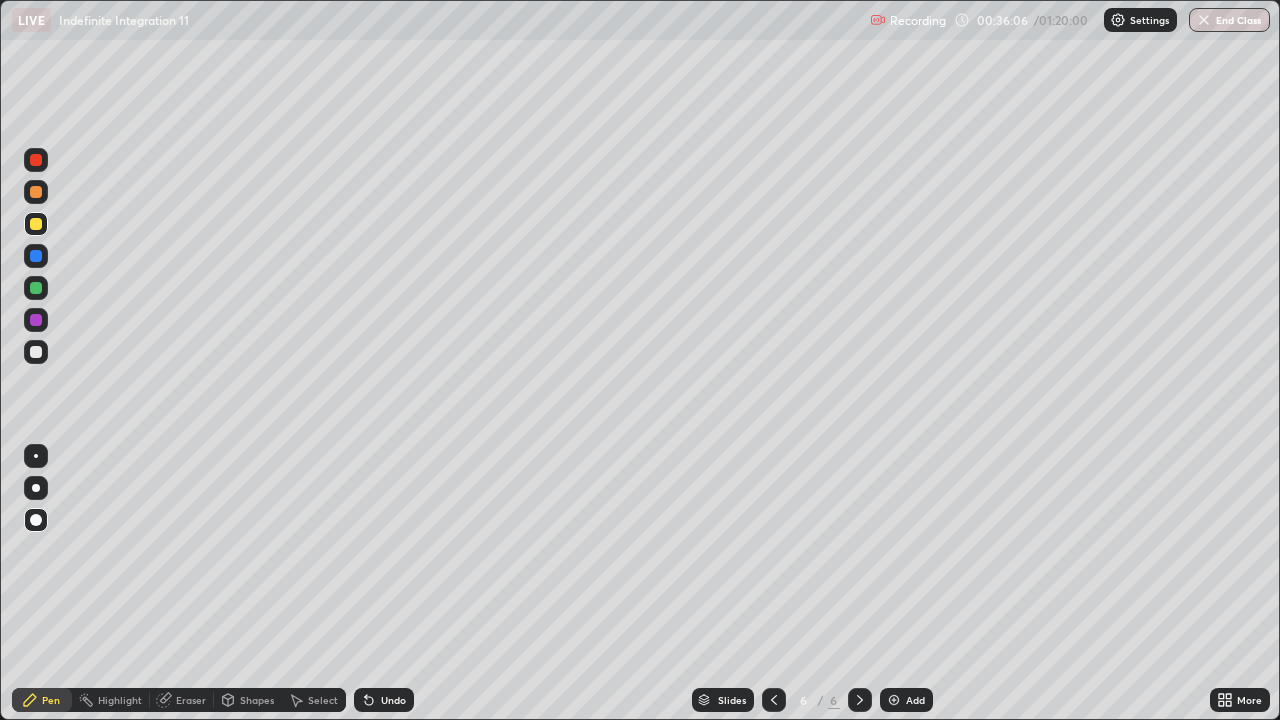 click at bounding box center (36, 288) 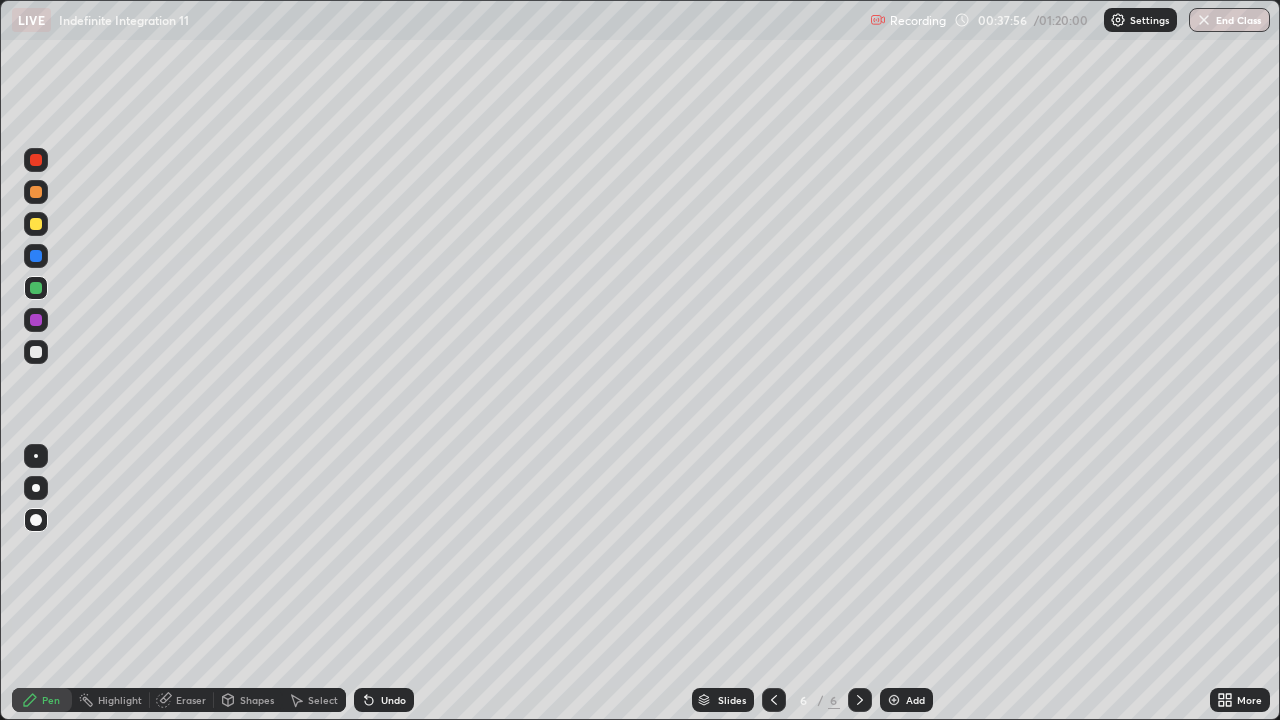 click at bounding box center [36, 256] 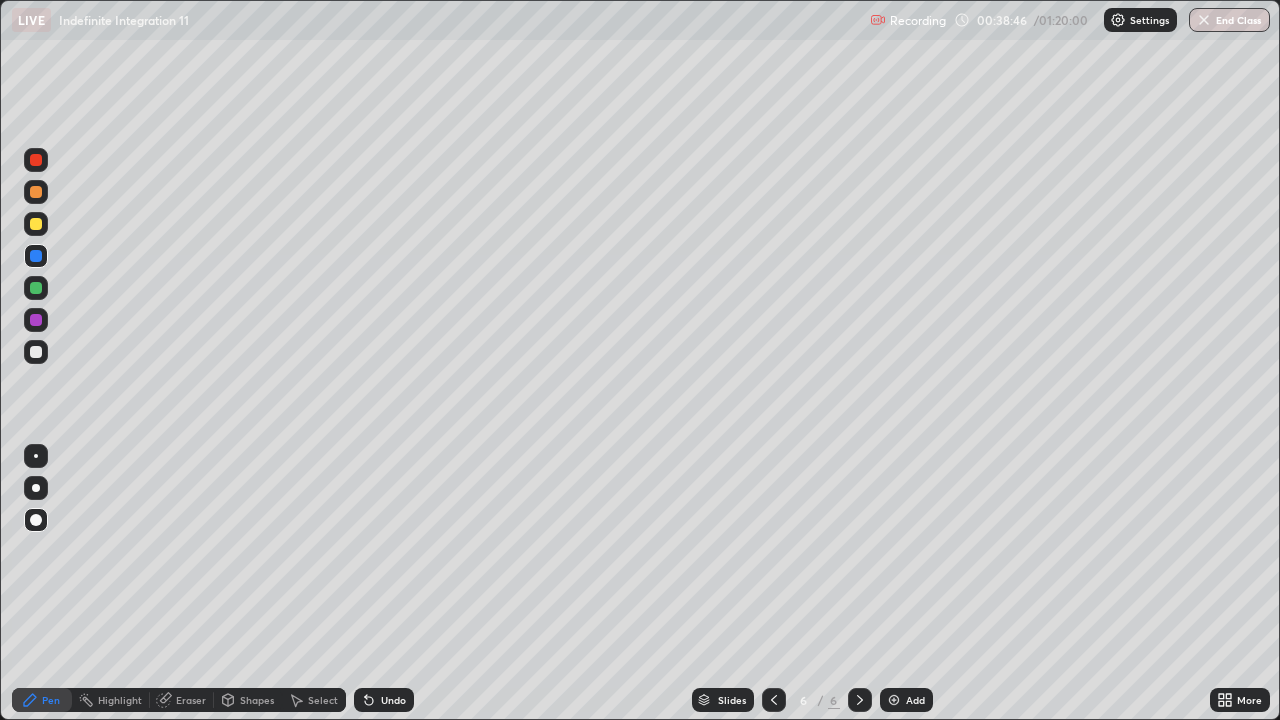 click 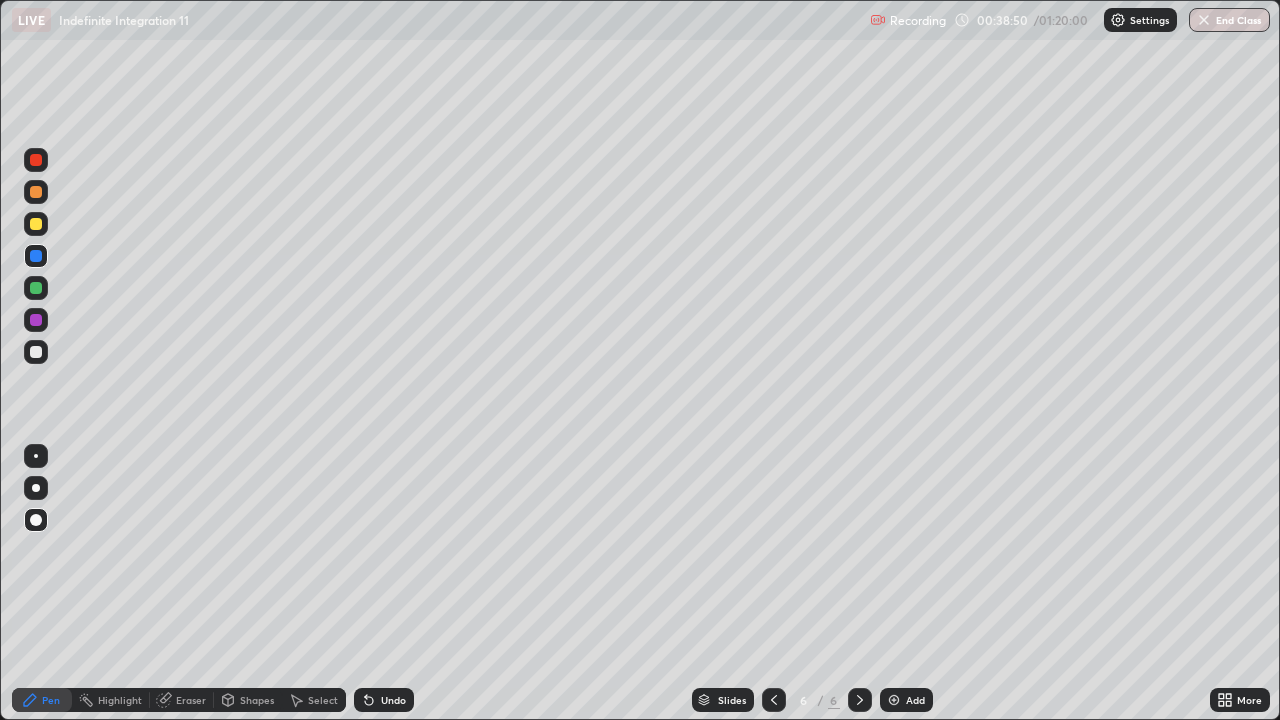 click at bounding box center [36, 160] 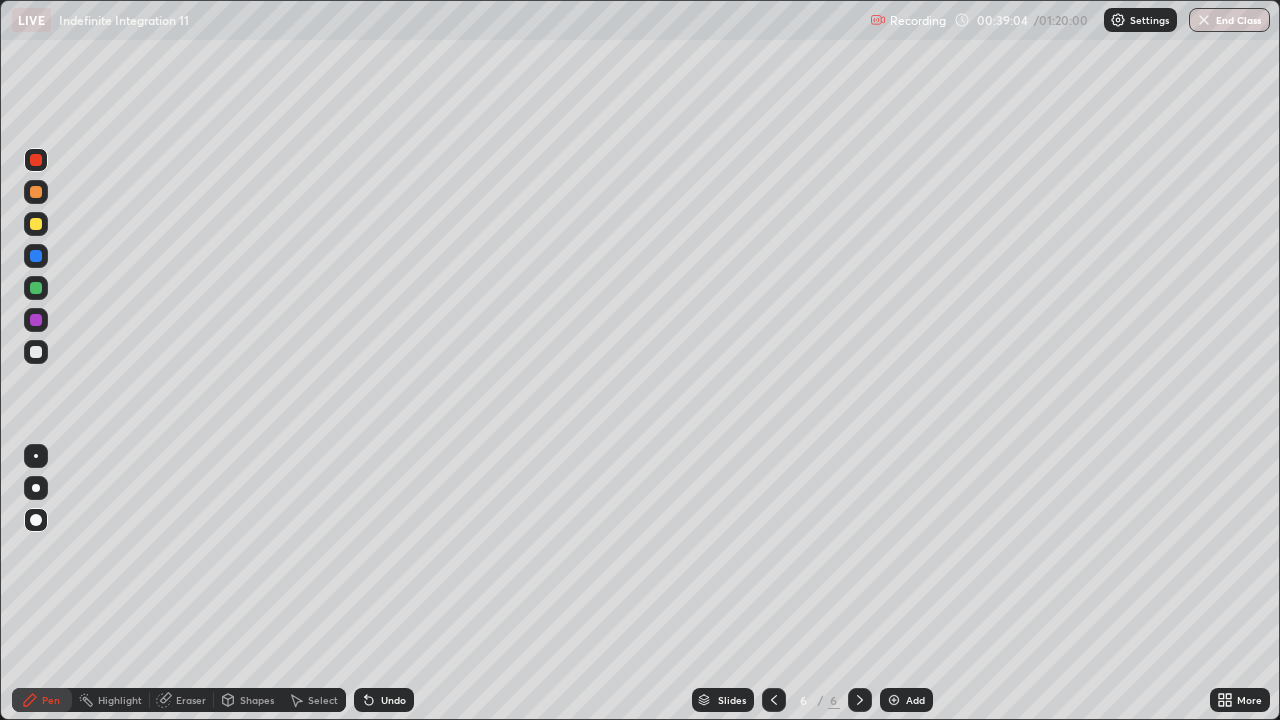 click on "Undo" at bounding box center (393, 700) 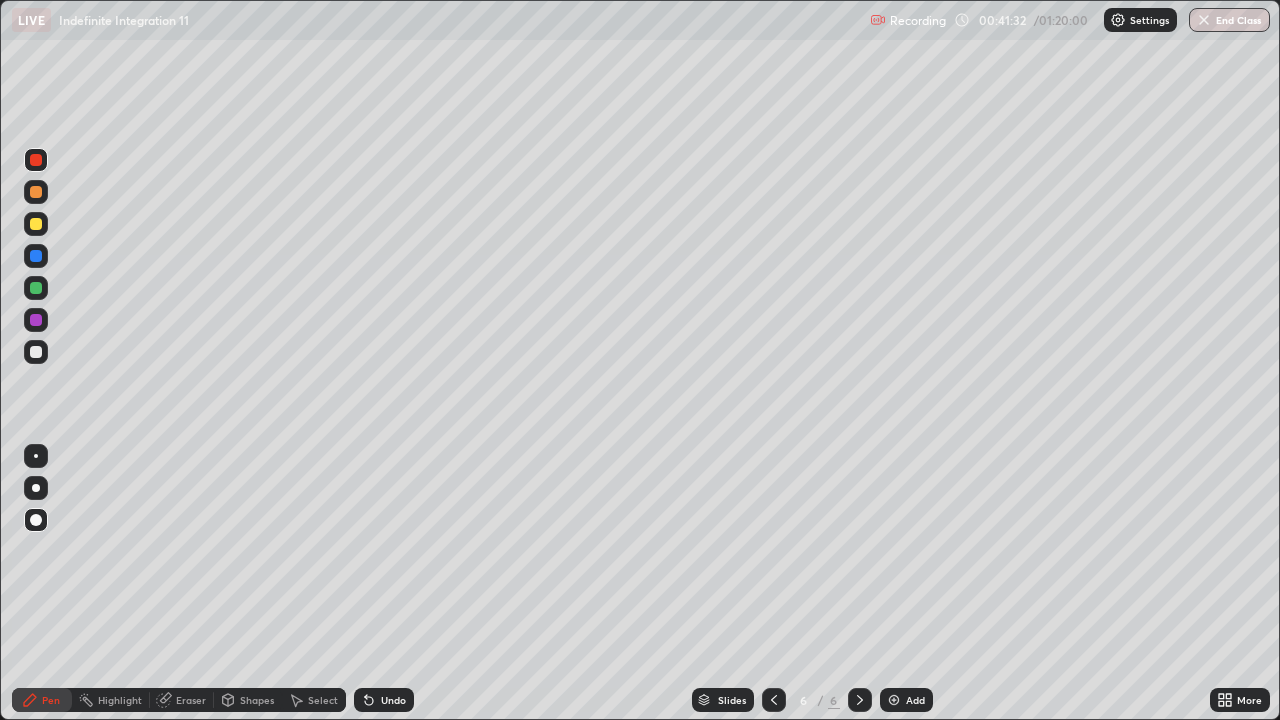 click 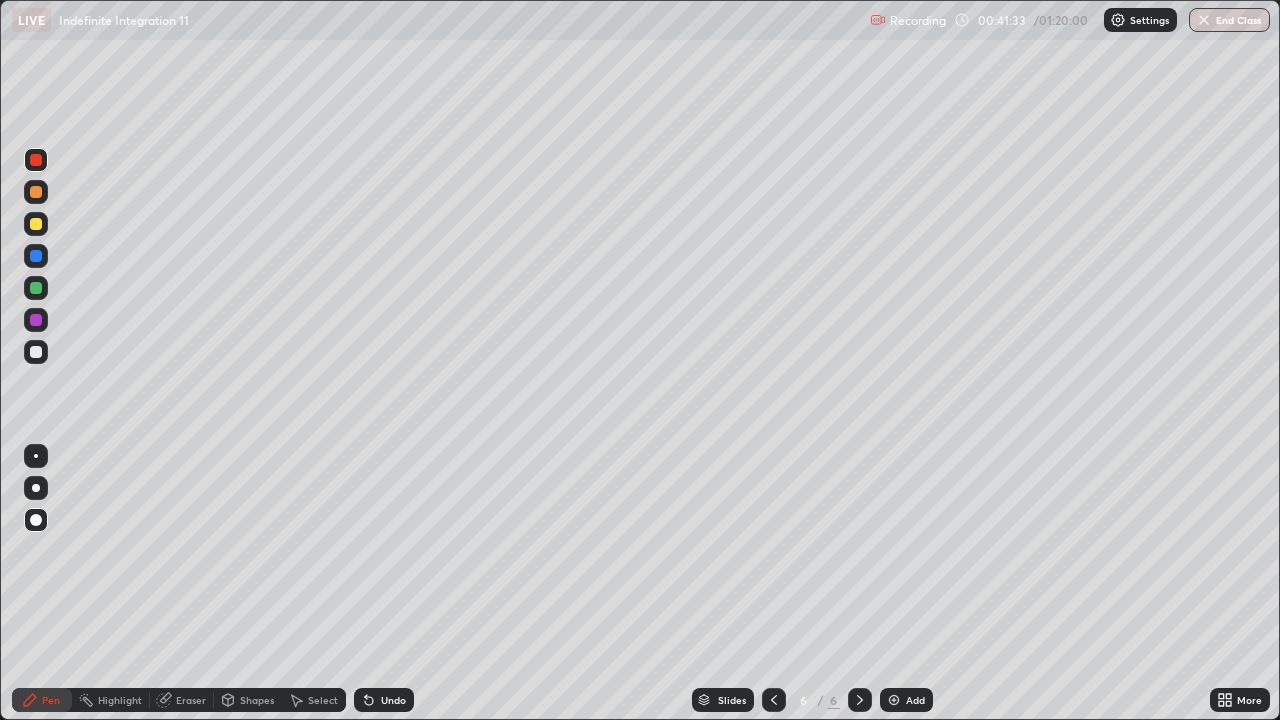 click 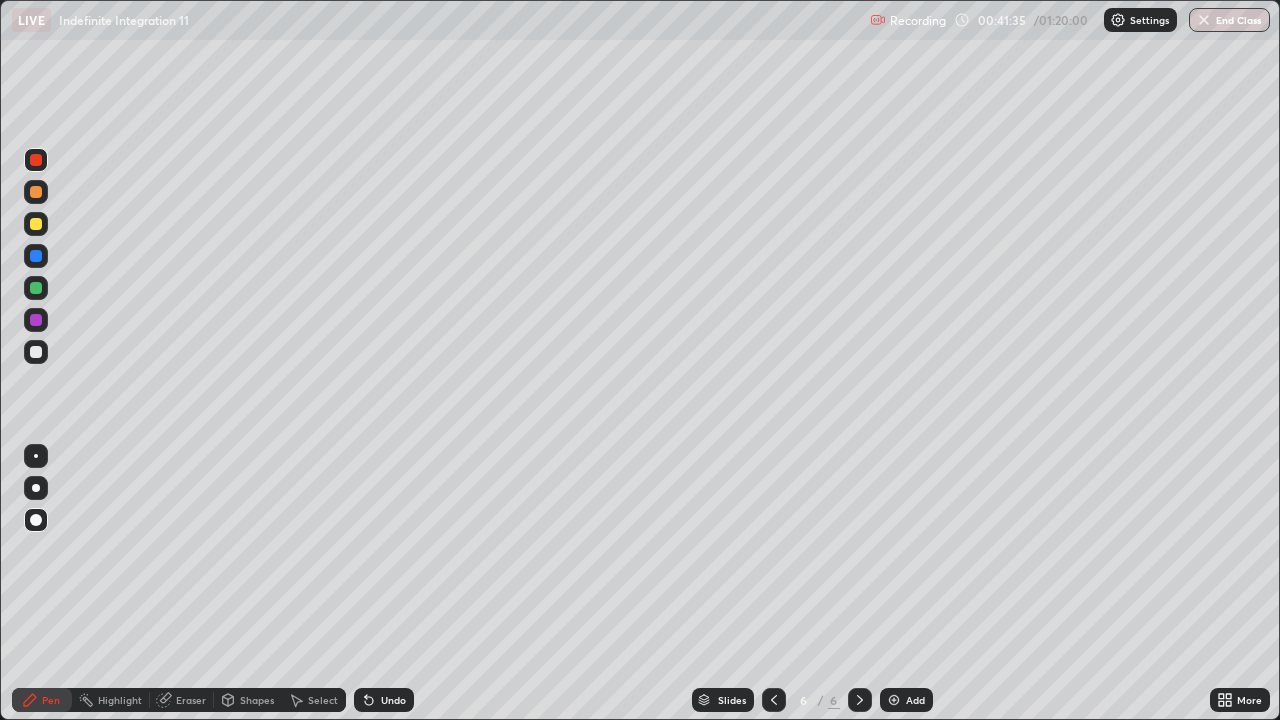 click 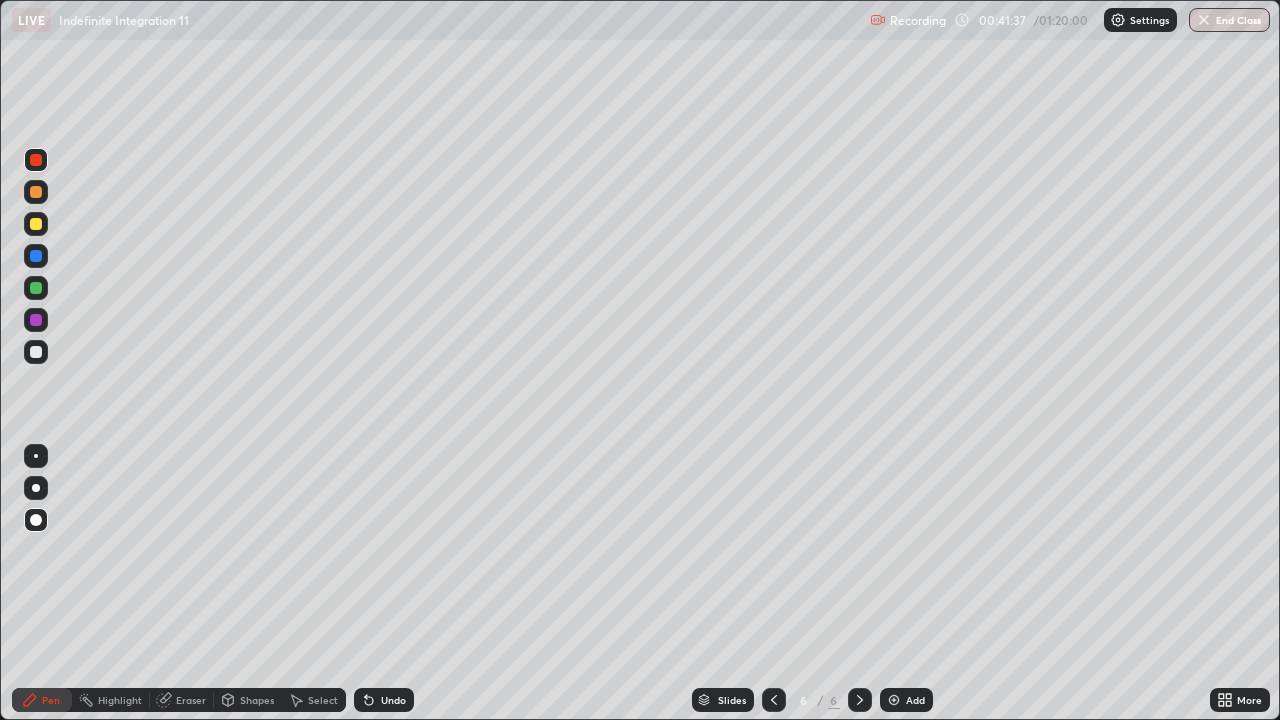 click at bounding box center (36, 224) 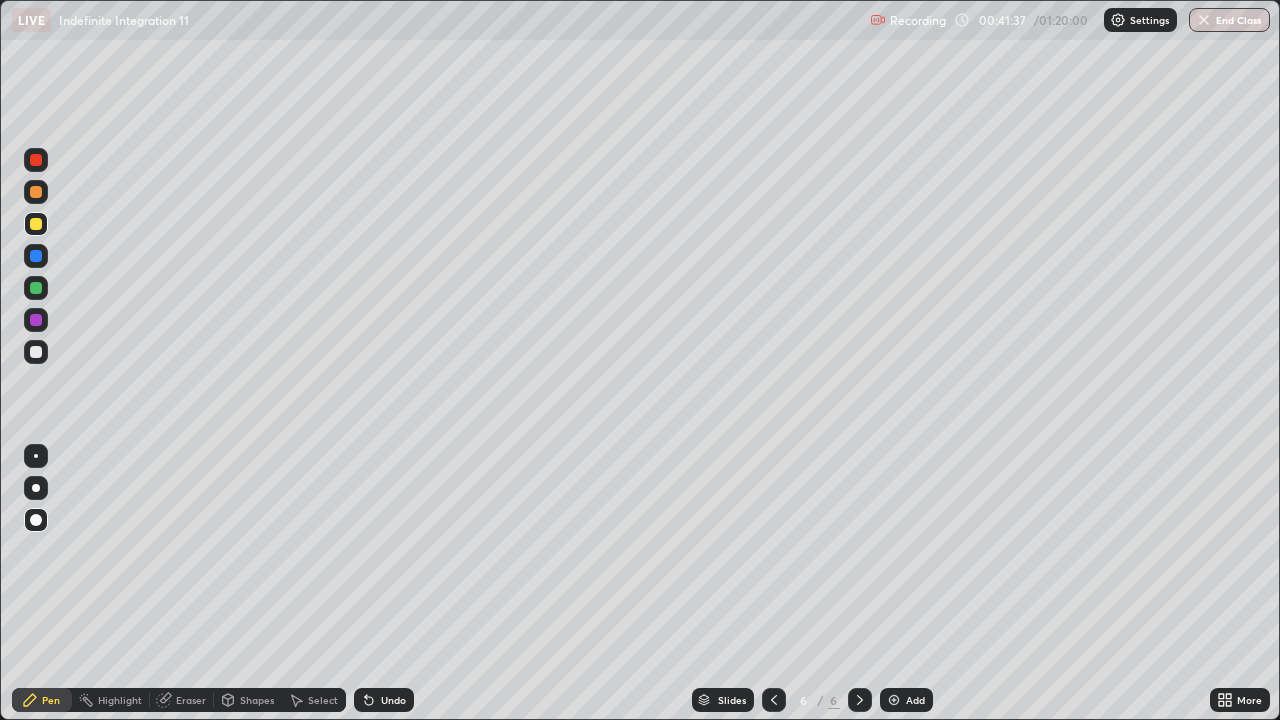 click at bounding box center (36, 488) 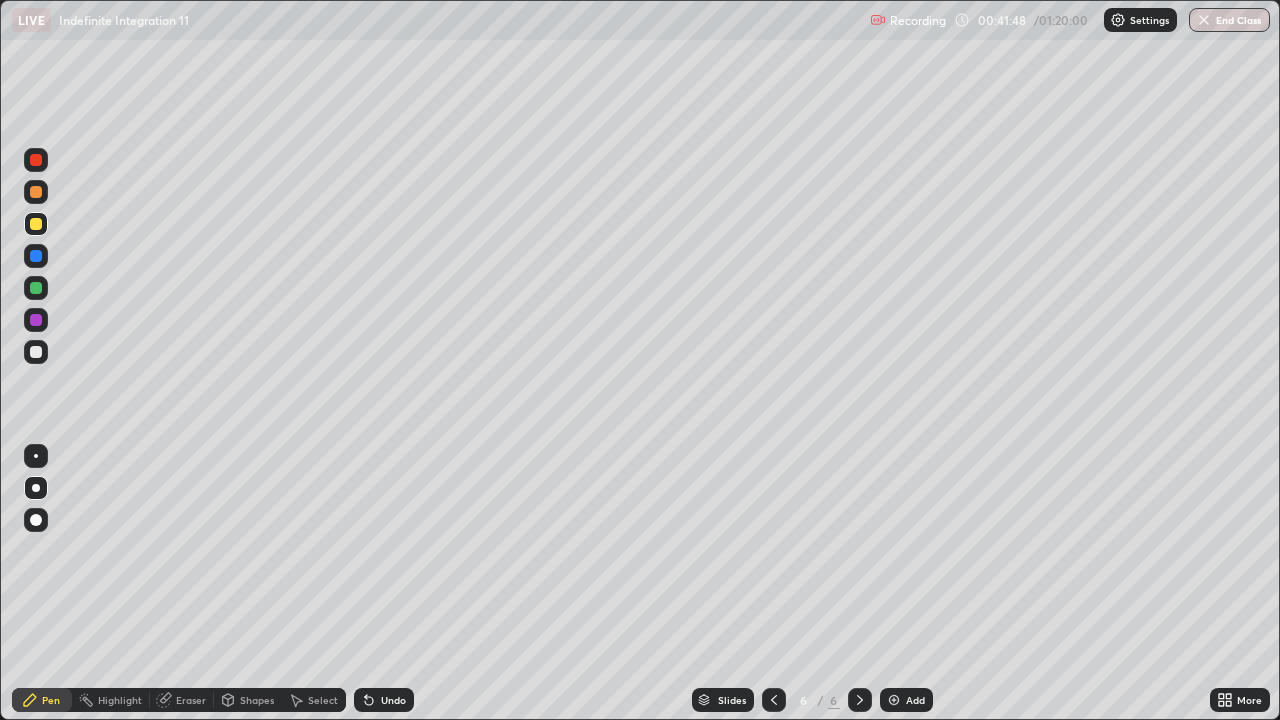 click 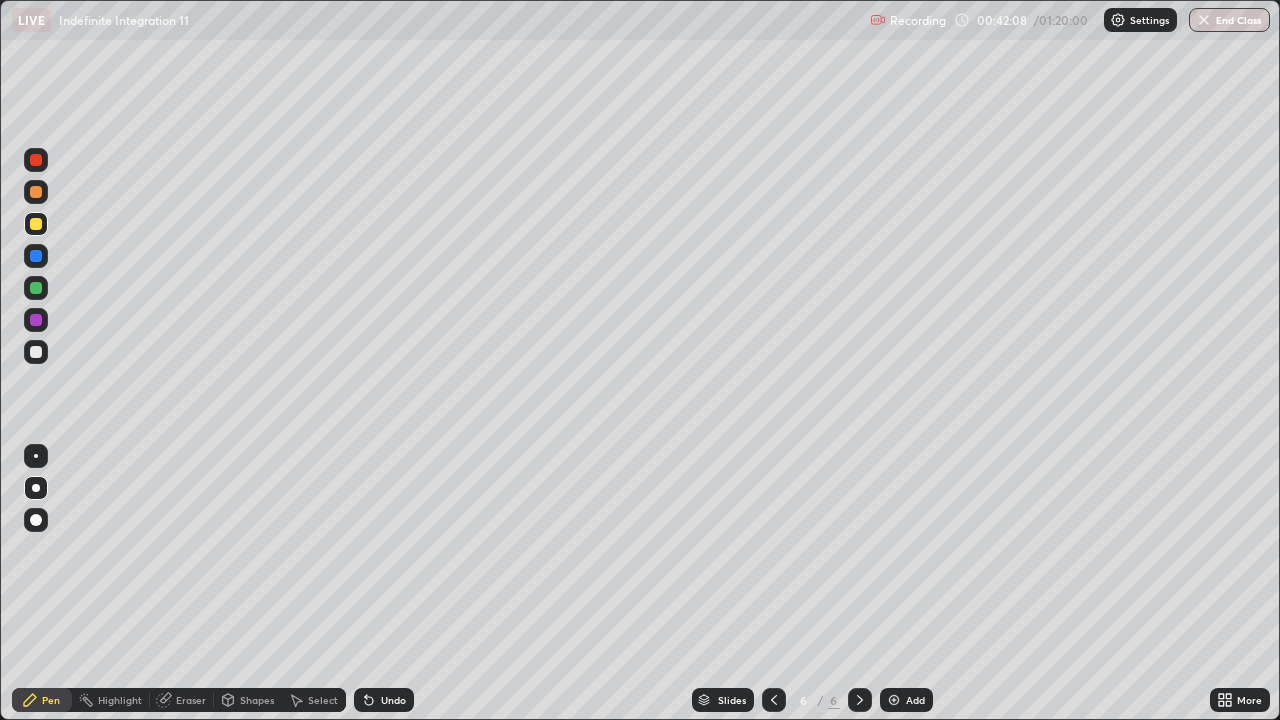 click 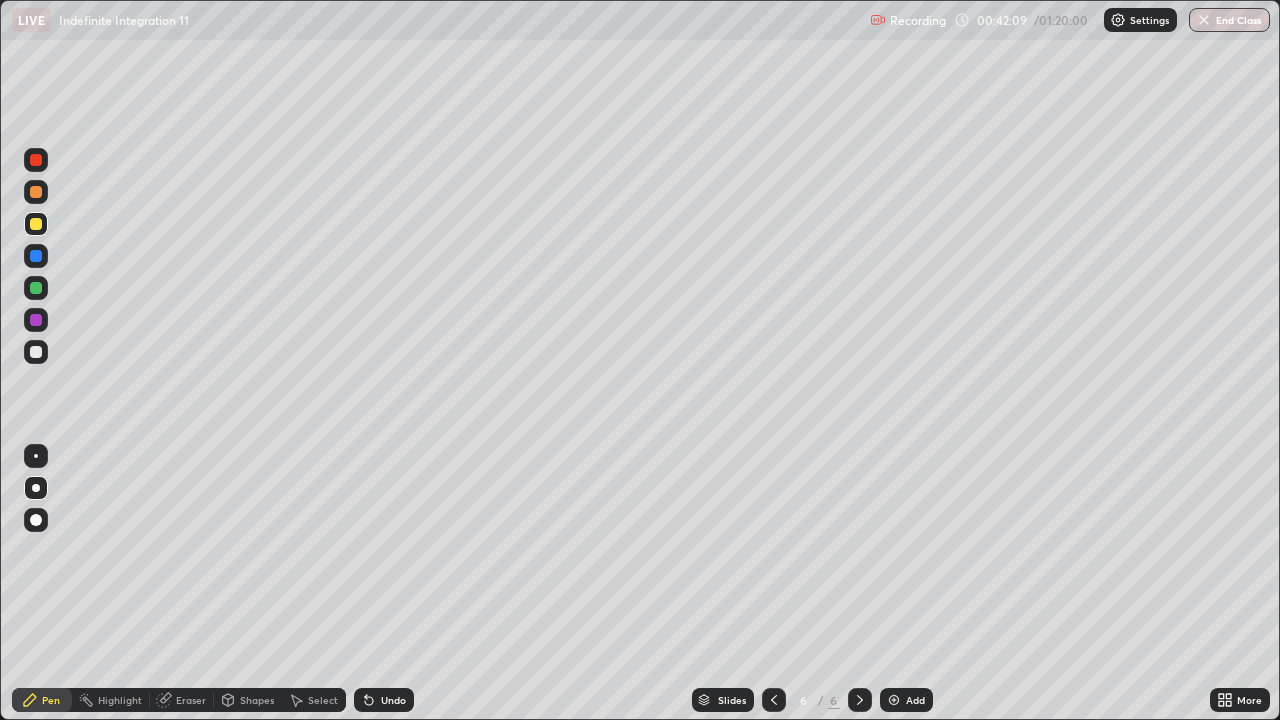 click on "Add" at bounding box center (915, 700) 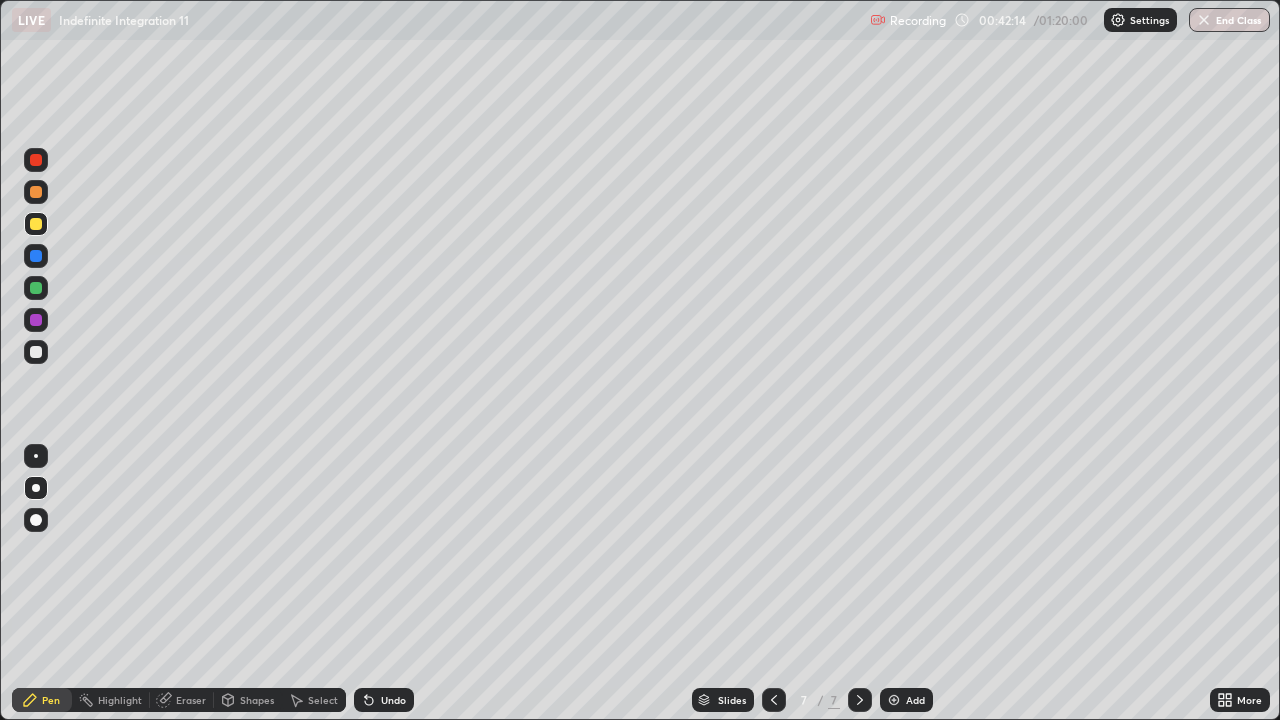 click on "Undo" at bounding box center (393, 700) 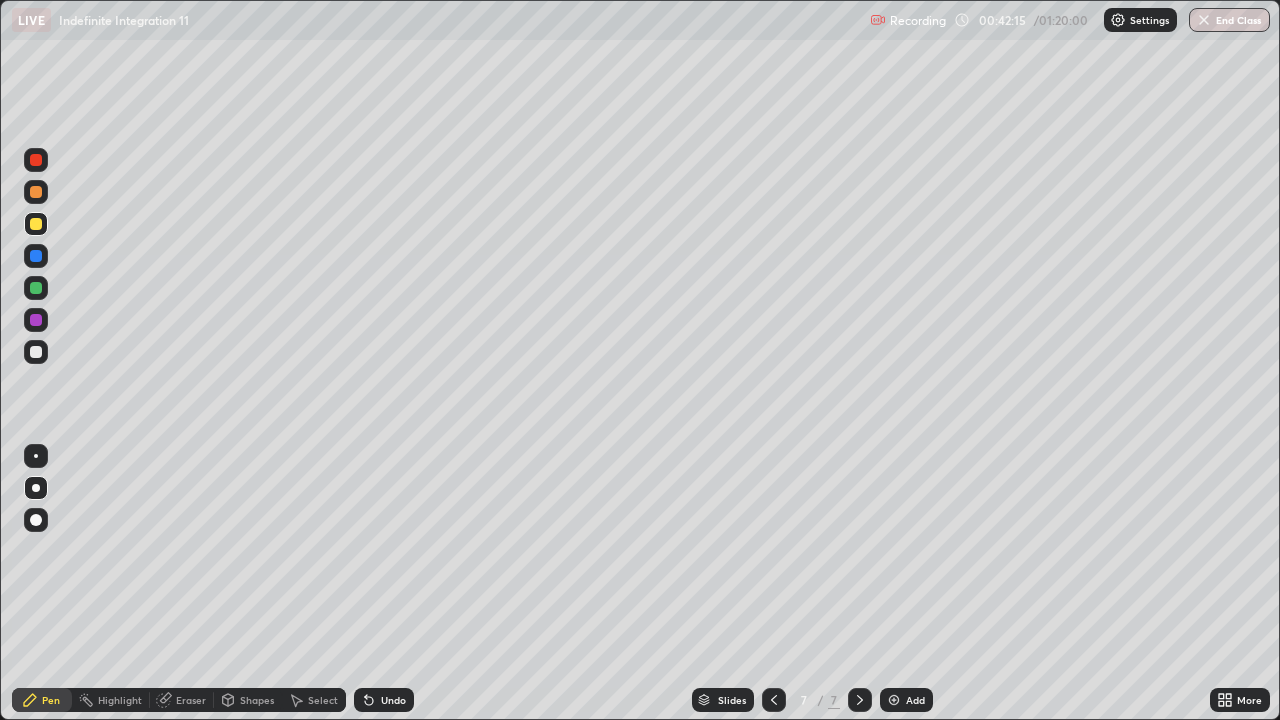 click on "Undo" at bounding box center (384, 700) 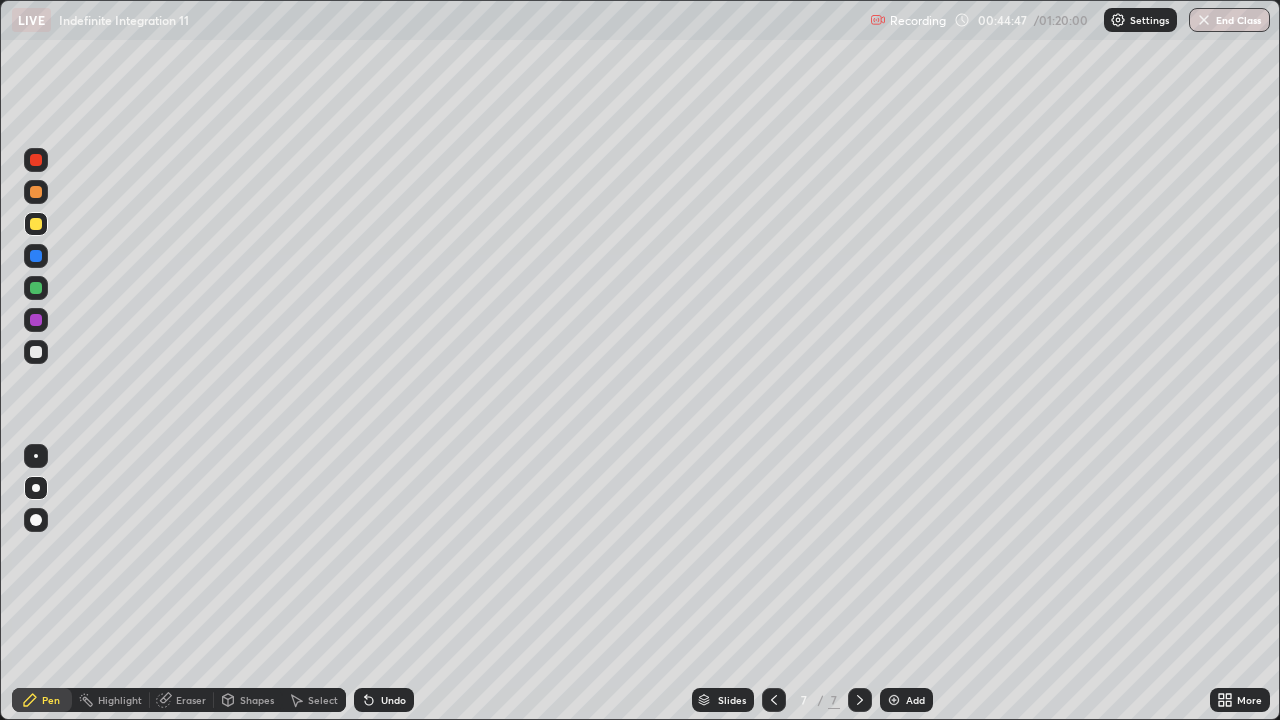 click at bounding box center (36, 352) 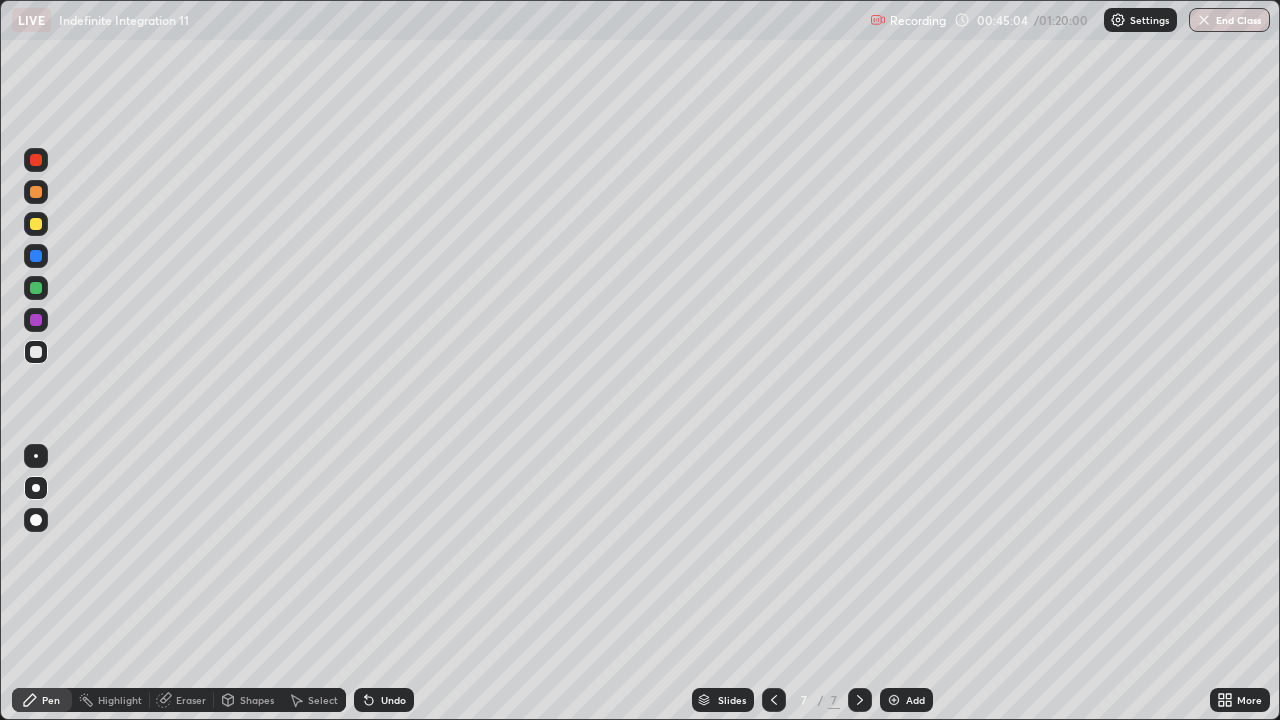 click on "Undo" at bounding box center (384, 700) 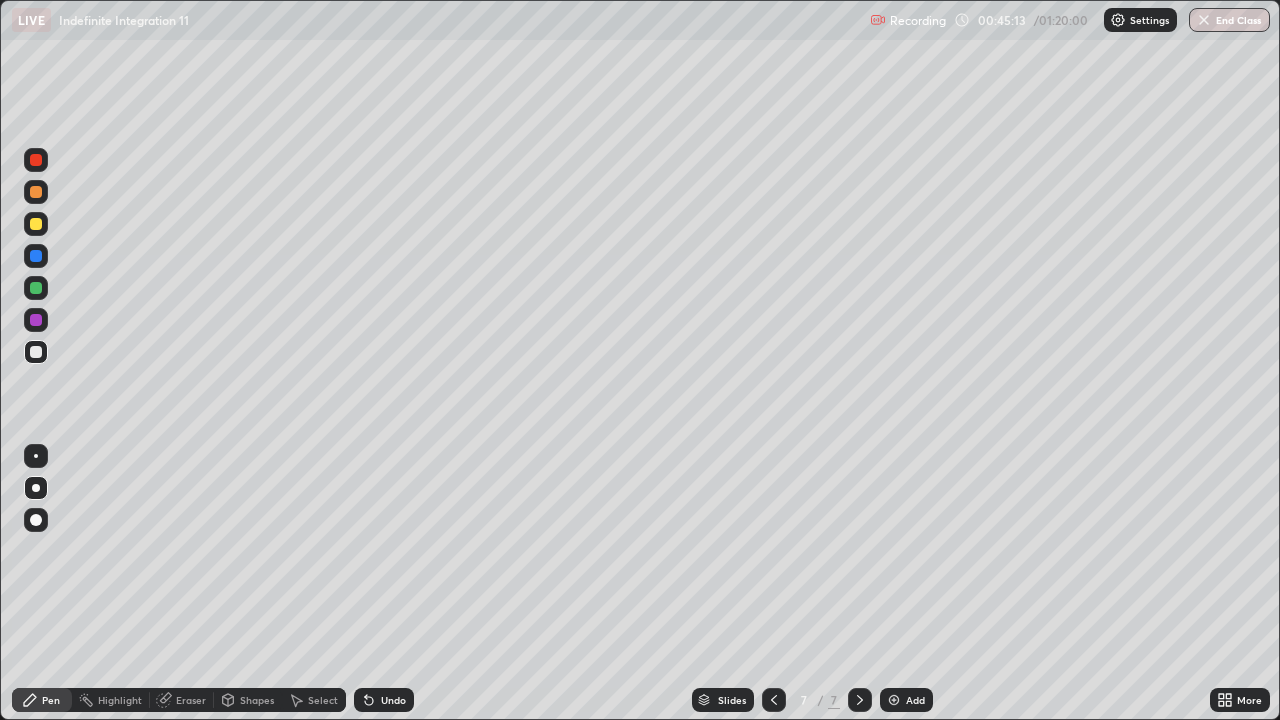 click at bounding box center [36, 160] 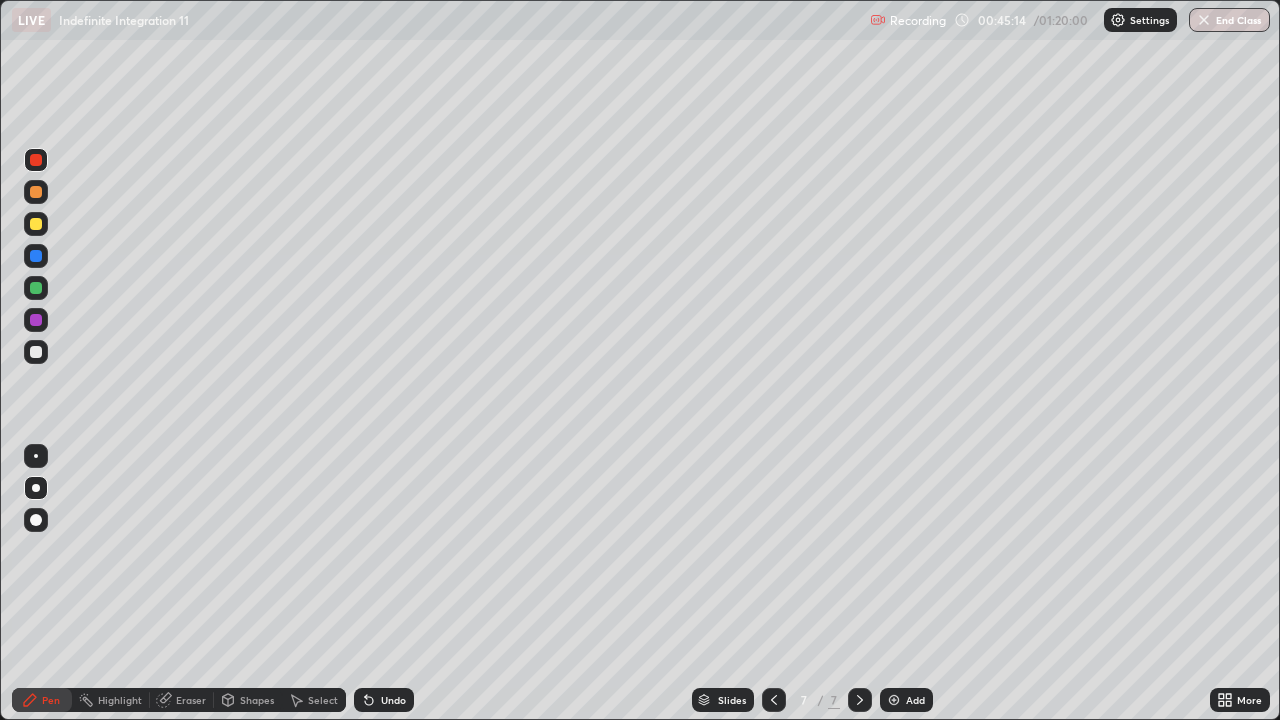 click at bounding box center [36, 160] 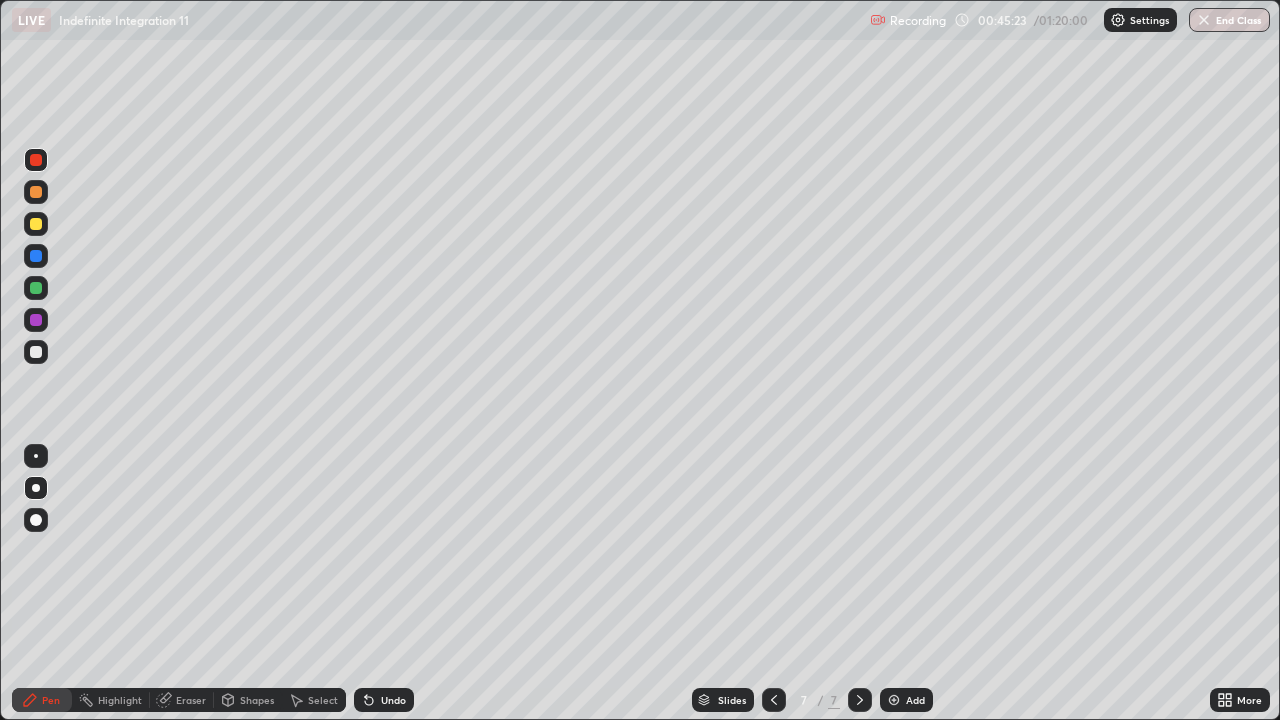 click at bounding box center [36, 320] 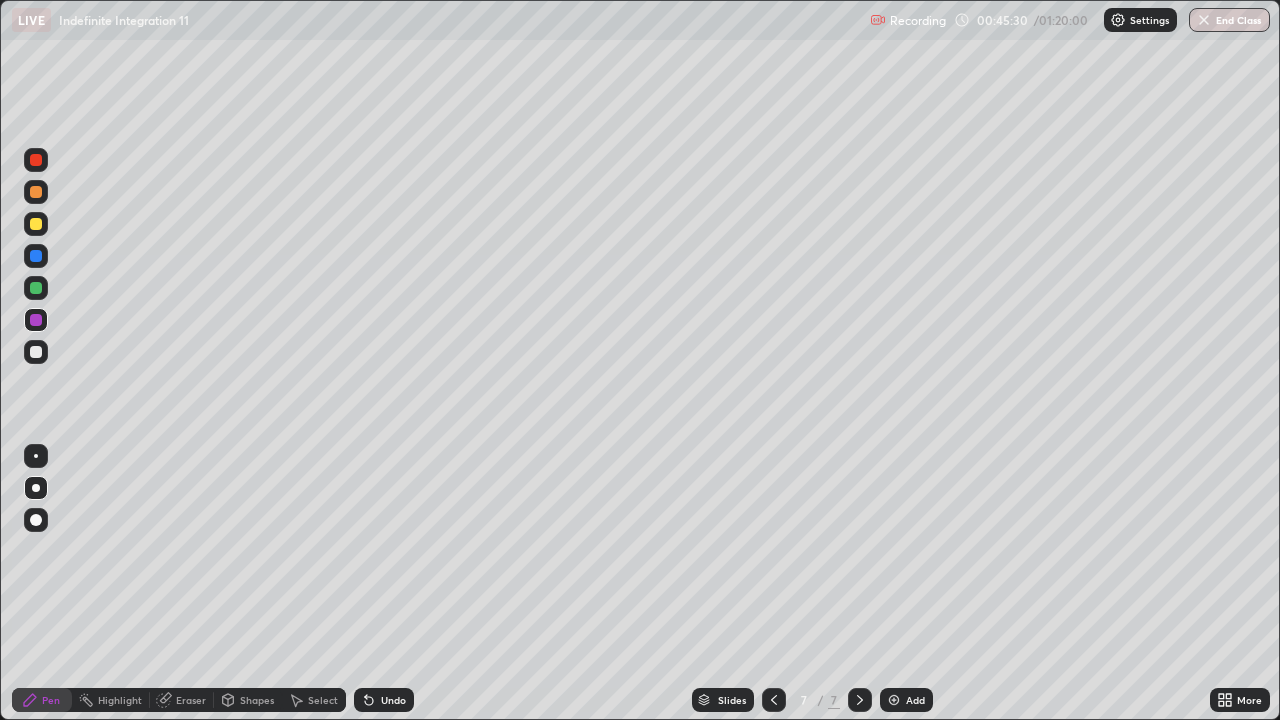 click at bounding box center [36, 352] 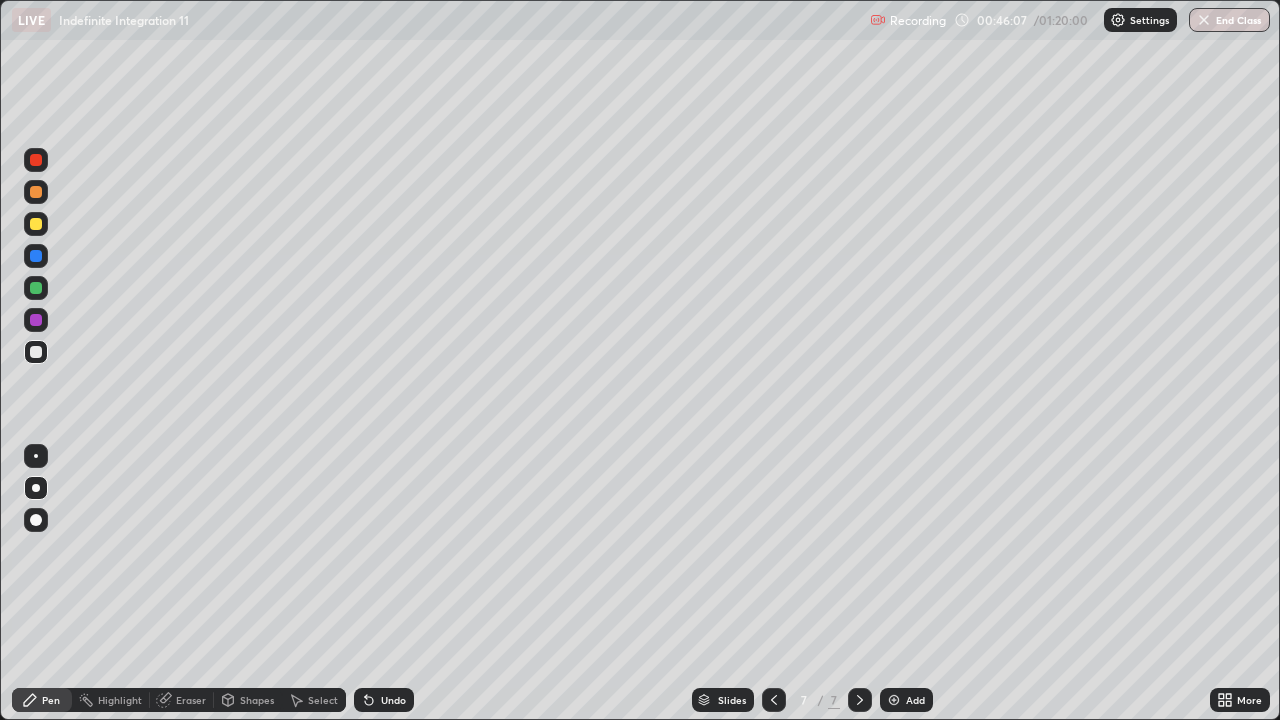 click on "Eraser" at bounding box center [191, 700] 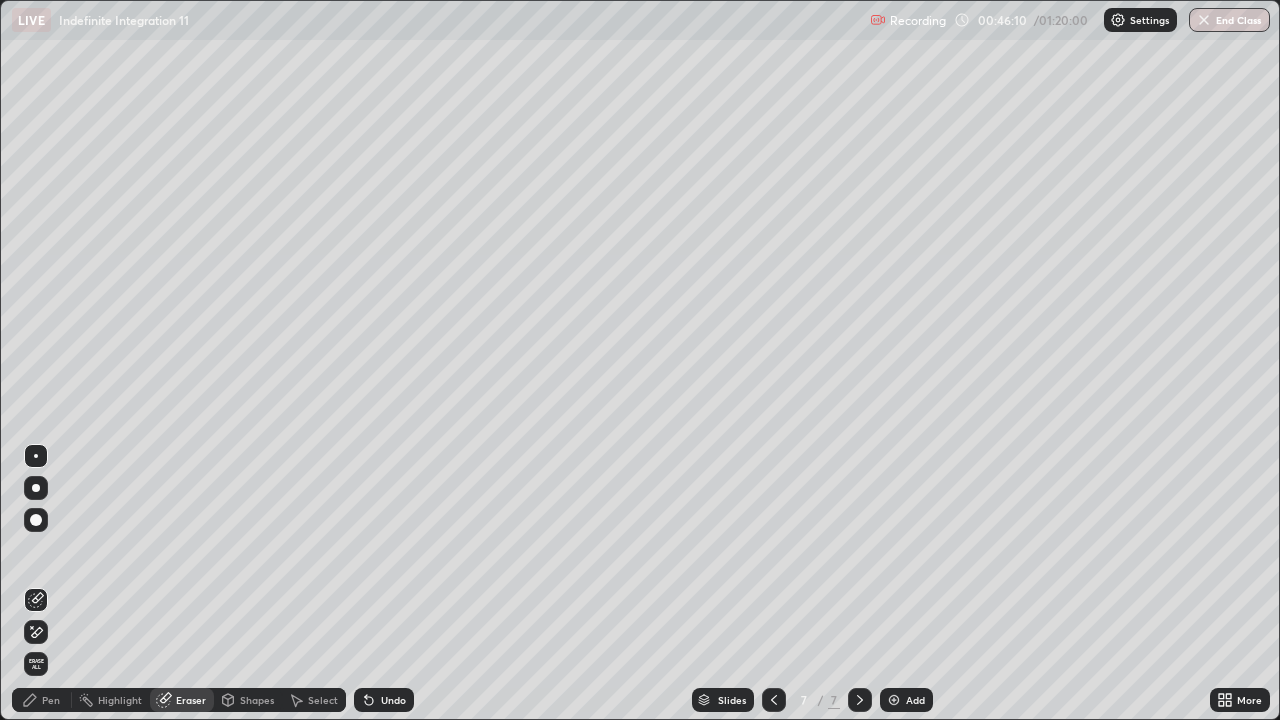 click on "Pen" at bounding box center (51, 700) 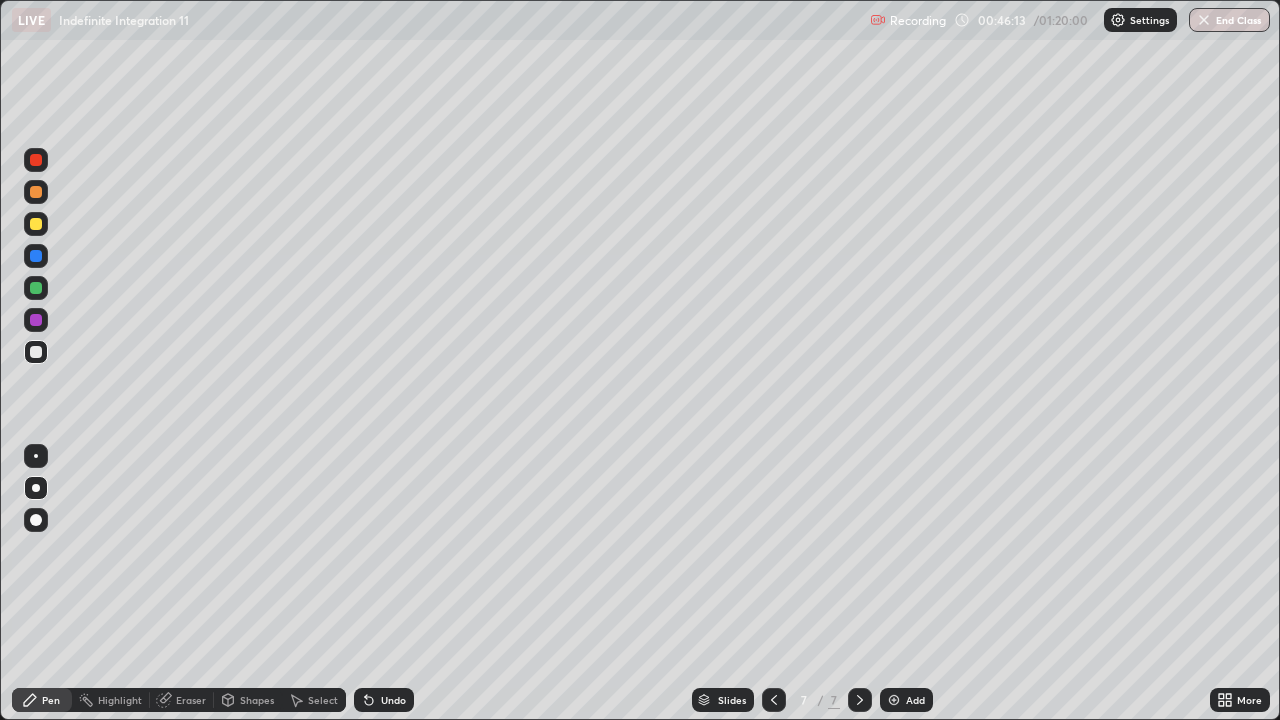 click on "Eraser" at bounding box center (182, 700) 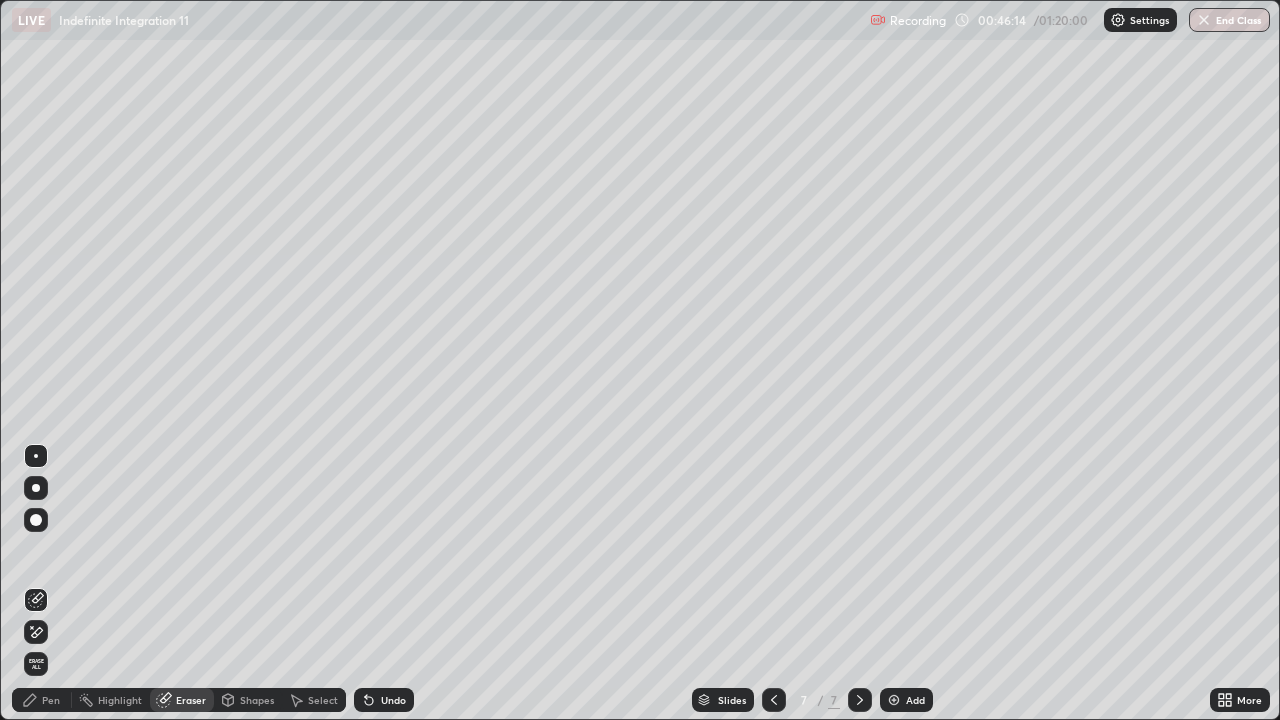 click on "Pen" at bounding box center [51, 700] 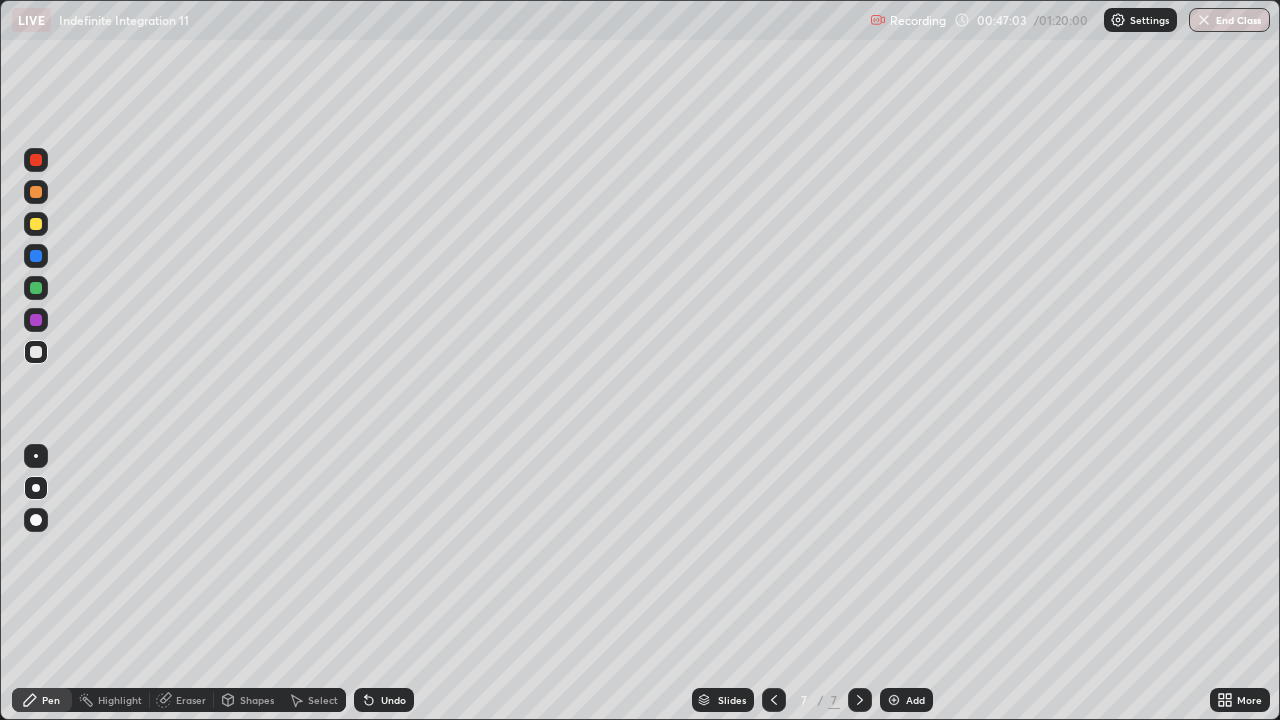 click on "Undo" at bounding box center (393, 700) 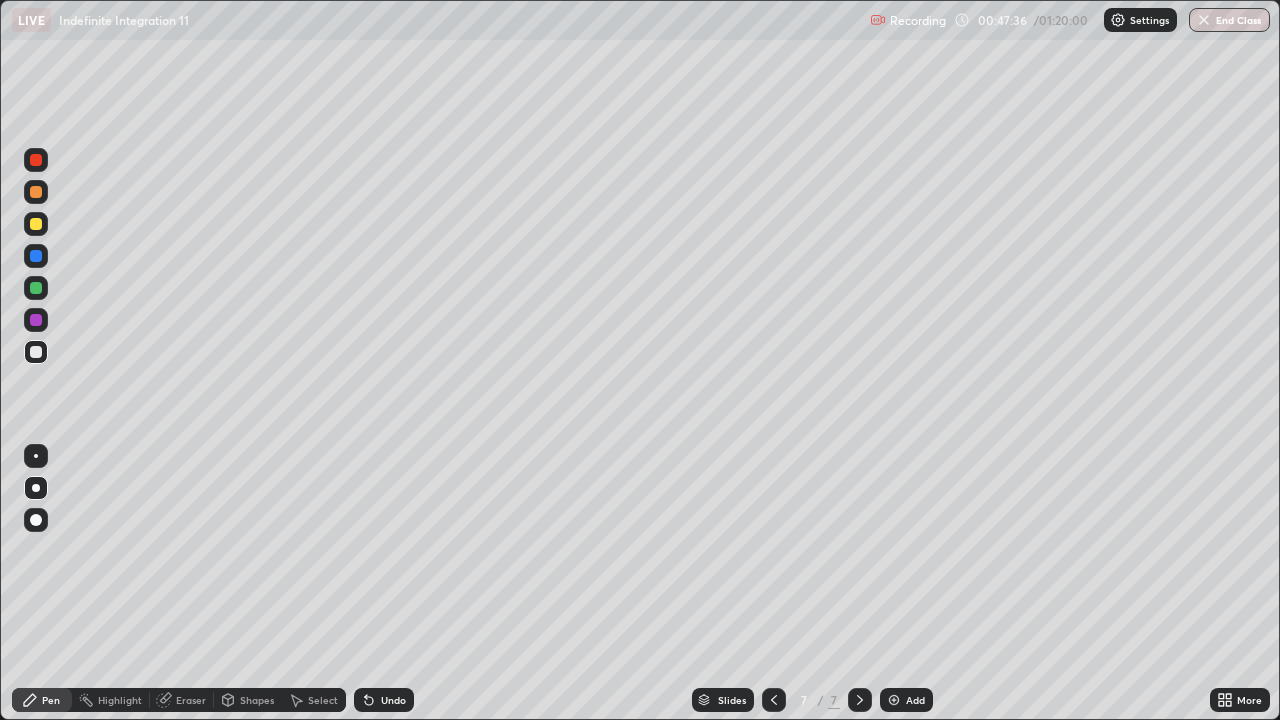 click at bounding box center [36, 288] 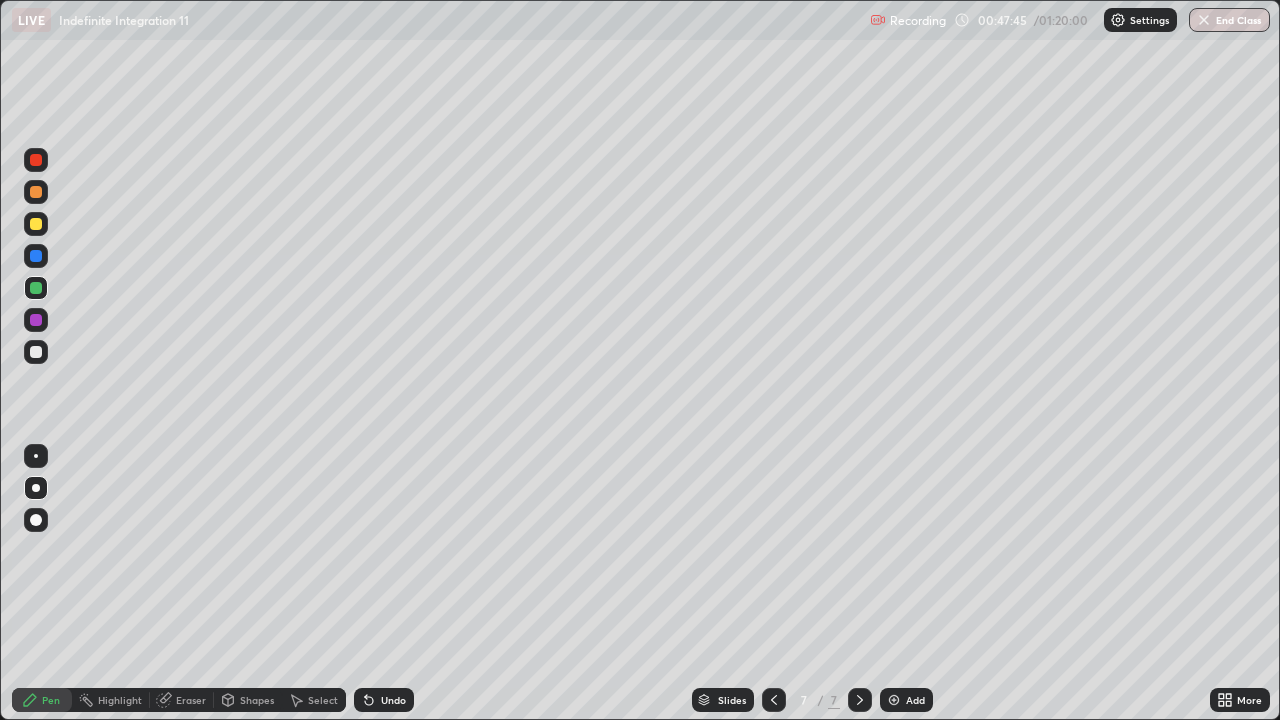 click at bounding box center (36, 352) 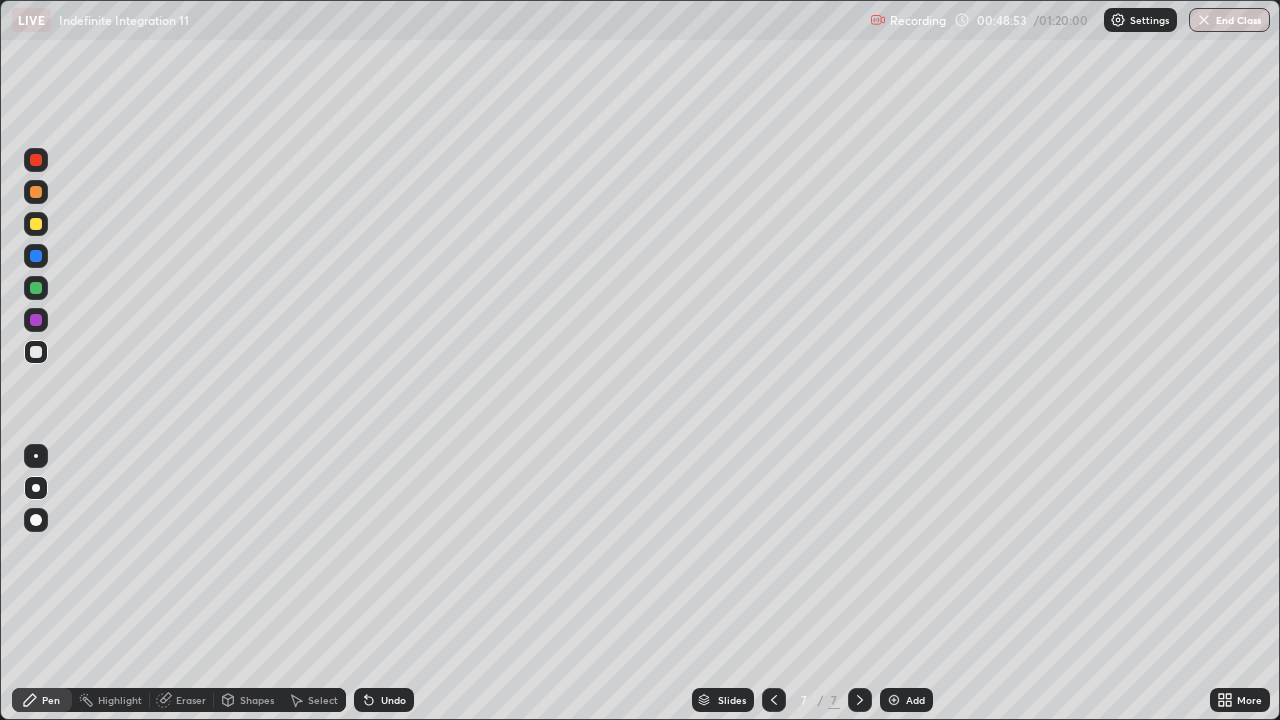 click at bounding box center [36, 288] 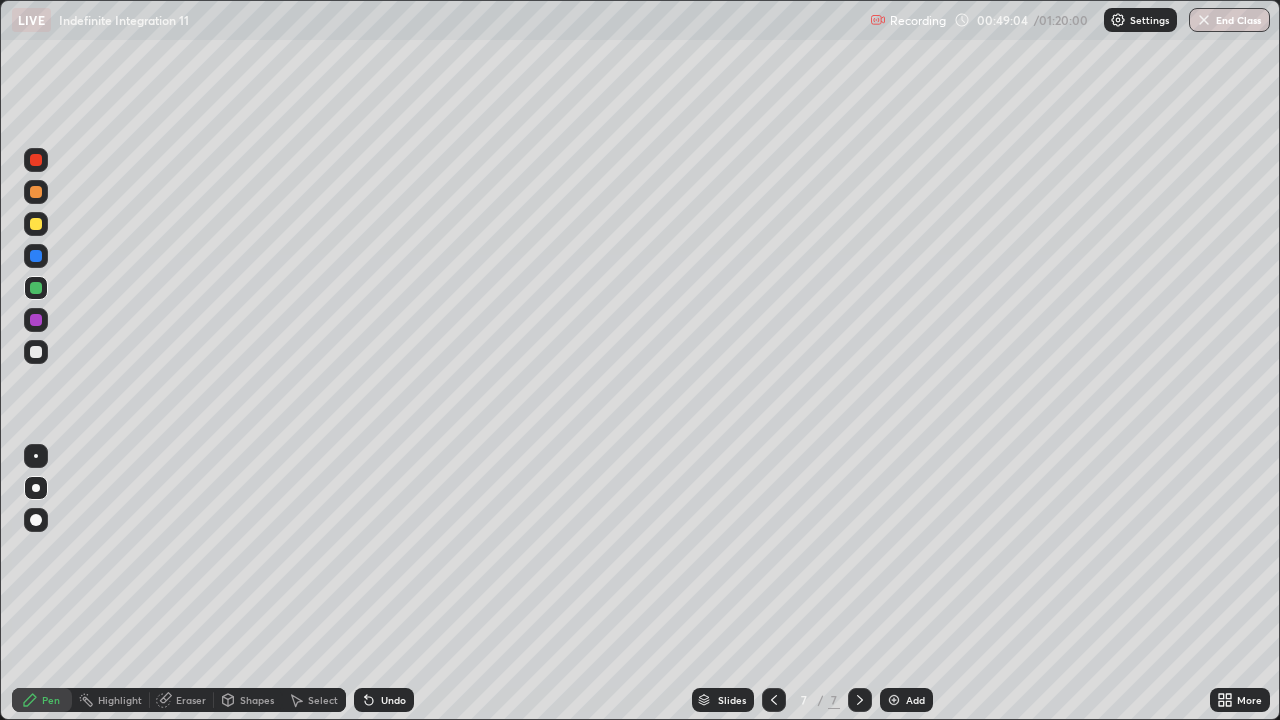 click on "Undo" at bounding box center [393, 700] 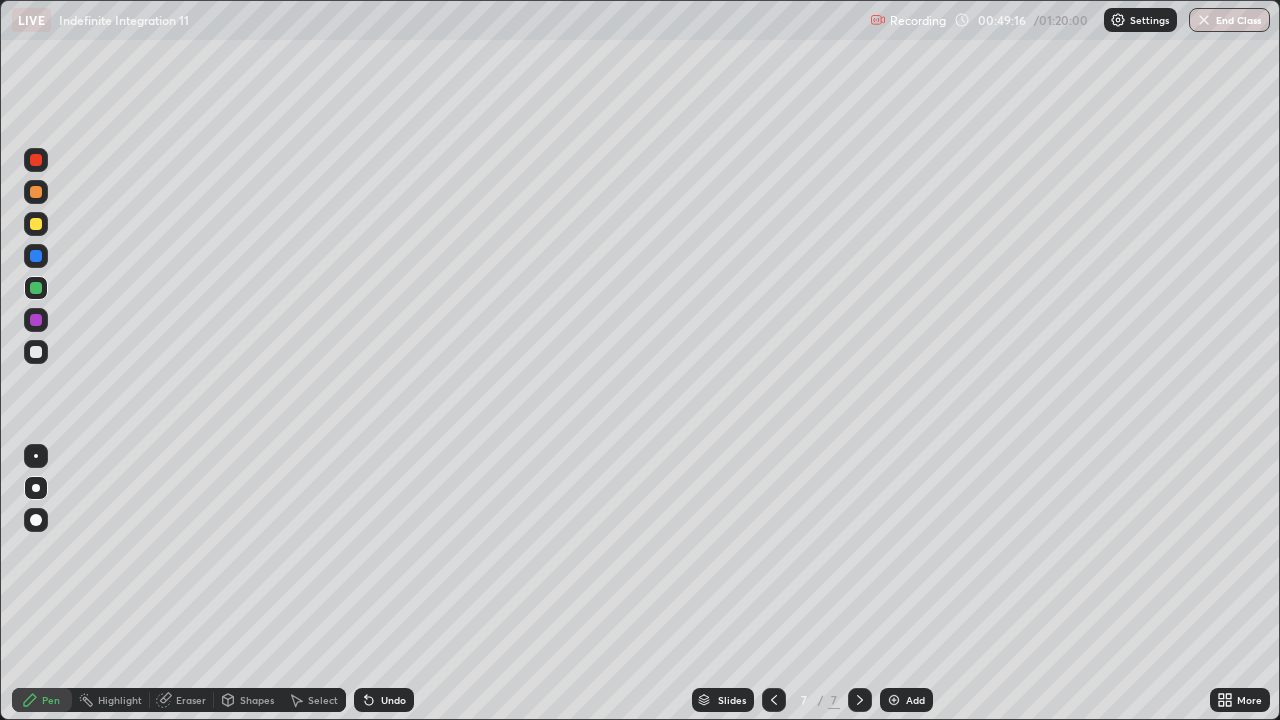 click at bounding box center (36, 352) 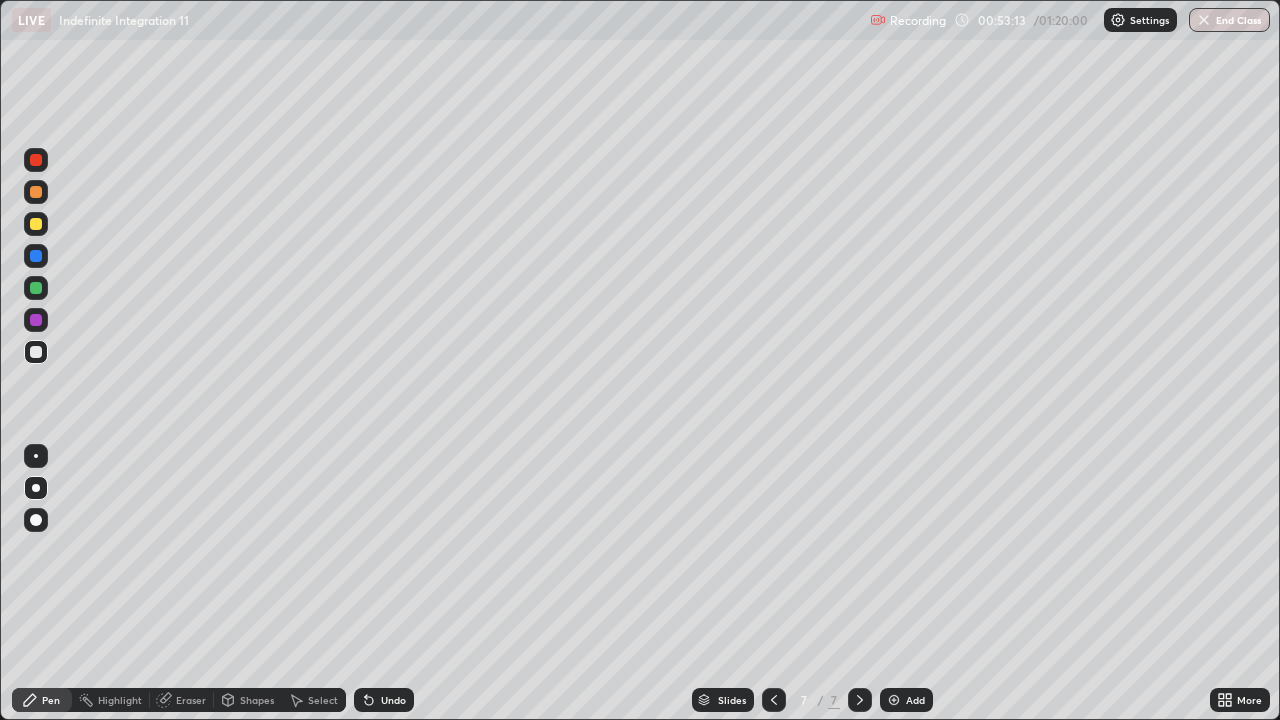 click on "Undo" at bounding box center [393, 700] 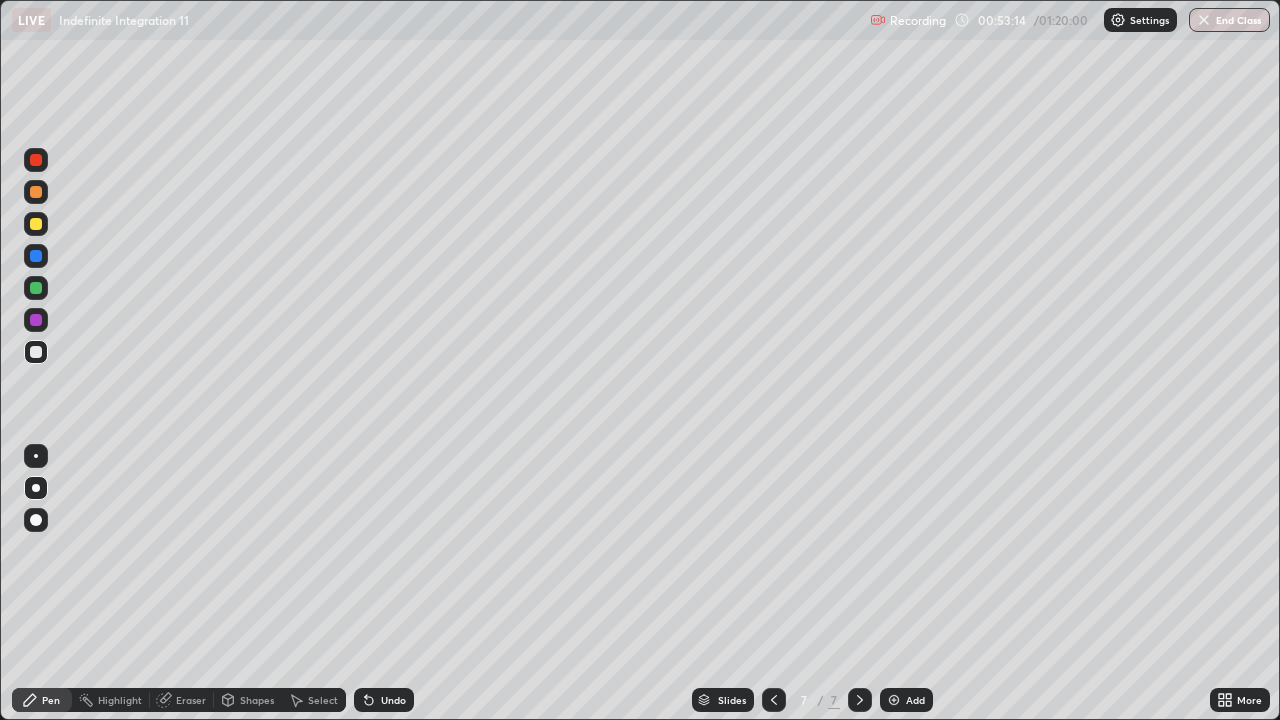 click 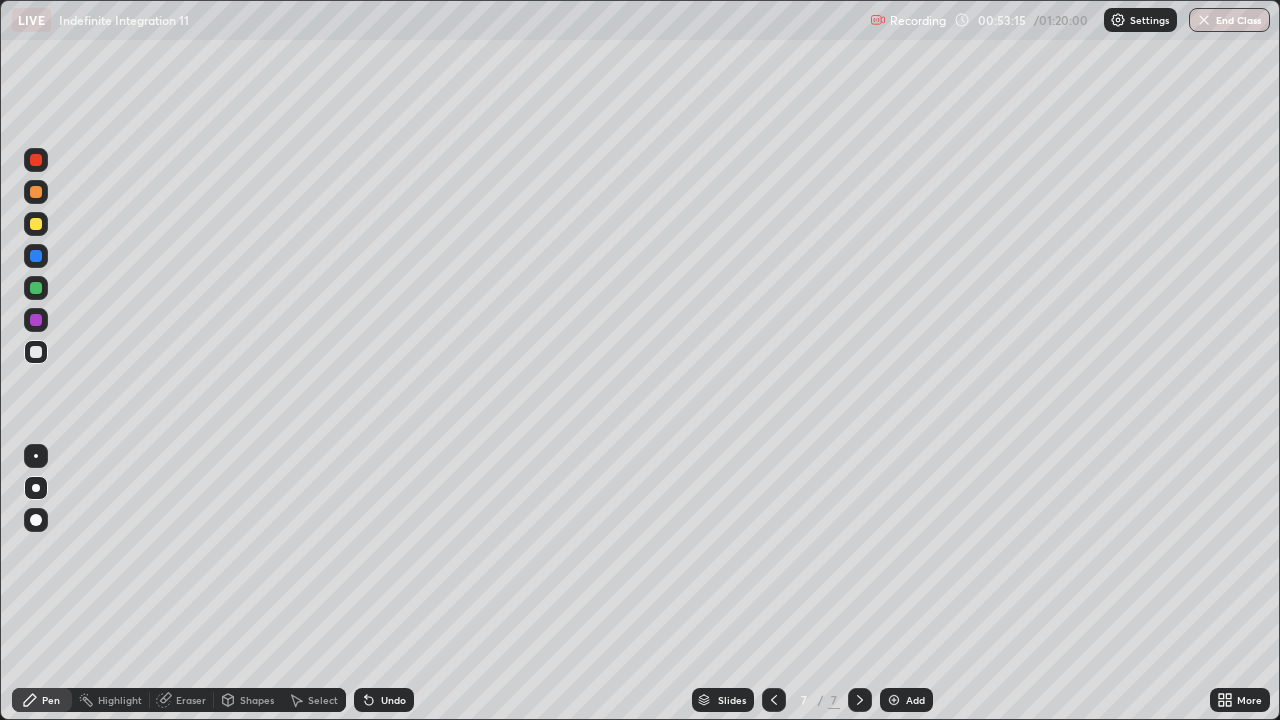 click at bounding box center [894, 700] 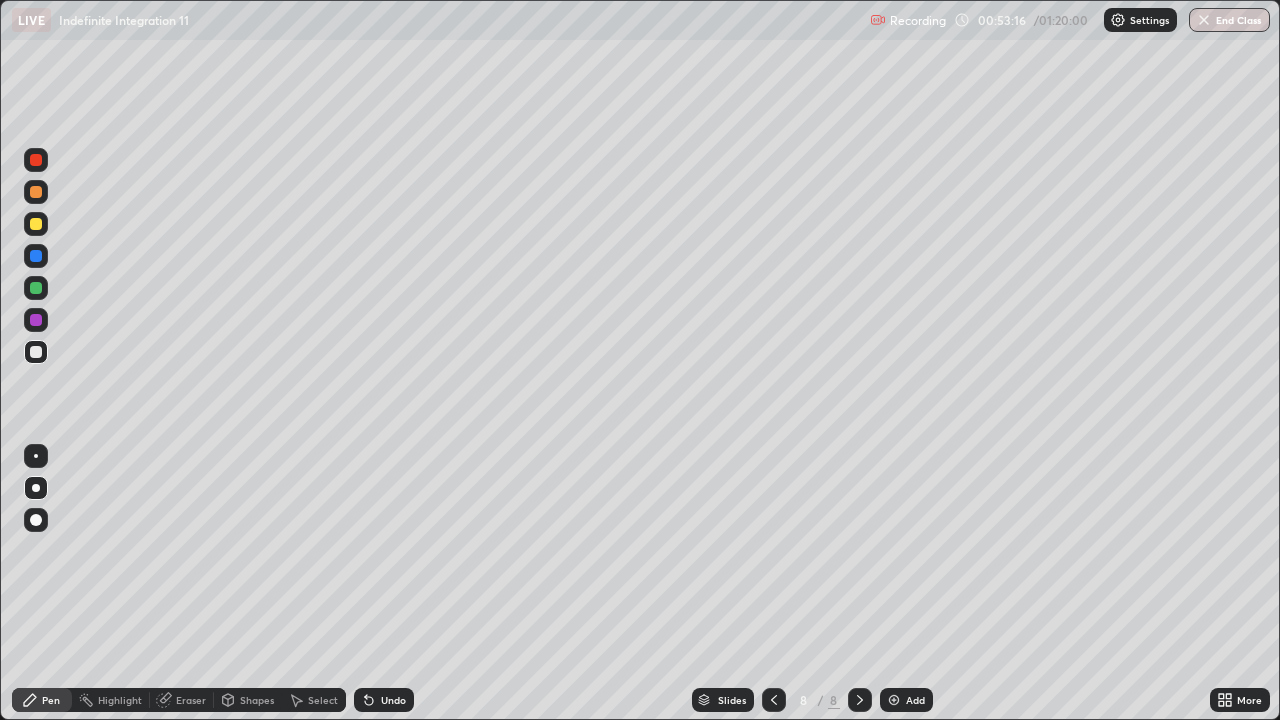 click at bounding box center [36, 224] 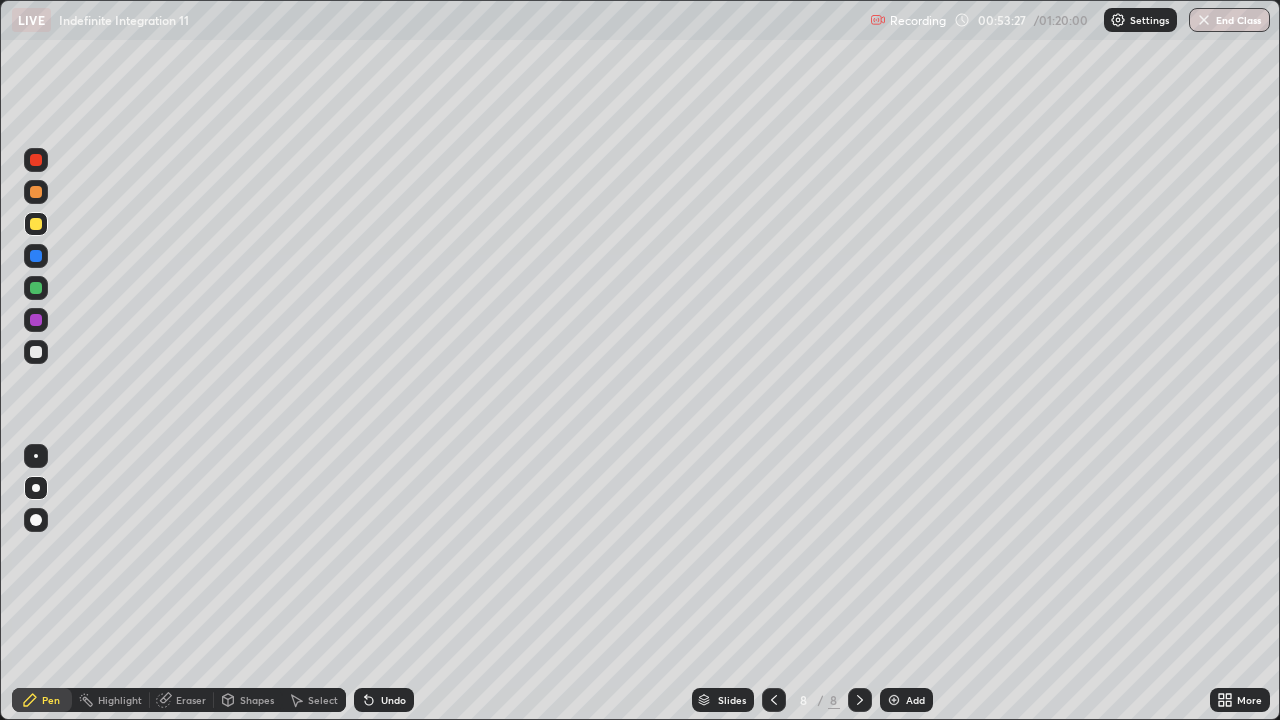 click on "Undo" at bounding box center [393, 700] 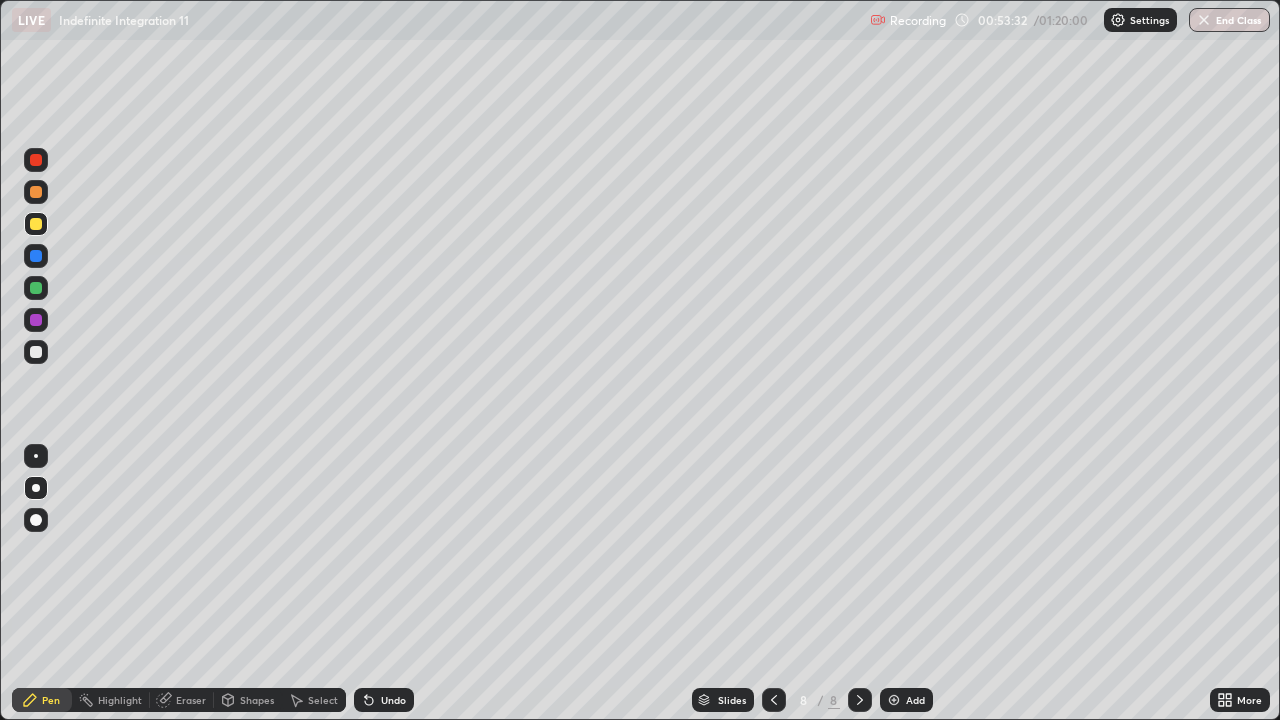click at bounding box center [36, 352] 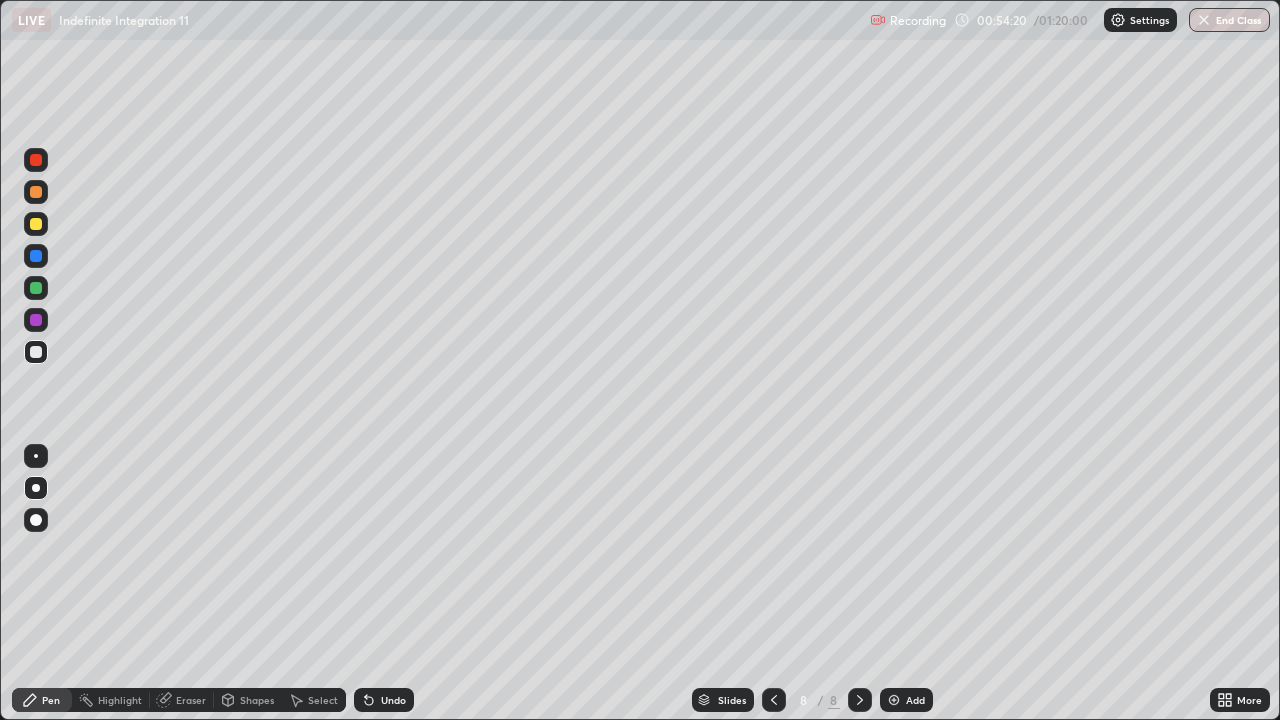 click at bounding box center [36, 320] 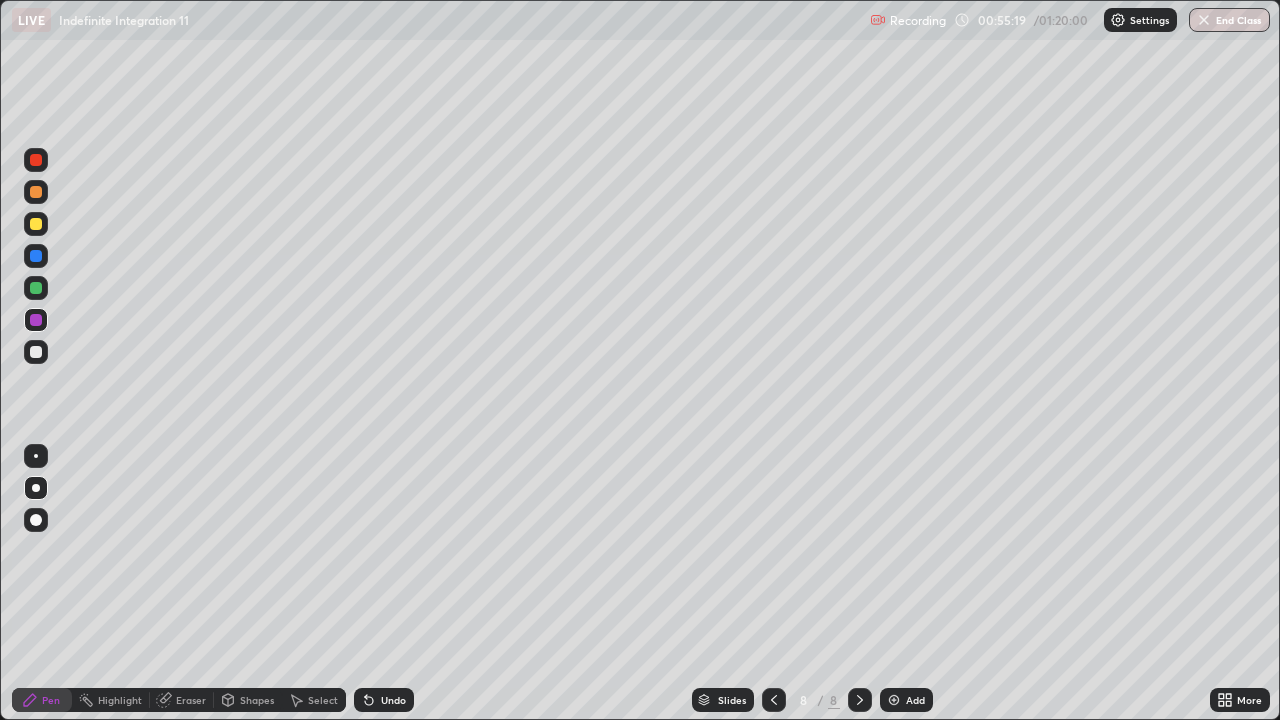 click at bounding box center [36, 320] 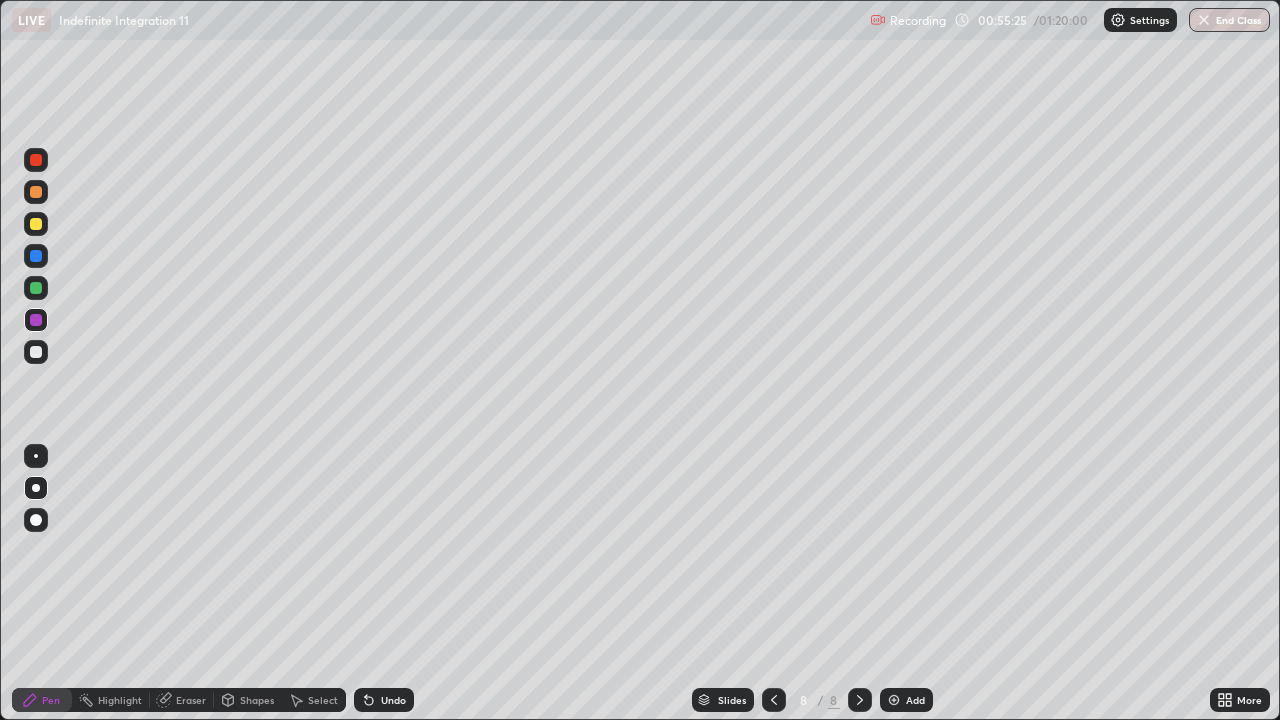 click at bounding box center (36, 352) 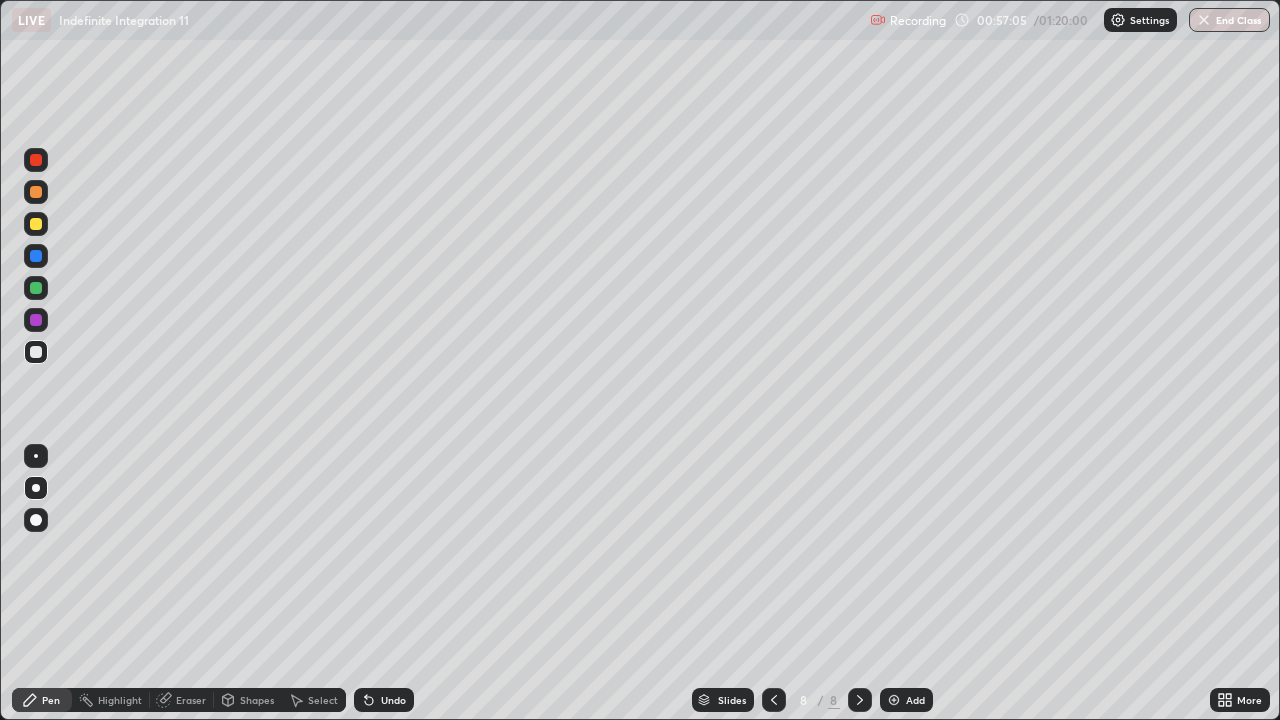 click on "Undo" at bounding box center (393, 700) 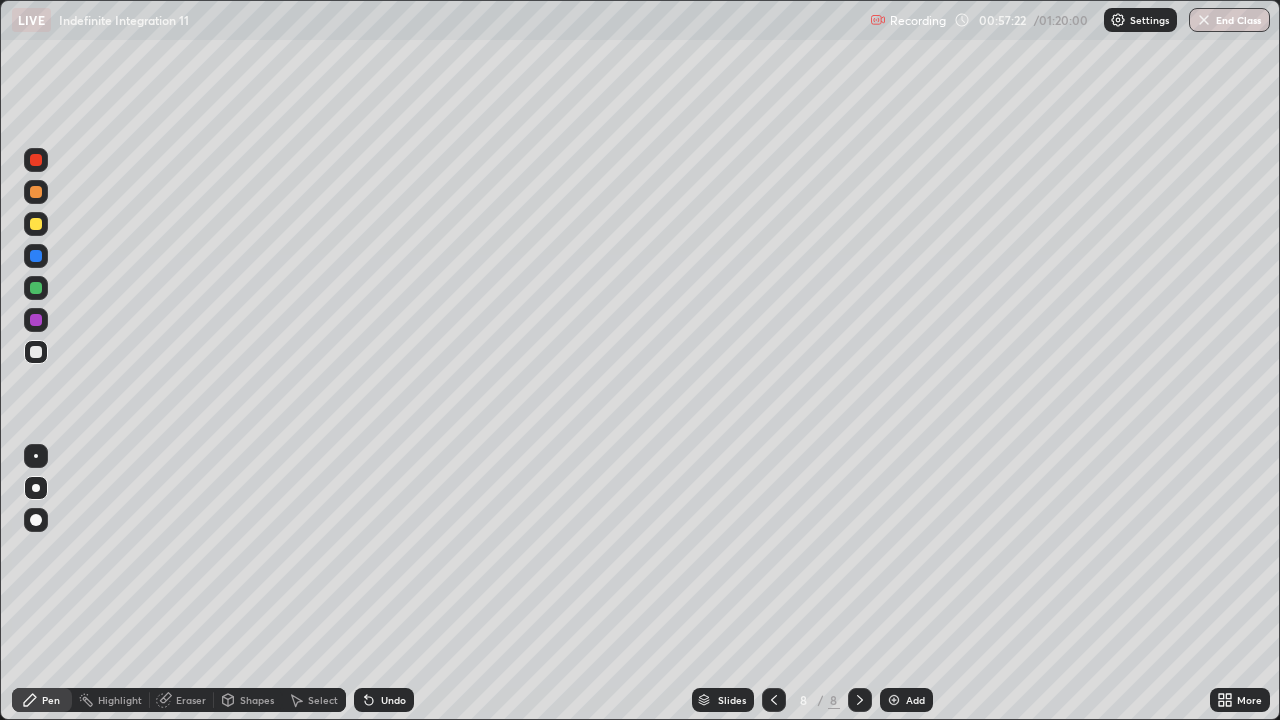 click on "Undo" at bounding box center (393, 700) 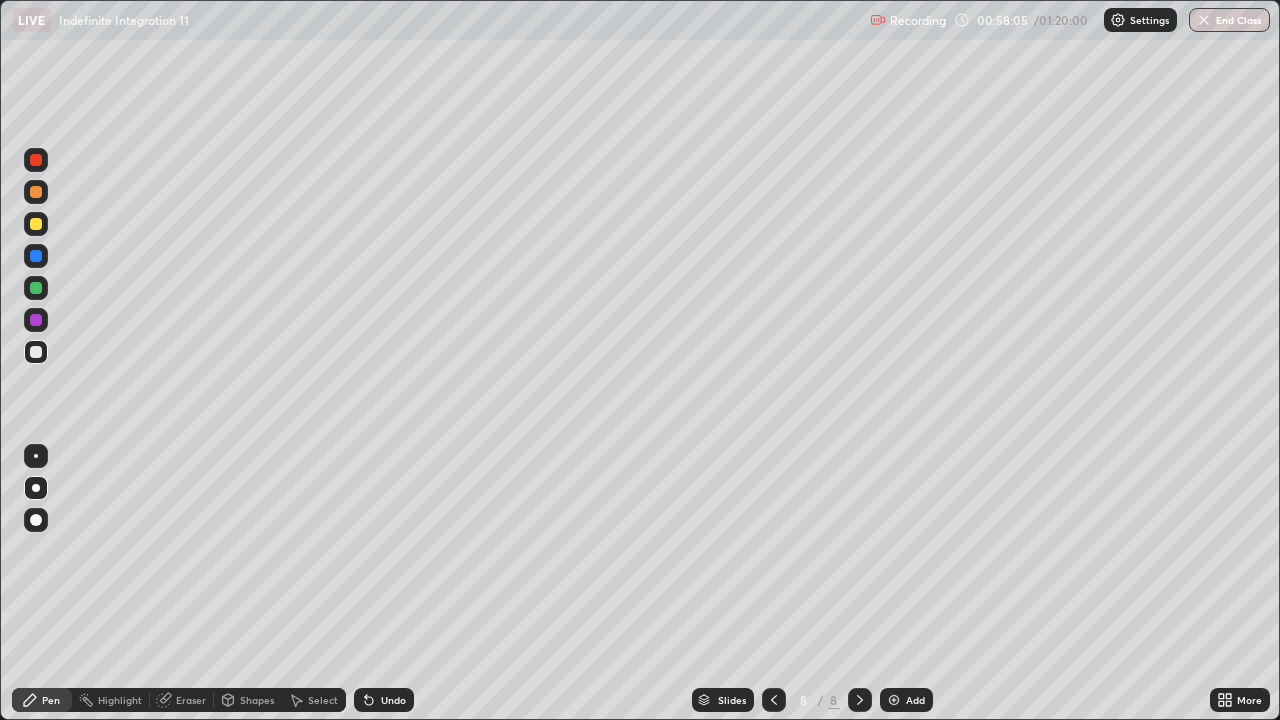 click on "Undo" at bounding box center (384, 700) 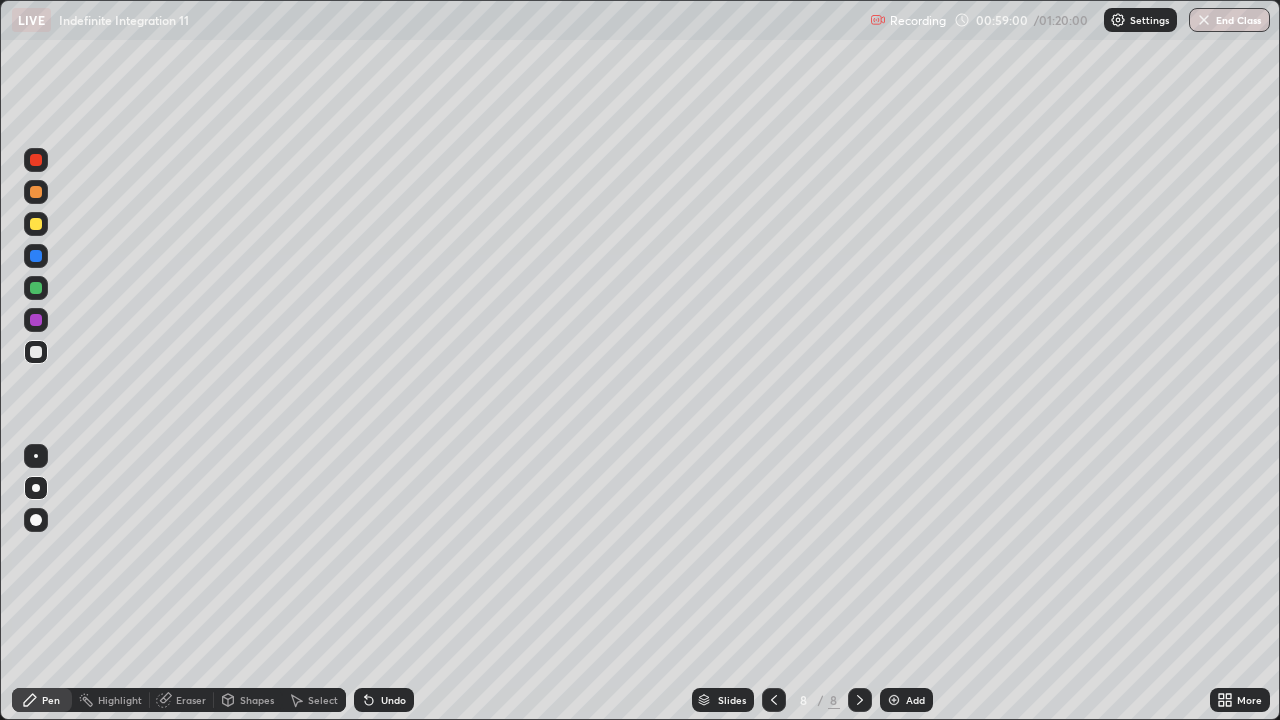 click on "Eraser" at bounding box center [191, 700] 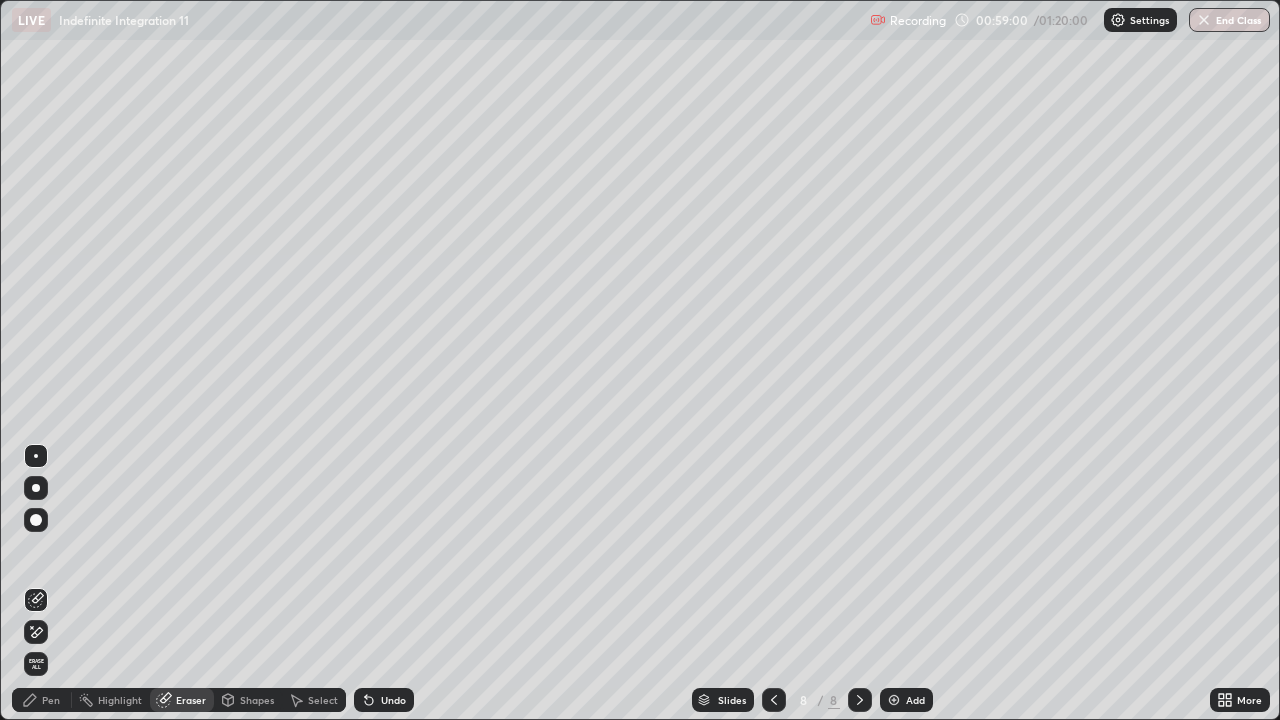 click on "Select" at bounding box center (323, 700) 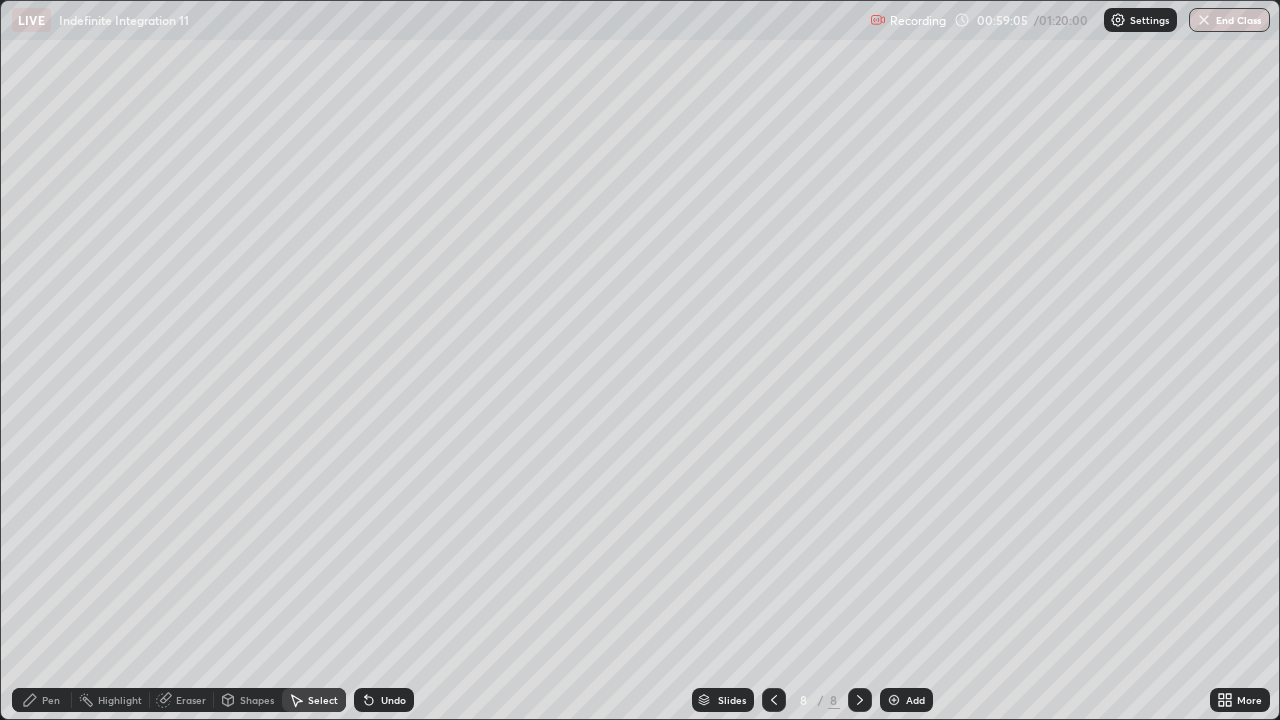click on "Eraser" at bounding box center [191, 700] 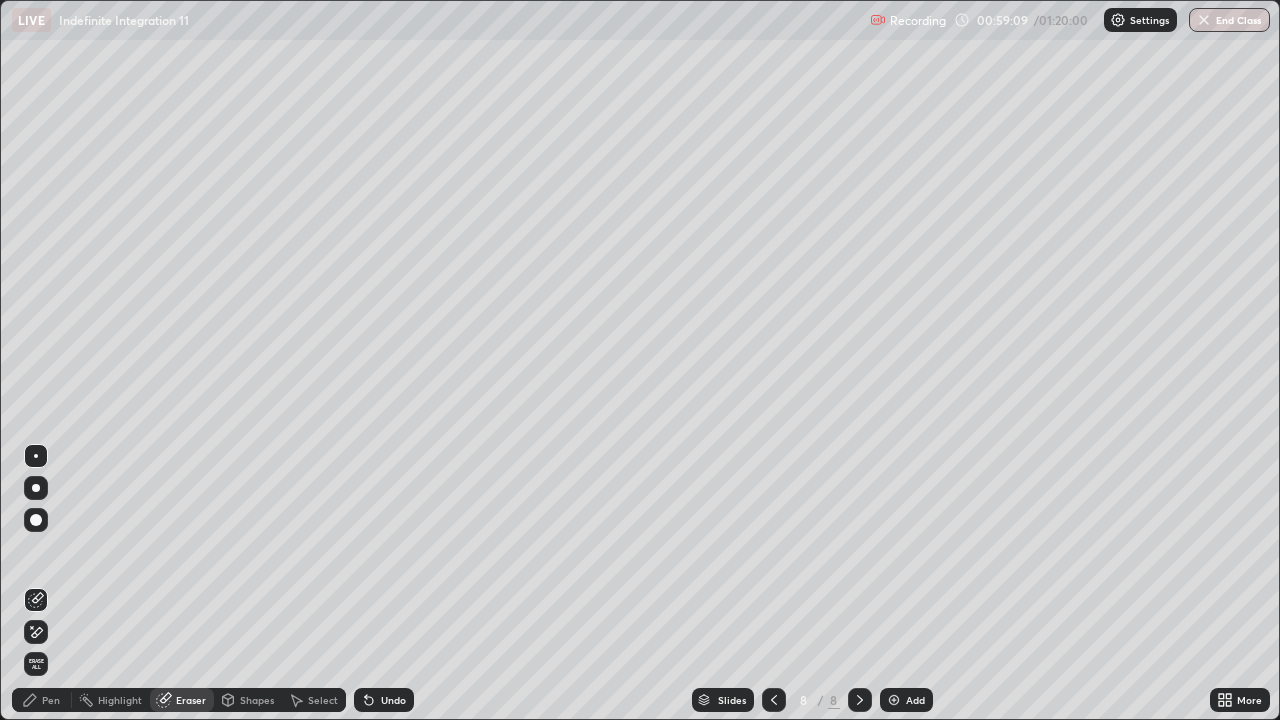 click on "Pen" at bounding box center [51, 700] 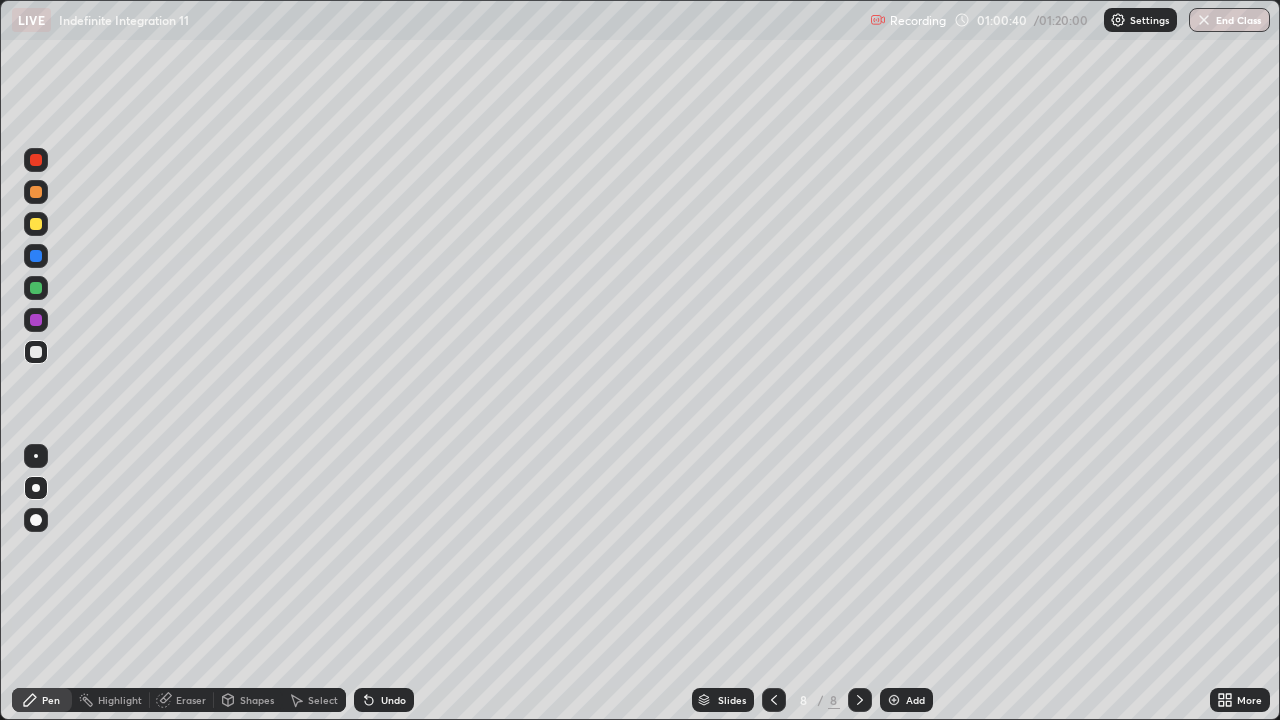 click at bounding box center (36, 224) 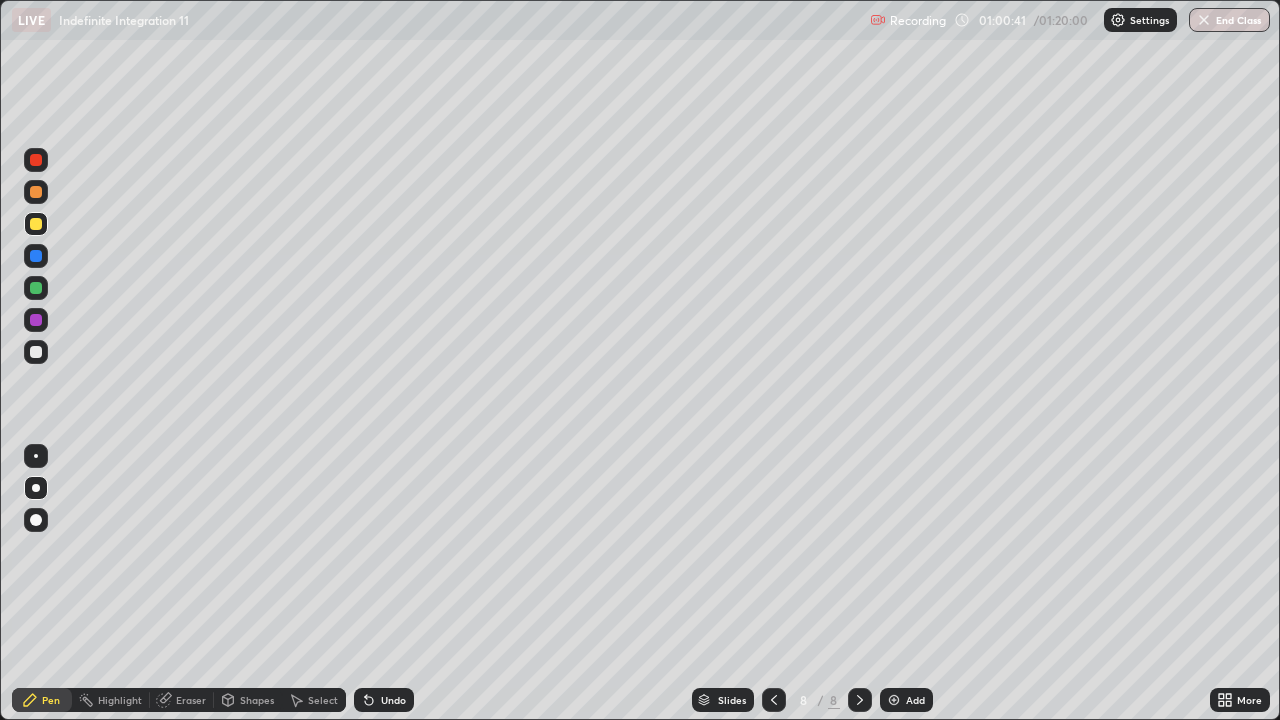 click at bounding box center (36, 488) 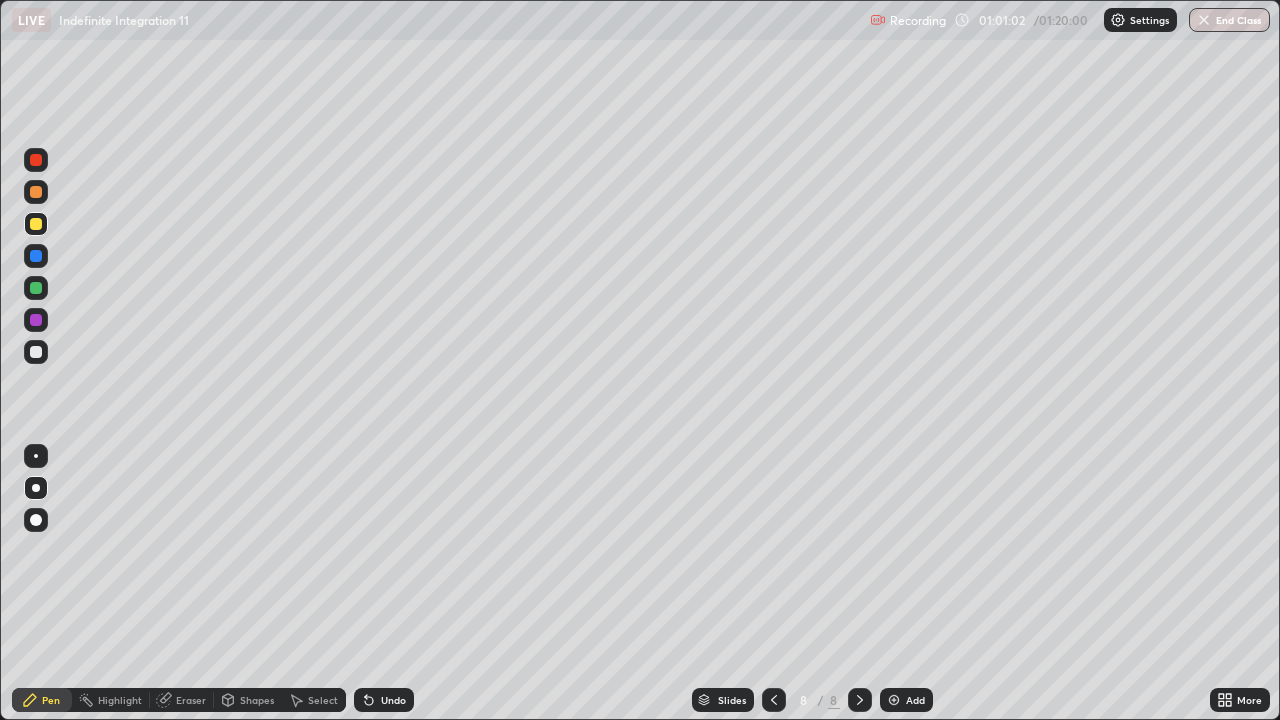 click 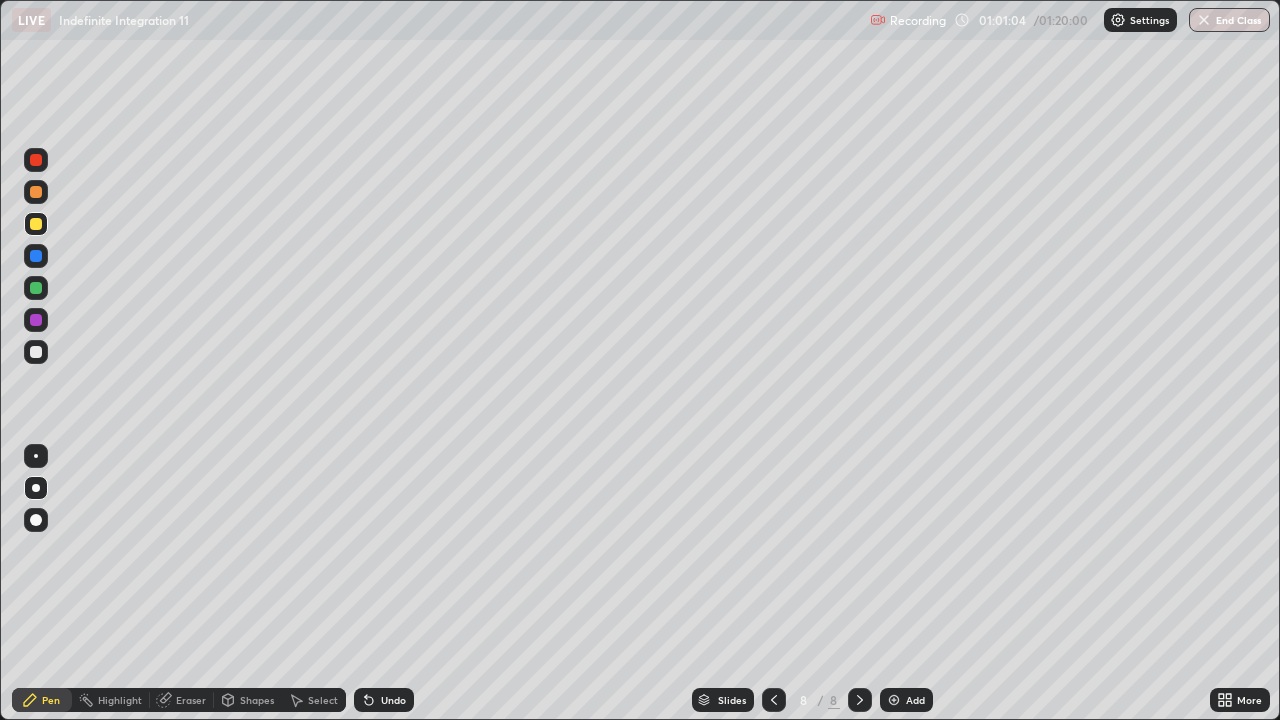 click 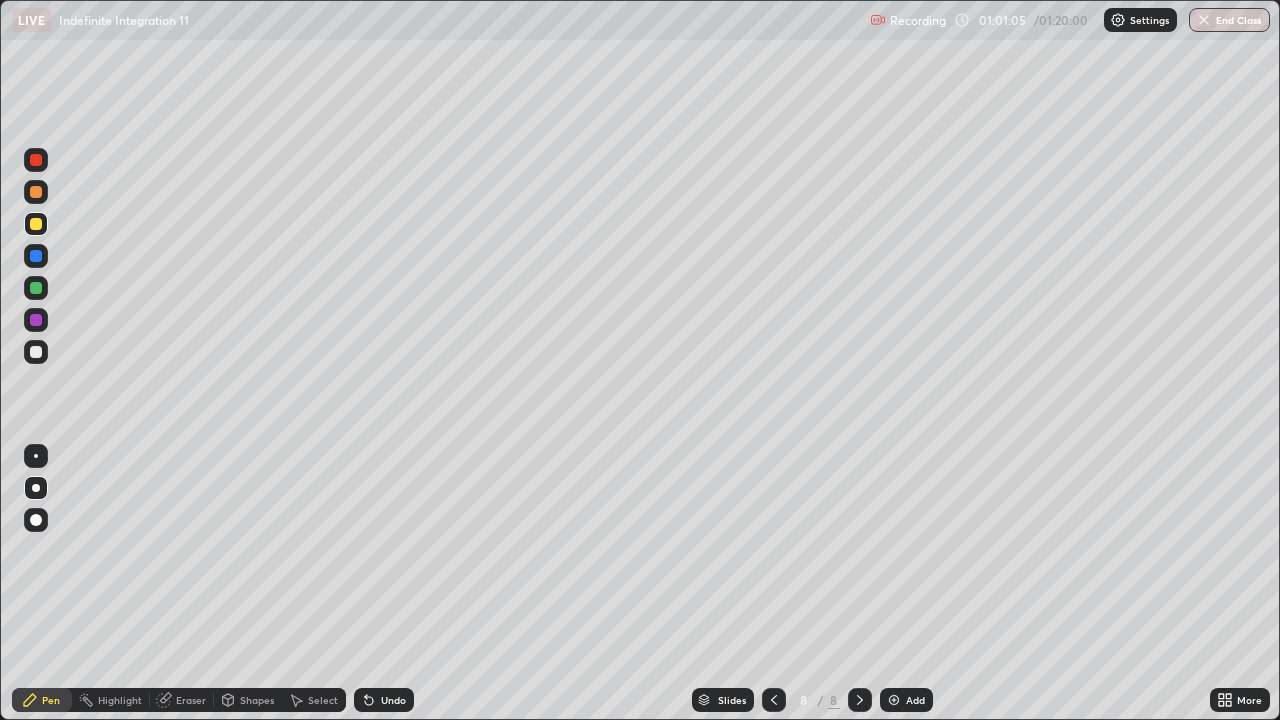 click 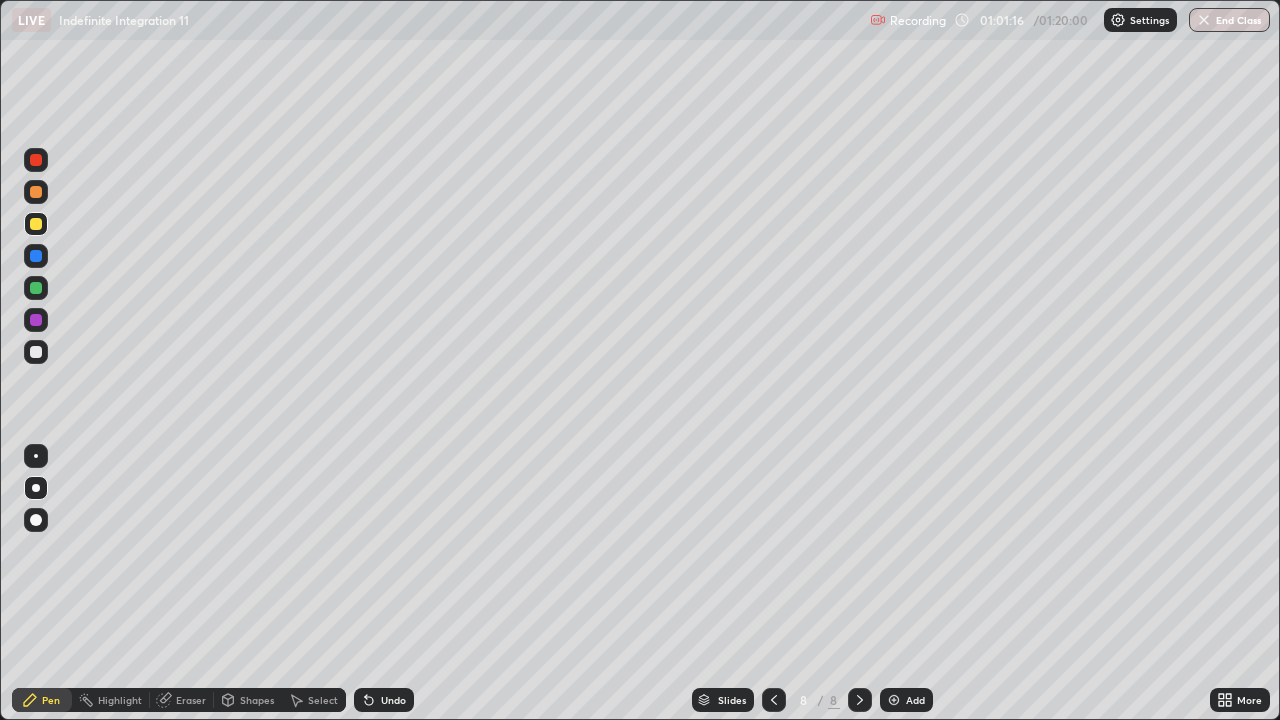 click at bounding box center (36, 488) 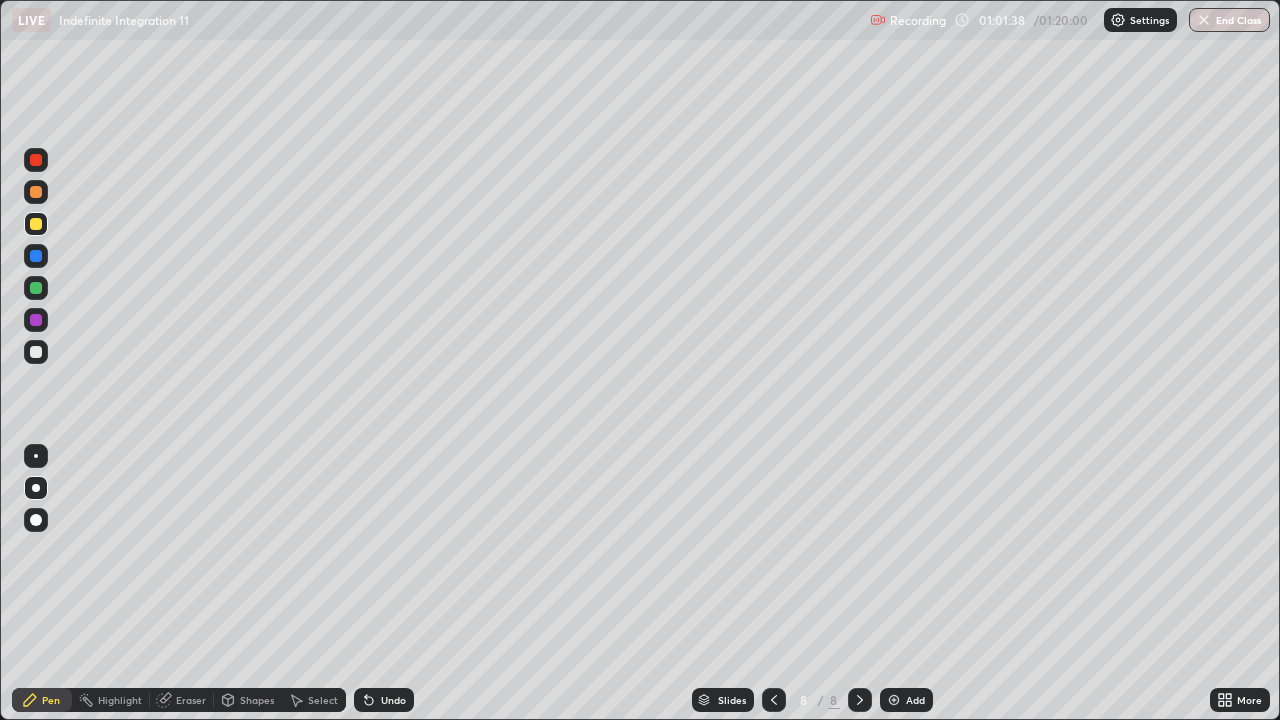 click 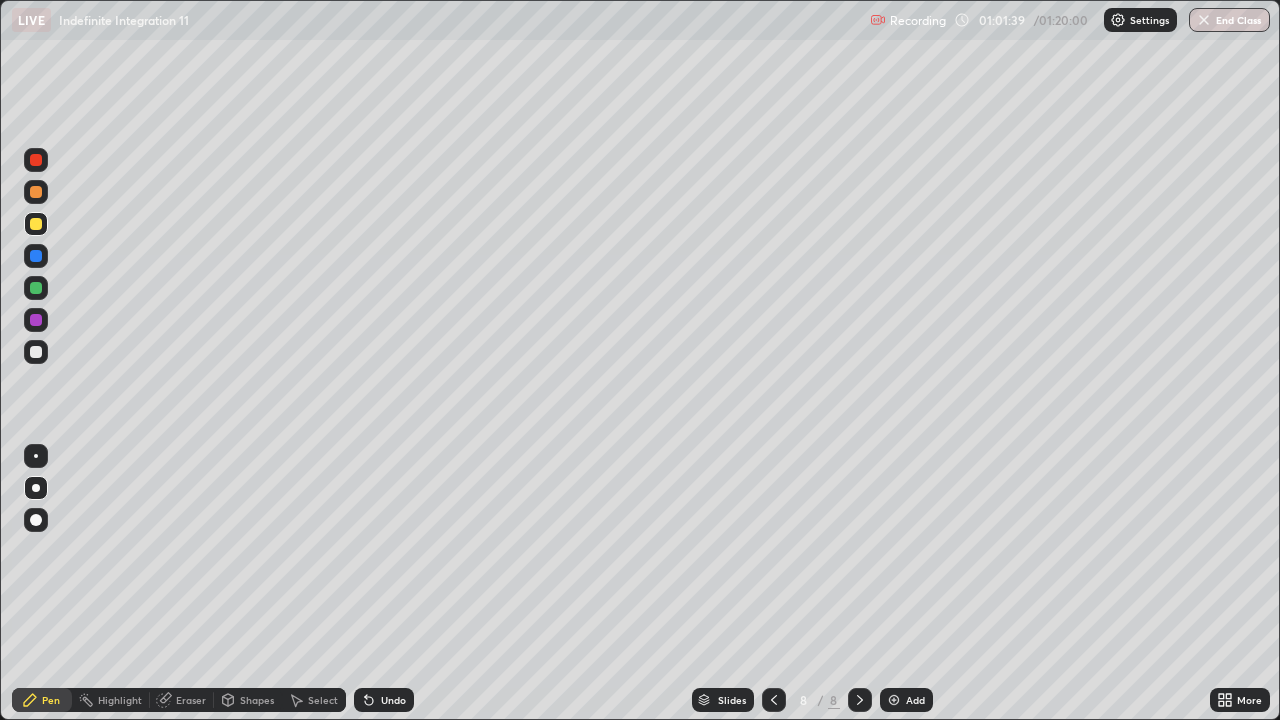 click on "Add" at bounding box center (915, 700) 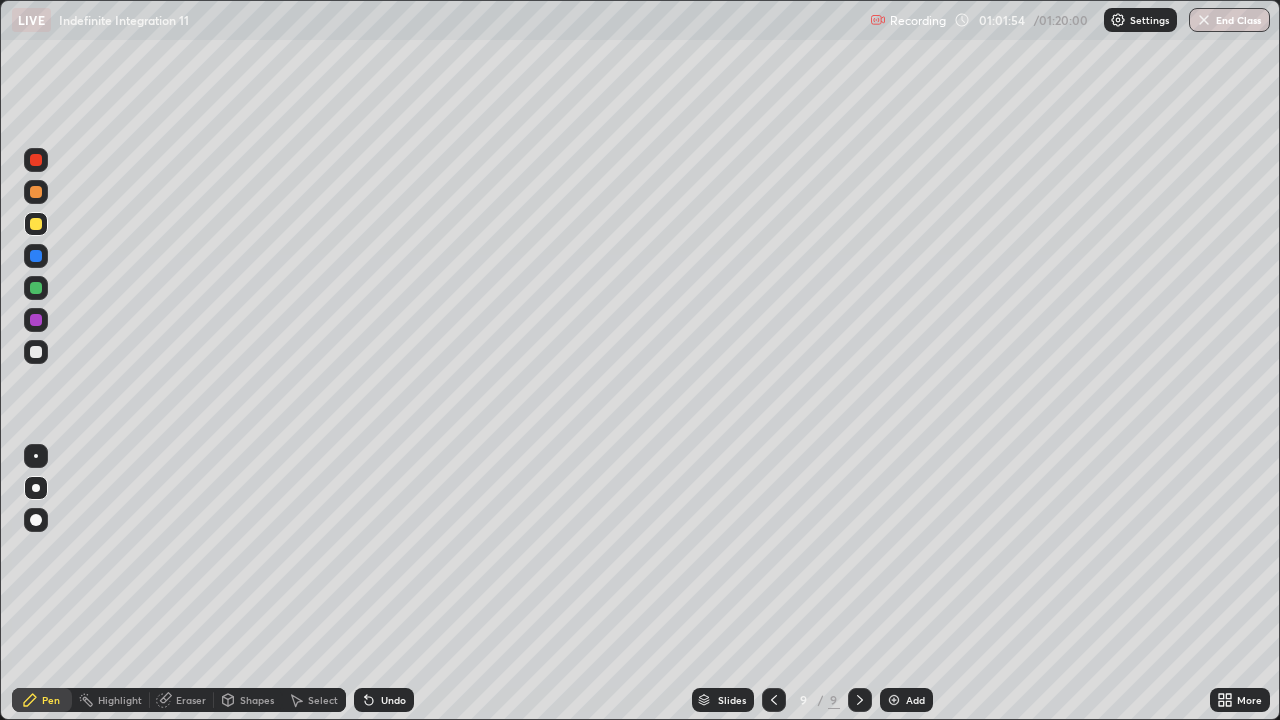 click at bounding box center (36, 352) 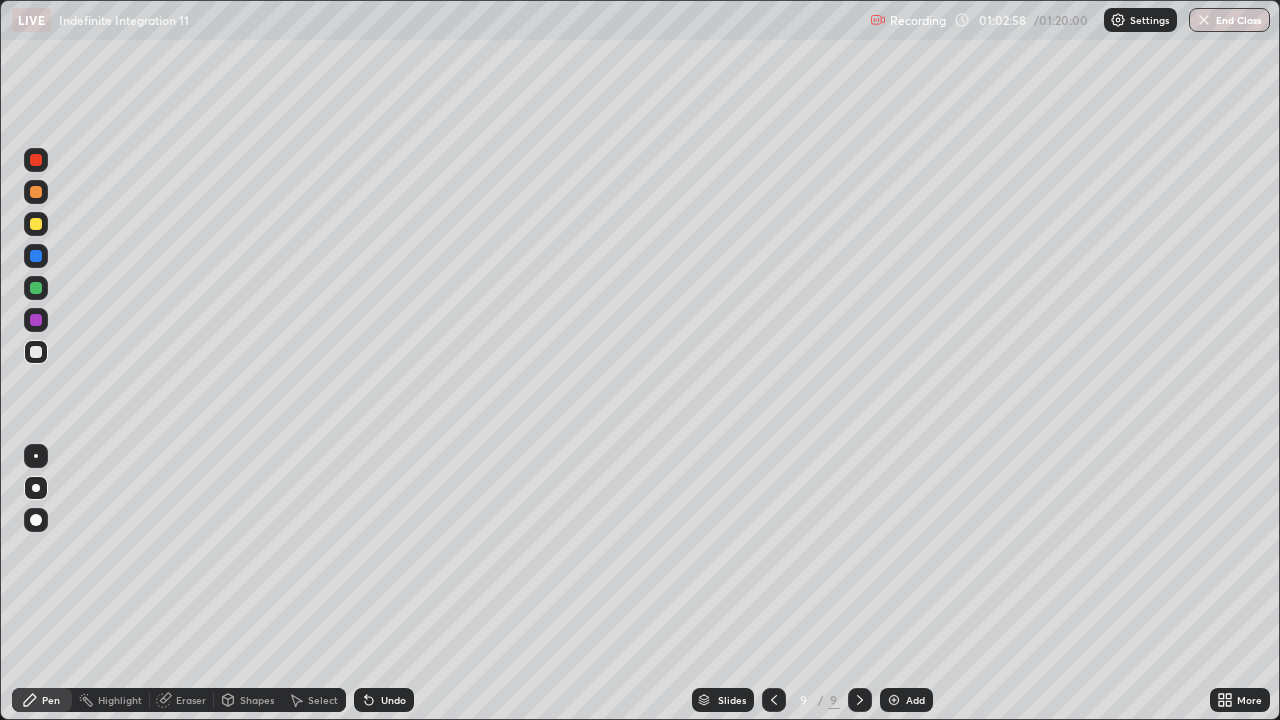 click on "Undo" at bounding box center (393, 700) 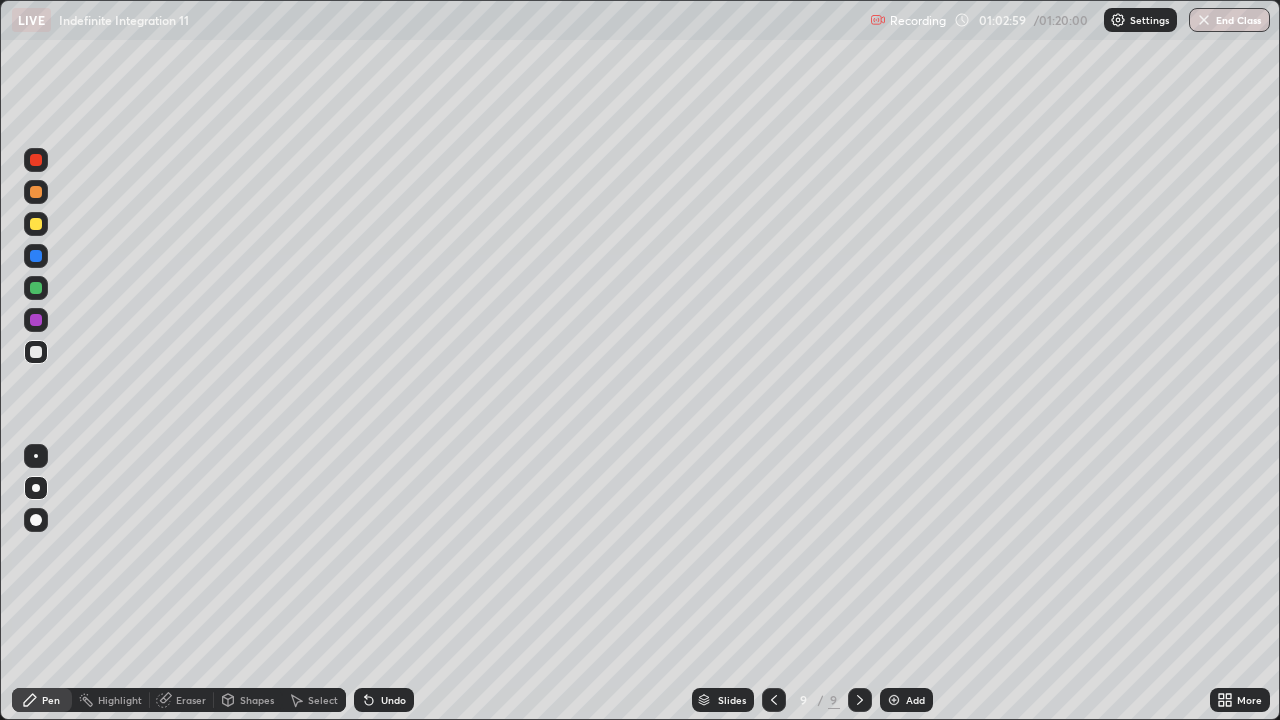 click on "Undo" at bounding box center [393, 700] 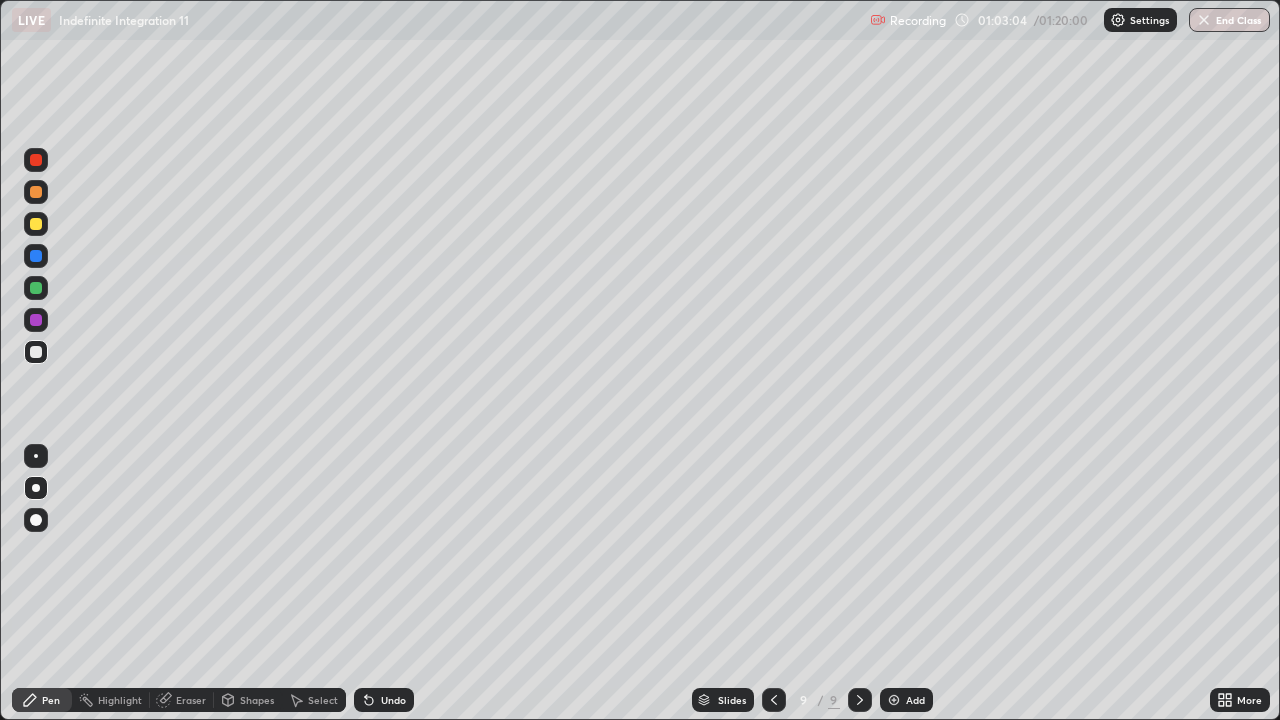 click on "Undo" at bounding box center (393, 700) 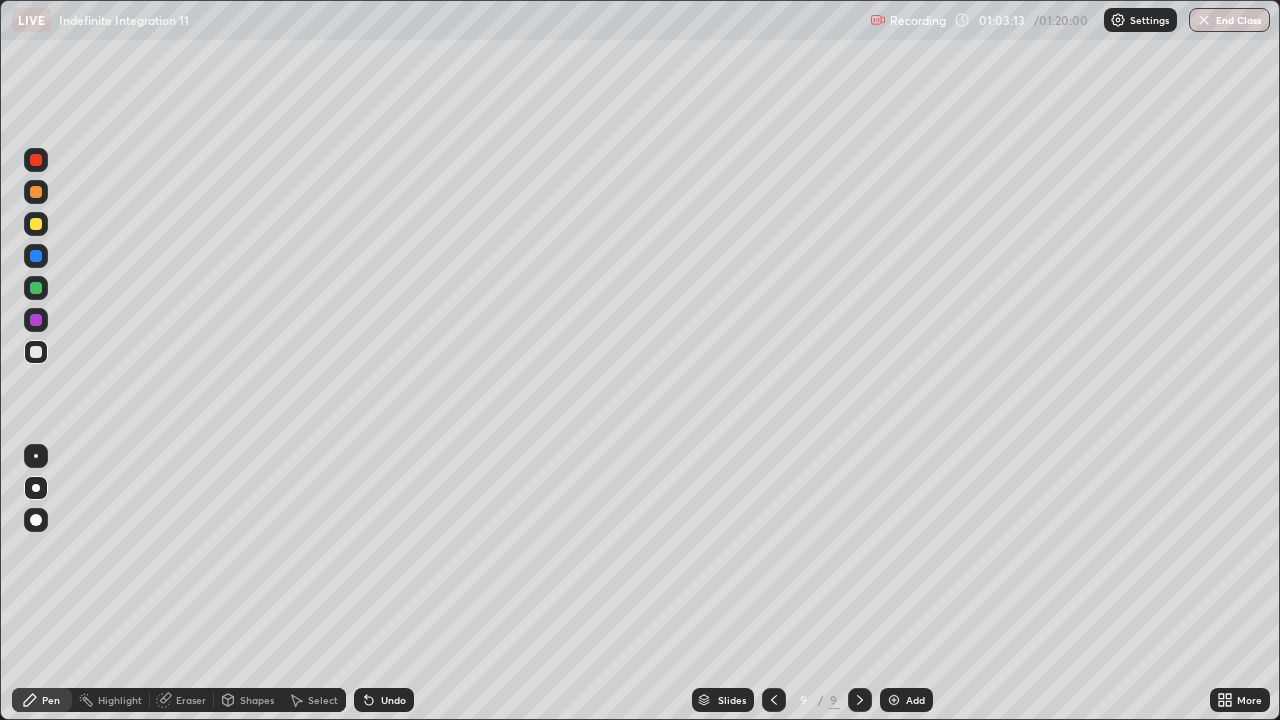 click on "Undo" at bounding box center [393, 700] 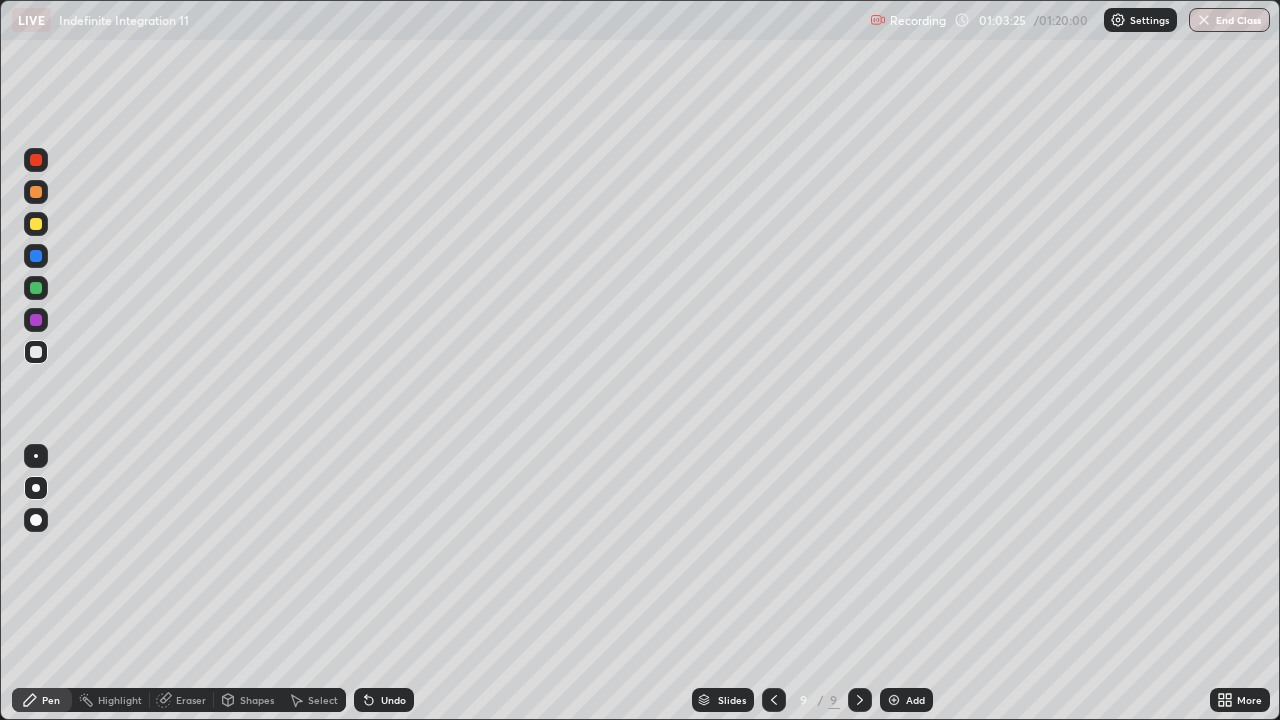 click on "Undo" at bounding box center [393, 700] 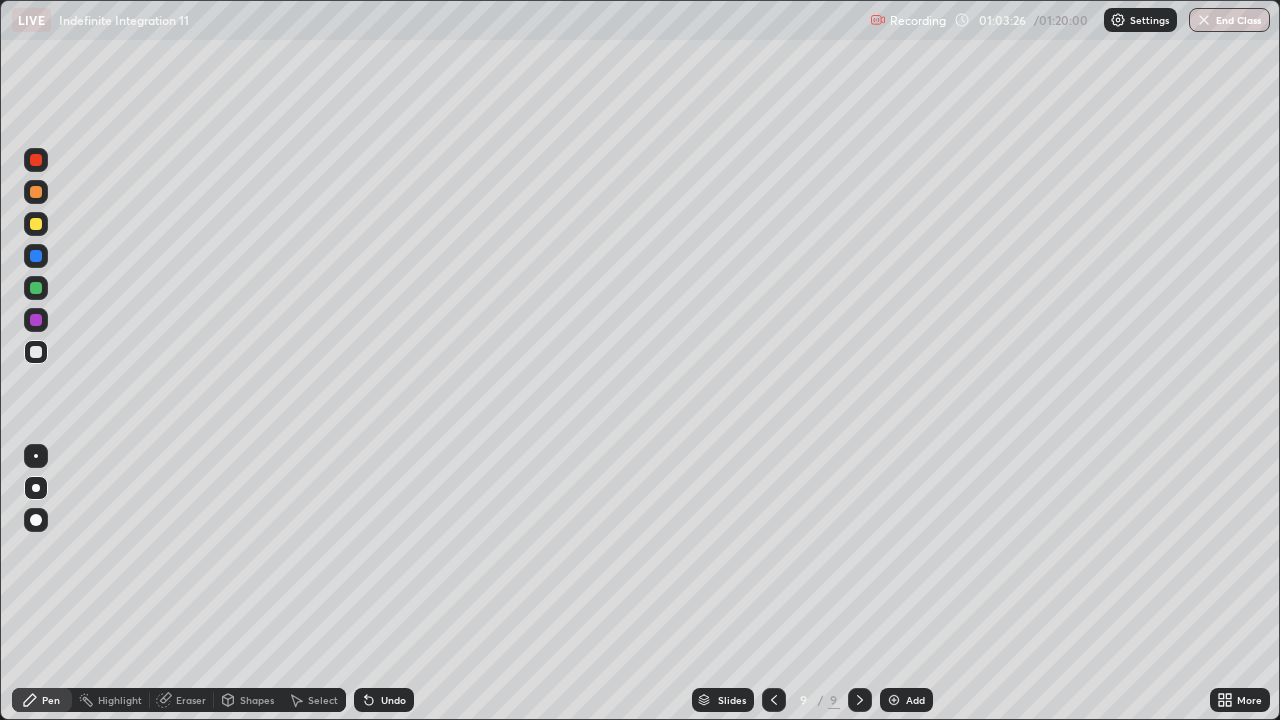 click on "Undo" at bounding box center (393, 700) 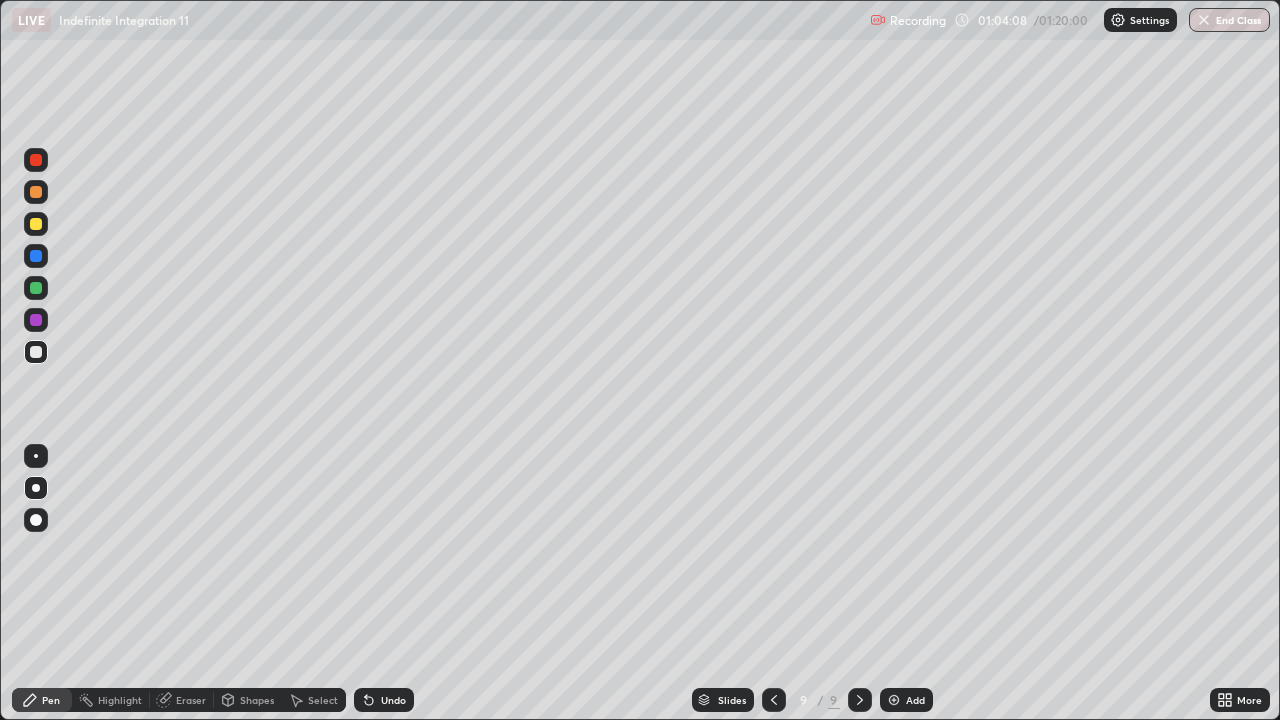 click on "Undo" at bounding box center (393, 700) 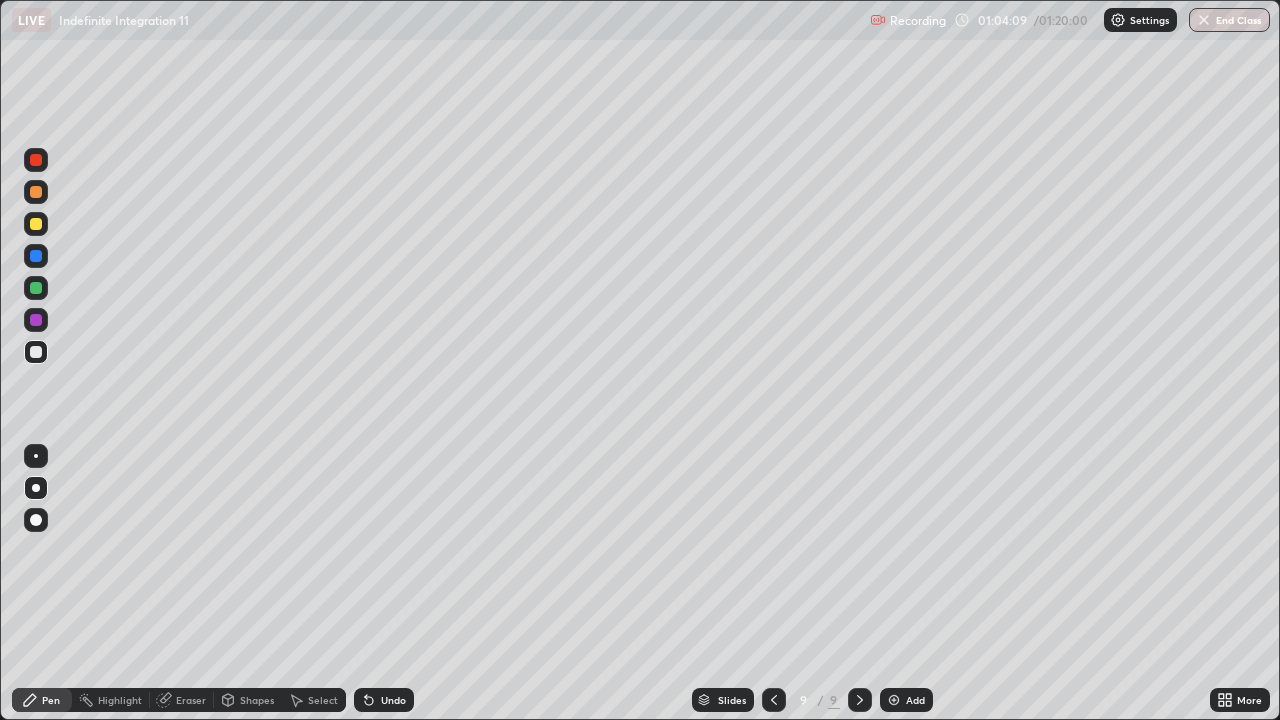 click on "Undo" at bounding box center [393, 700] 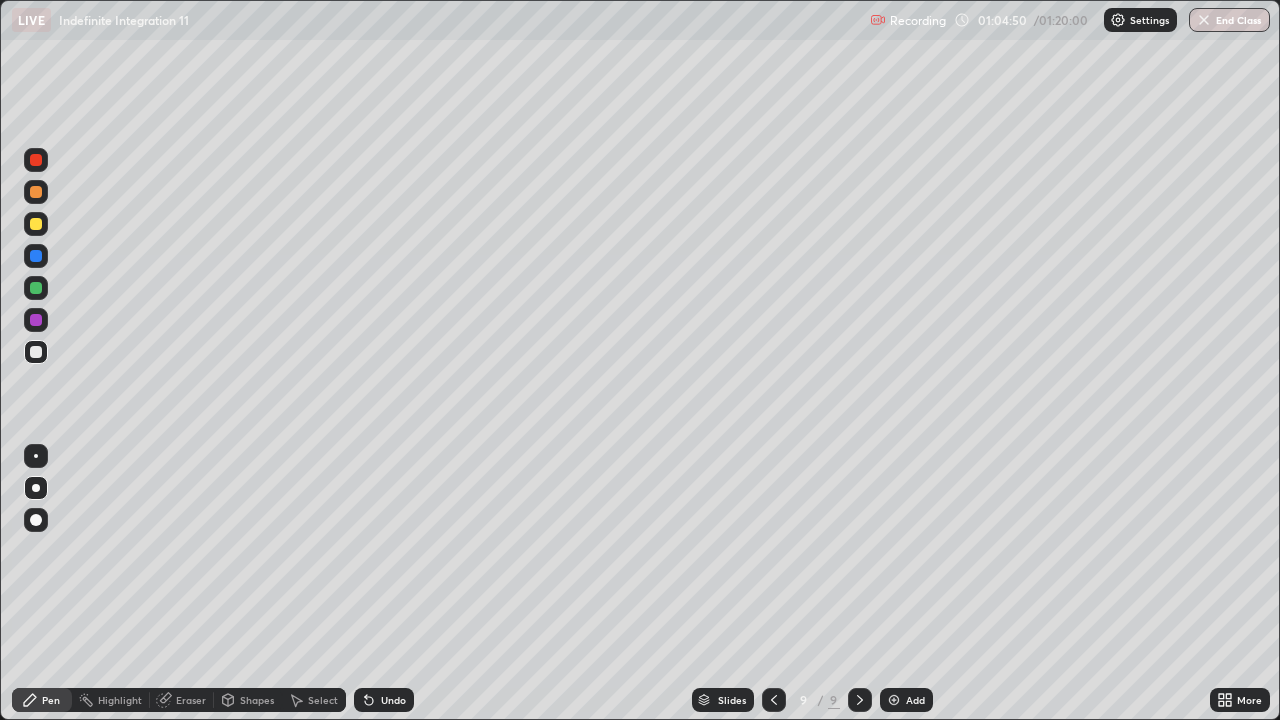 click at bounding box center (36, 288) 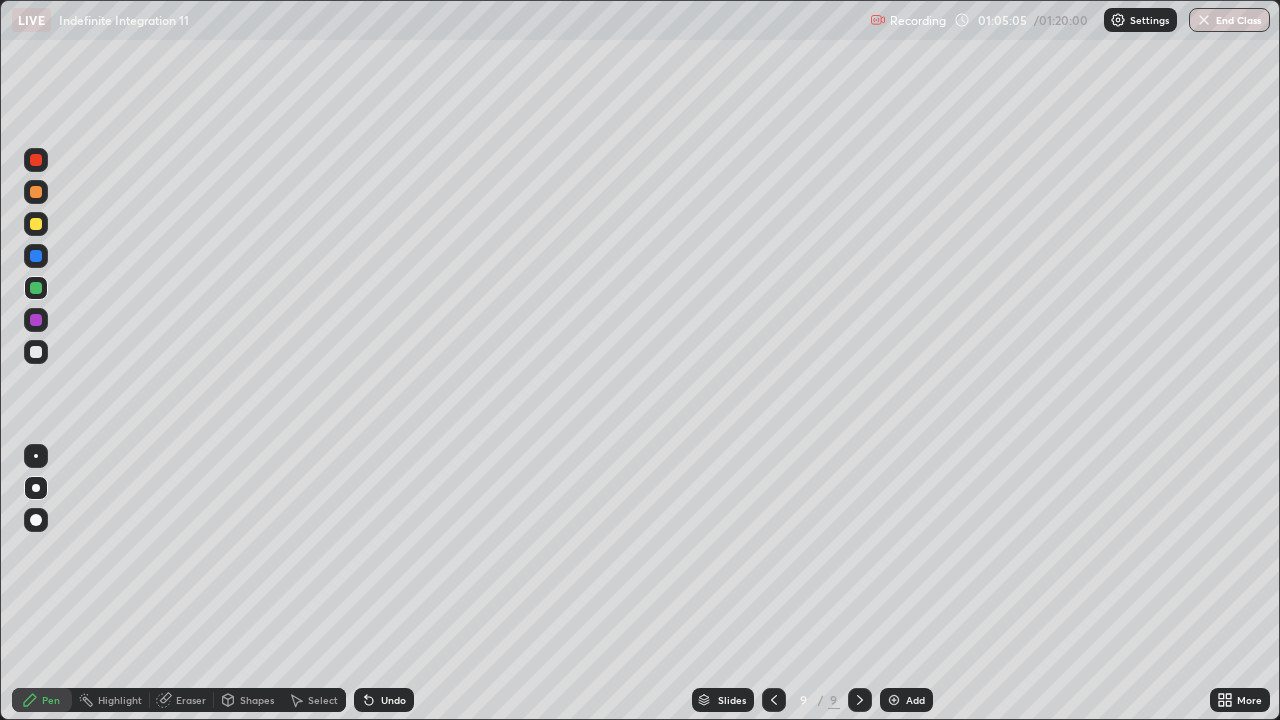 click on "Undo" at bounding box center (393, 700) 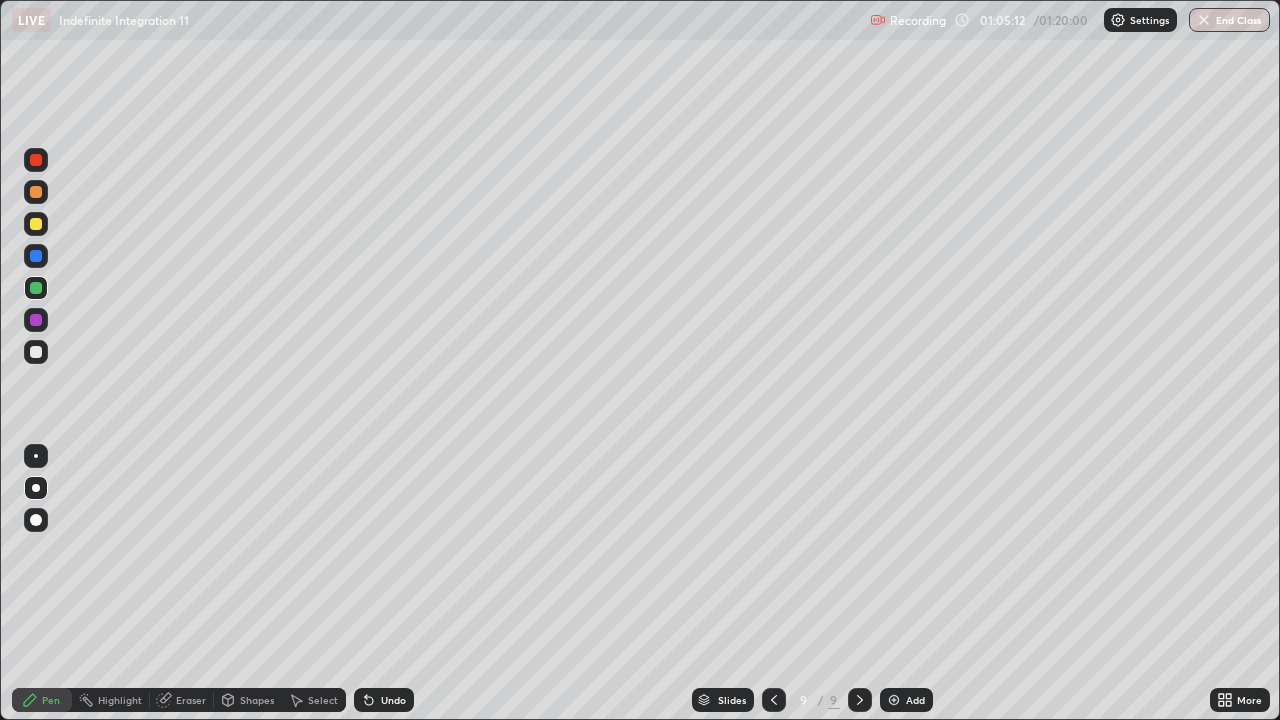 click at bounding box center [36, 352] 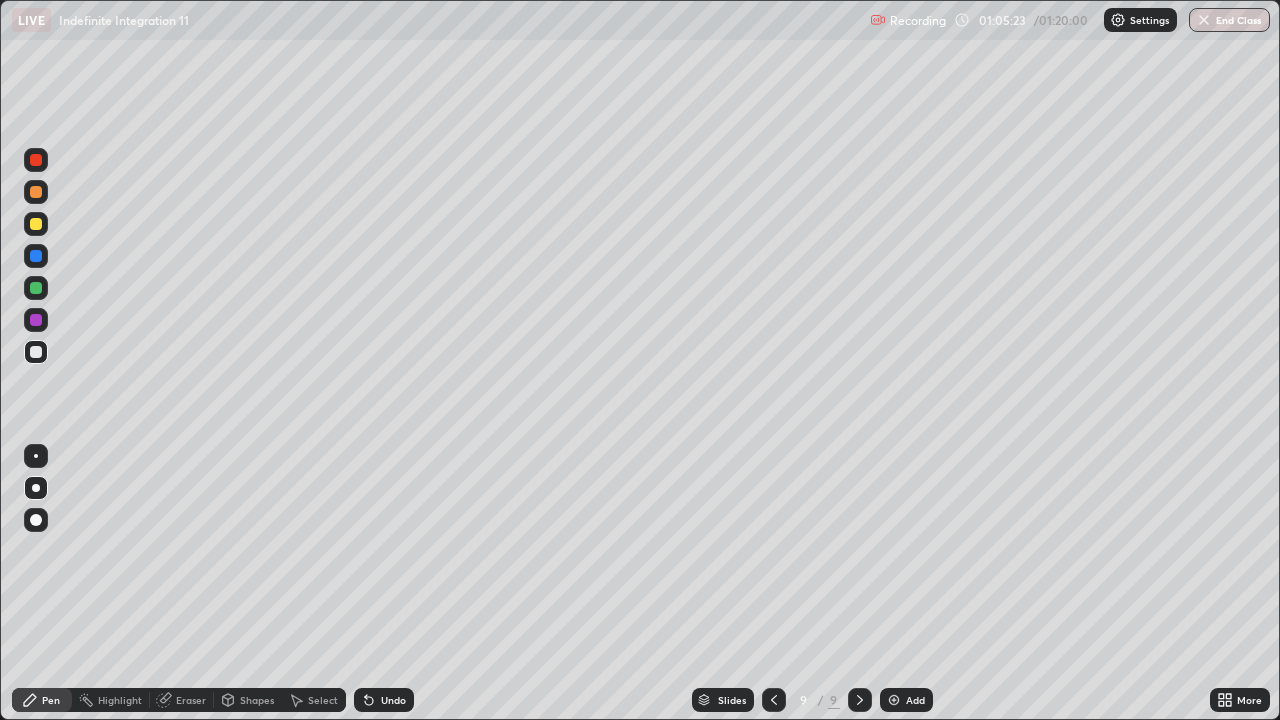 click on "Undo" at bounding box center (393, 700) 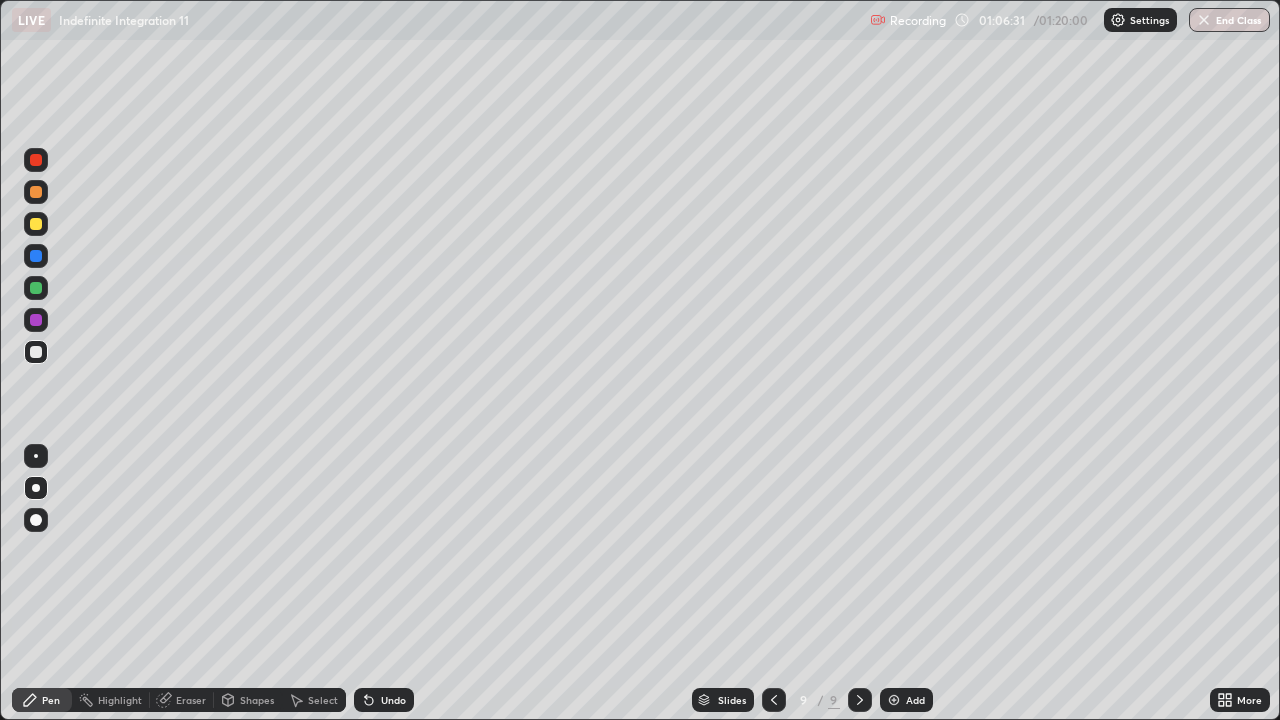 click on "Undo" at bounding box center (393, 700) 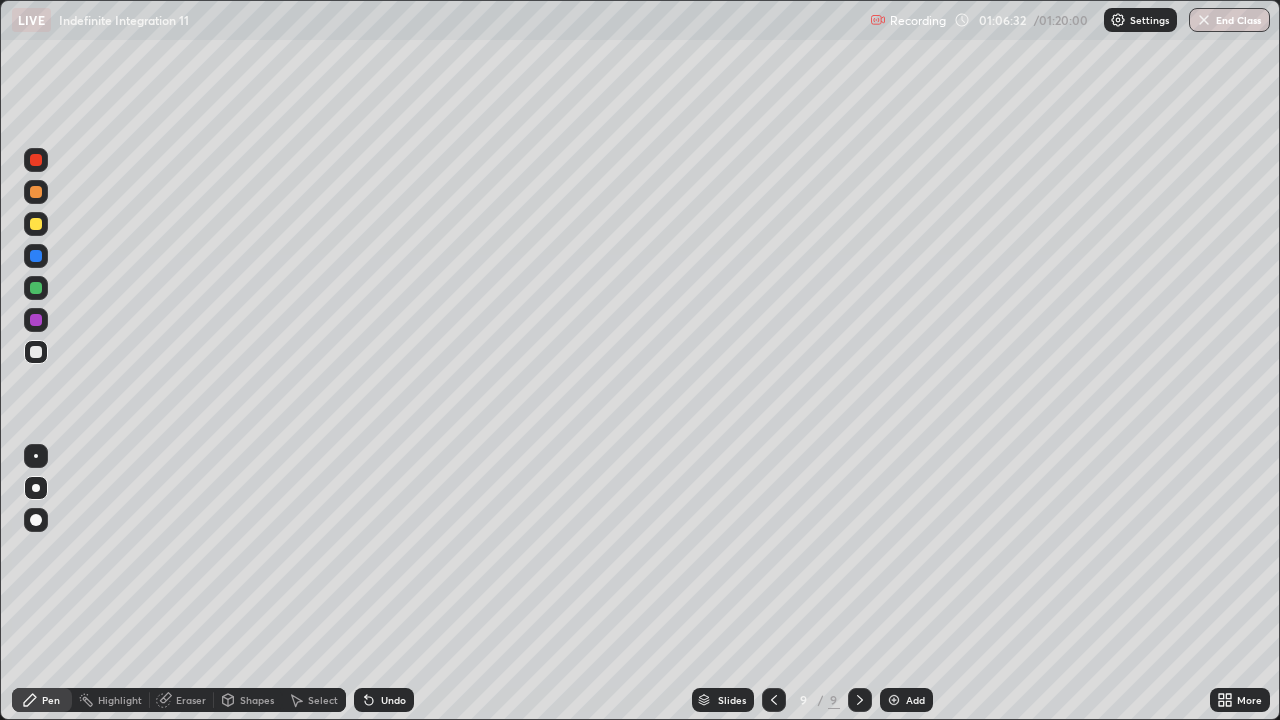 click on "Undo" at bounding box center (393, 700) 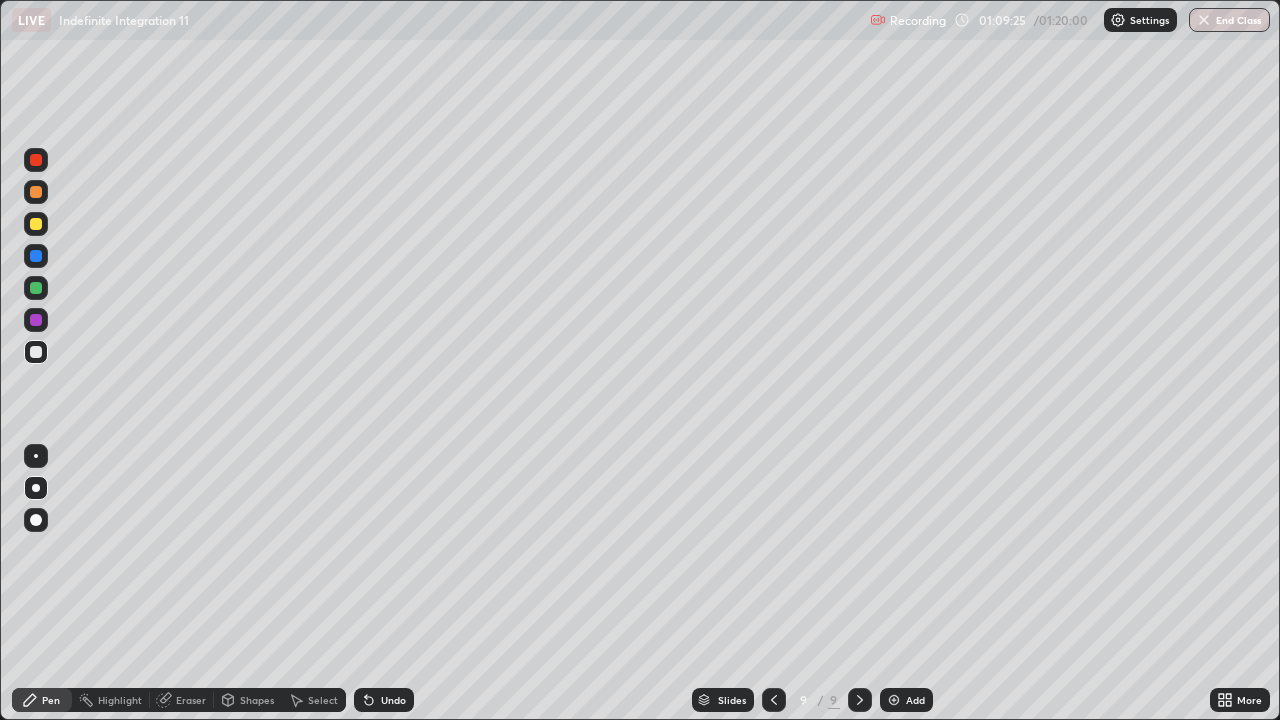 click 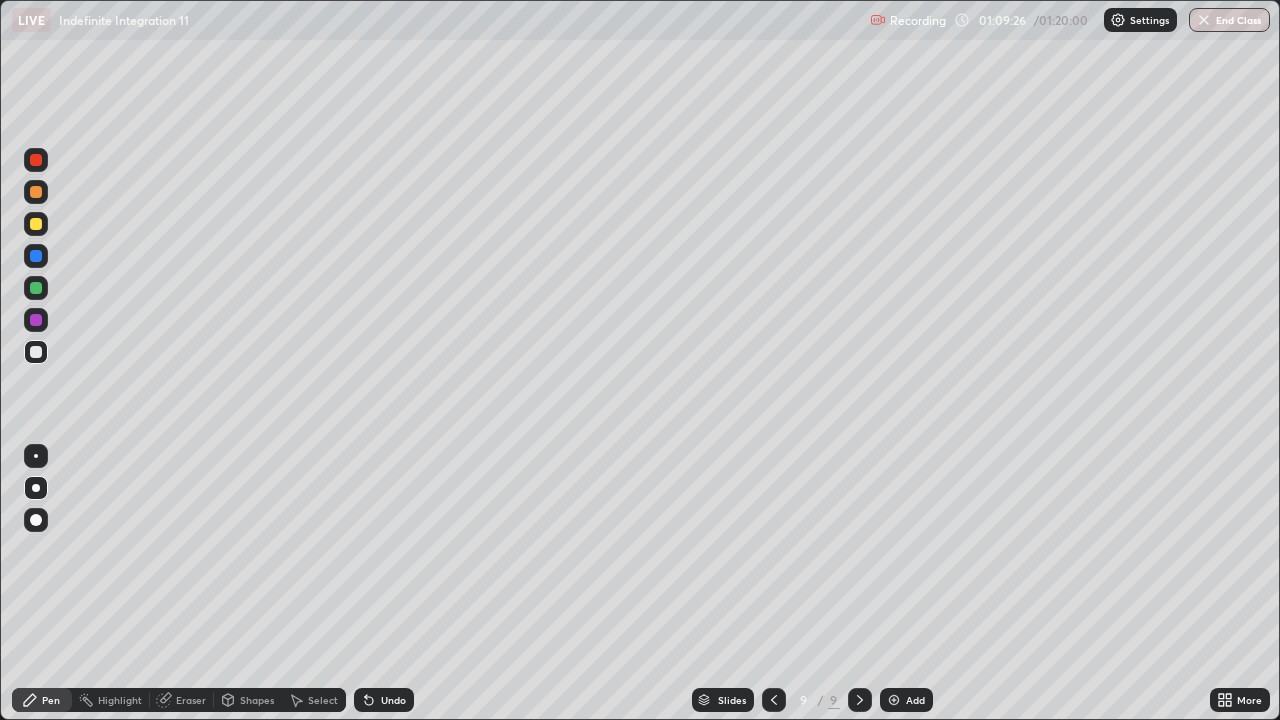 click at bounding box center [894, 700] 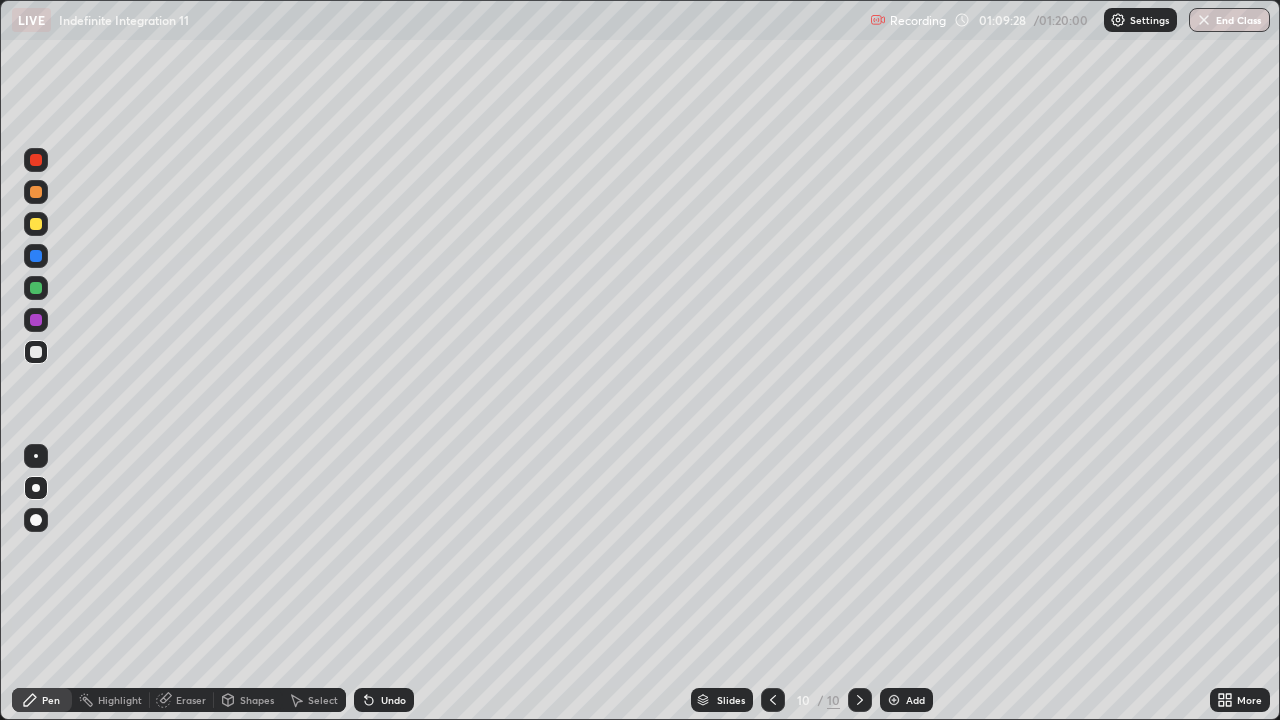 click at bounding box center [36, 224] 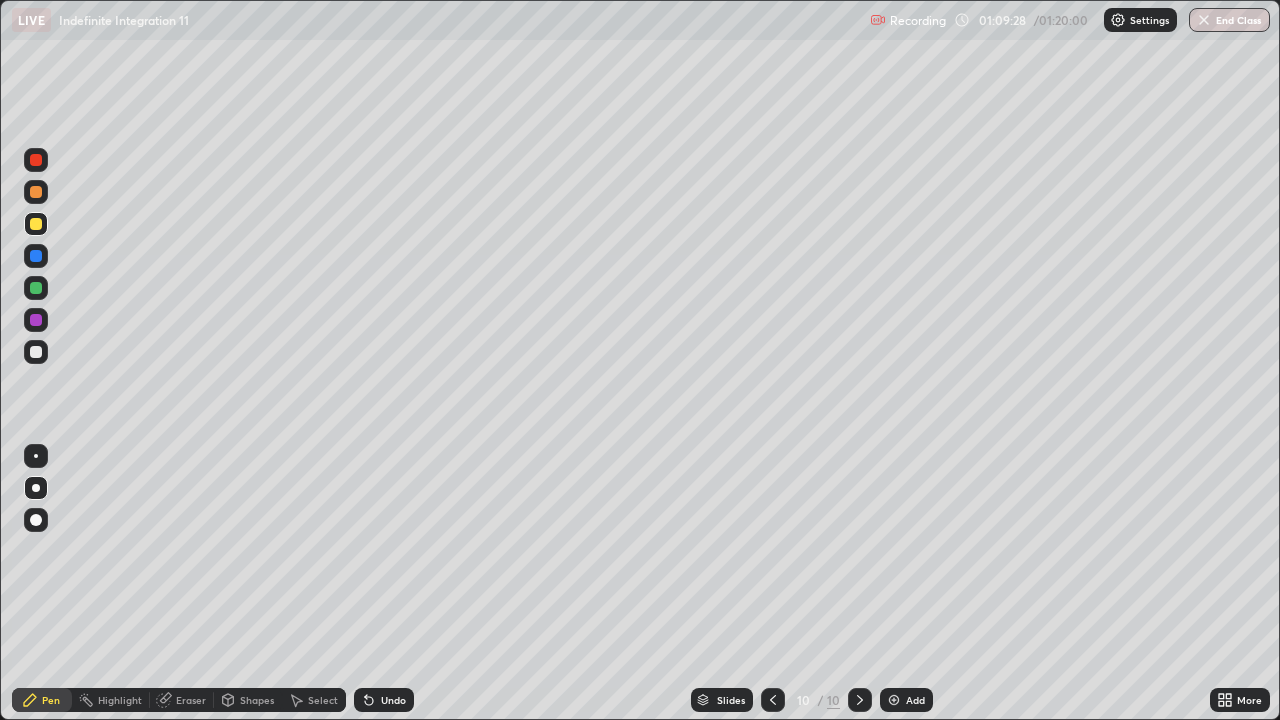 click at bounding box center (36, 520) 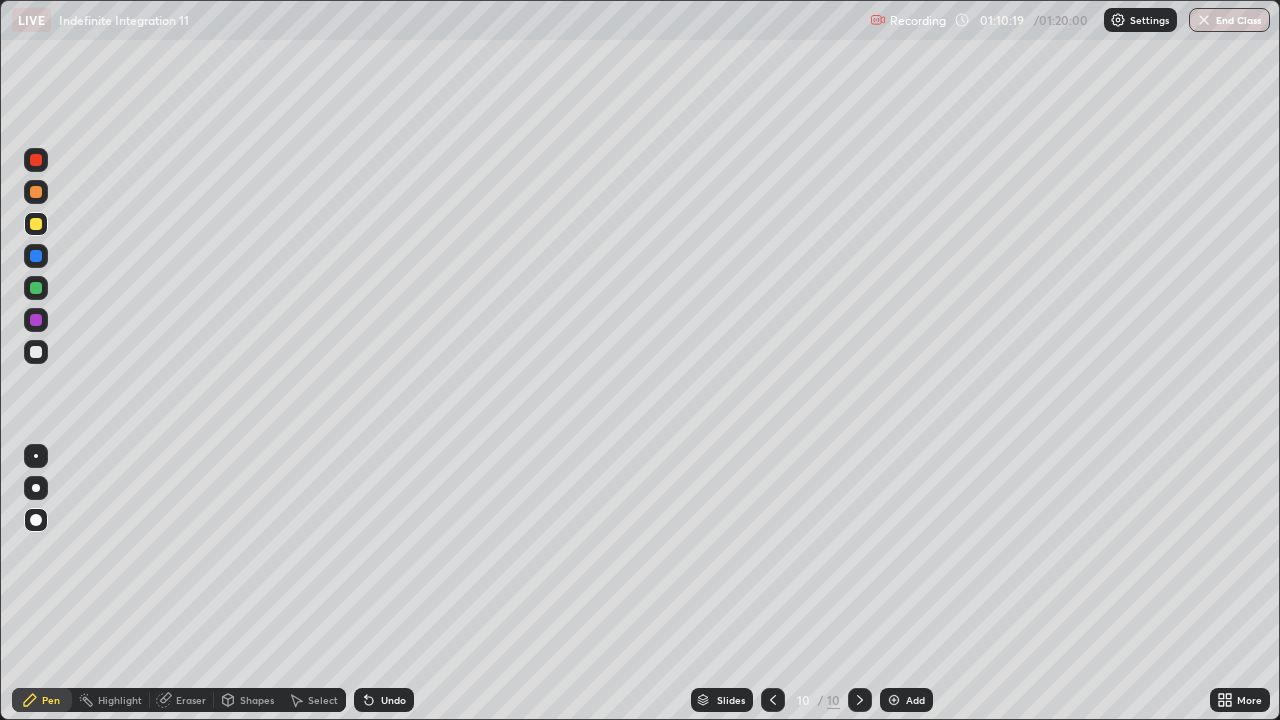 click at bounding box center [36, 224] 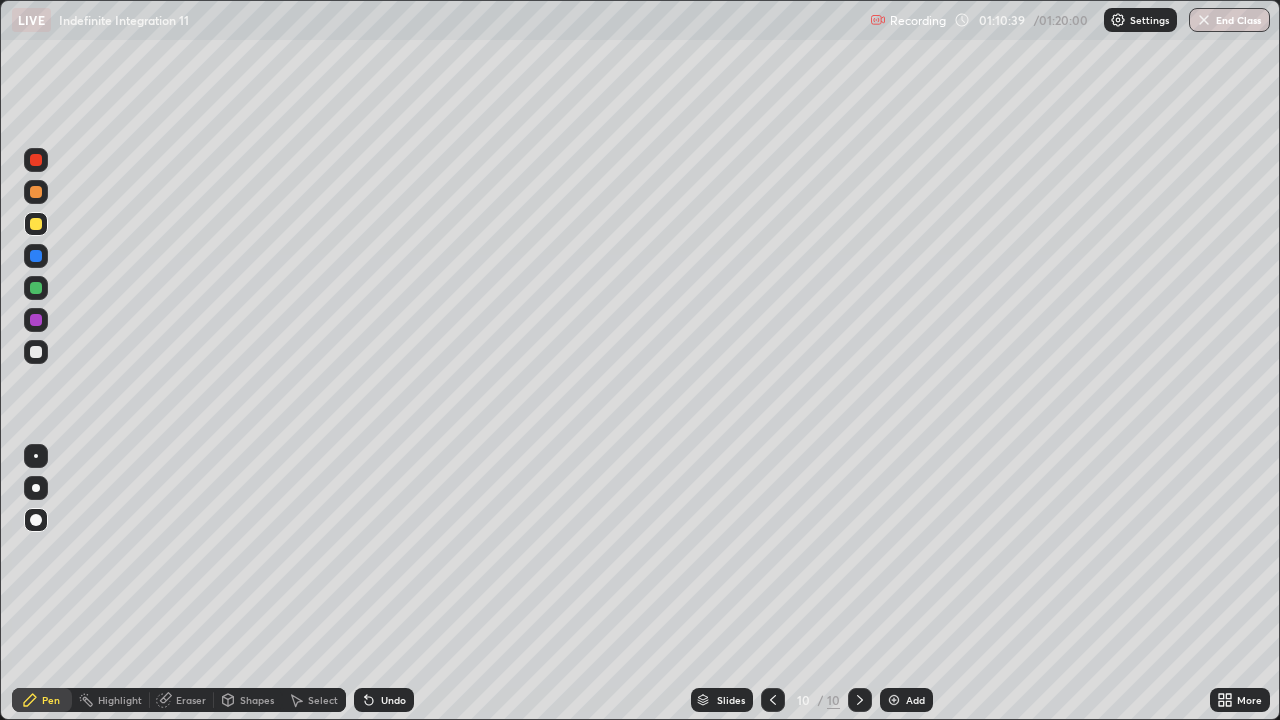 click at bounding box center (36, 352) 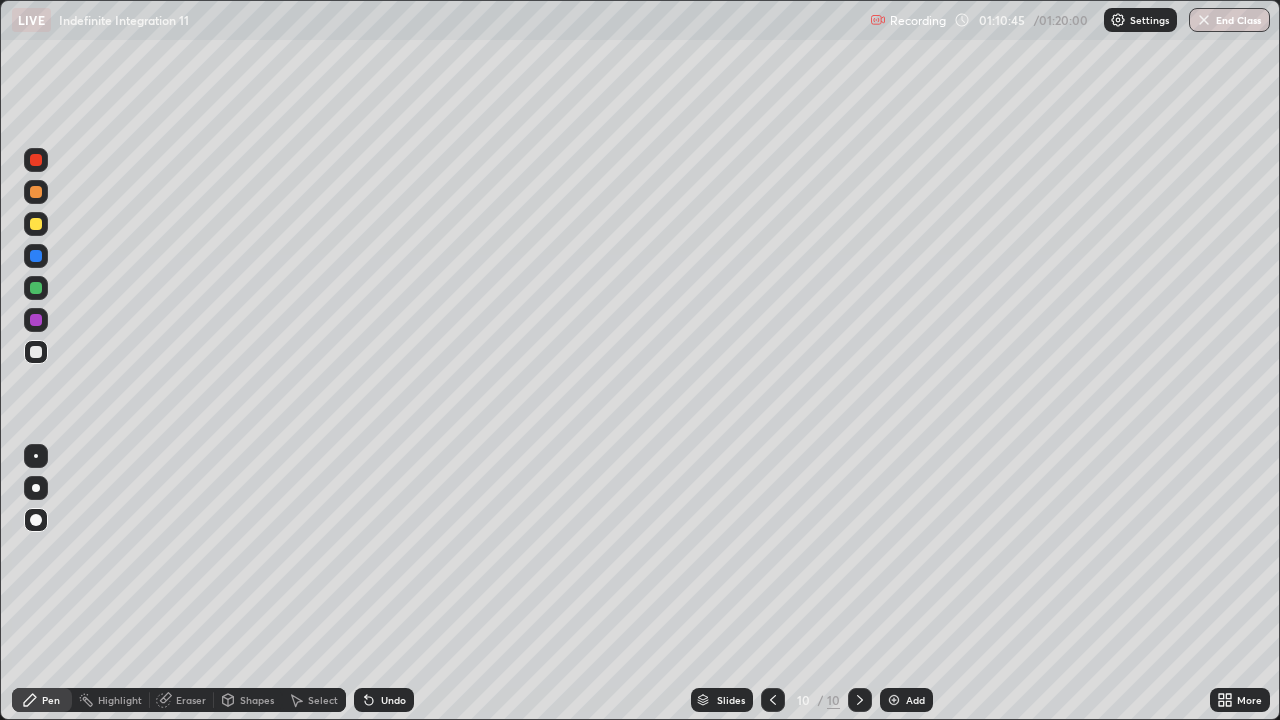 click at bounding box center (36, 288) 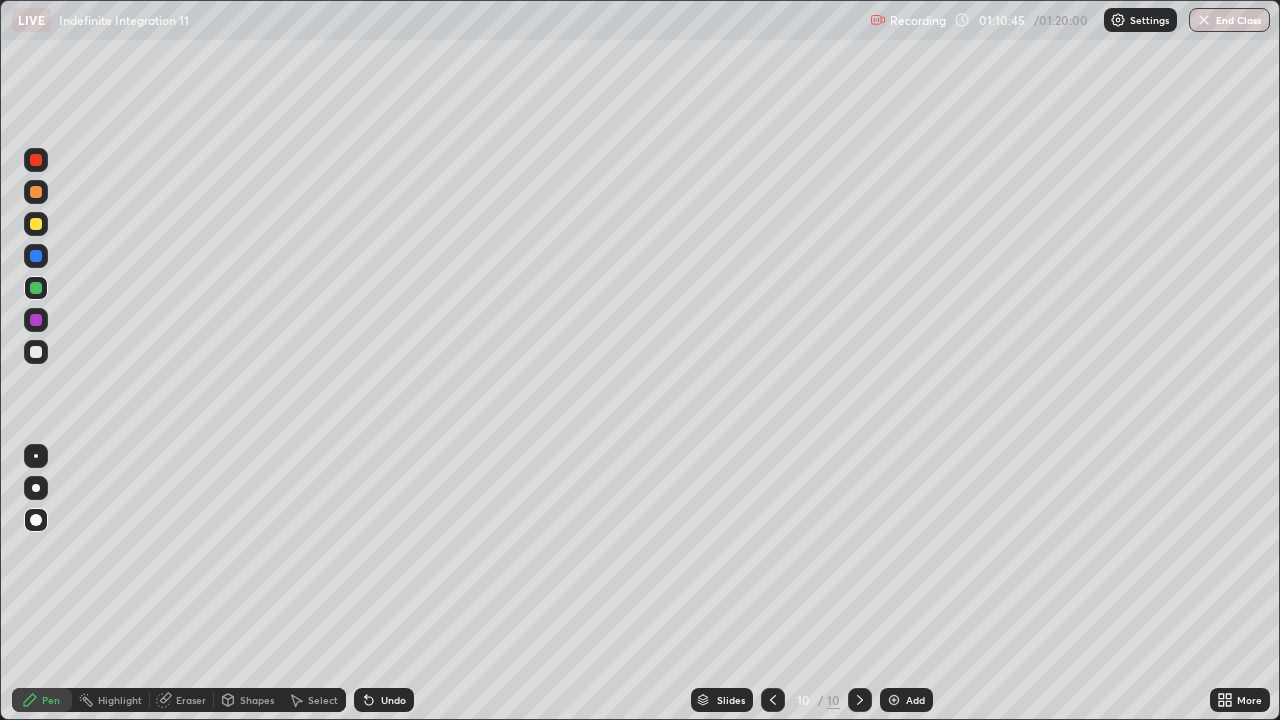 click at bounding box center [36, 224] 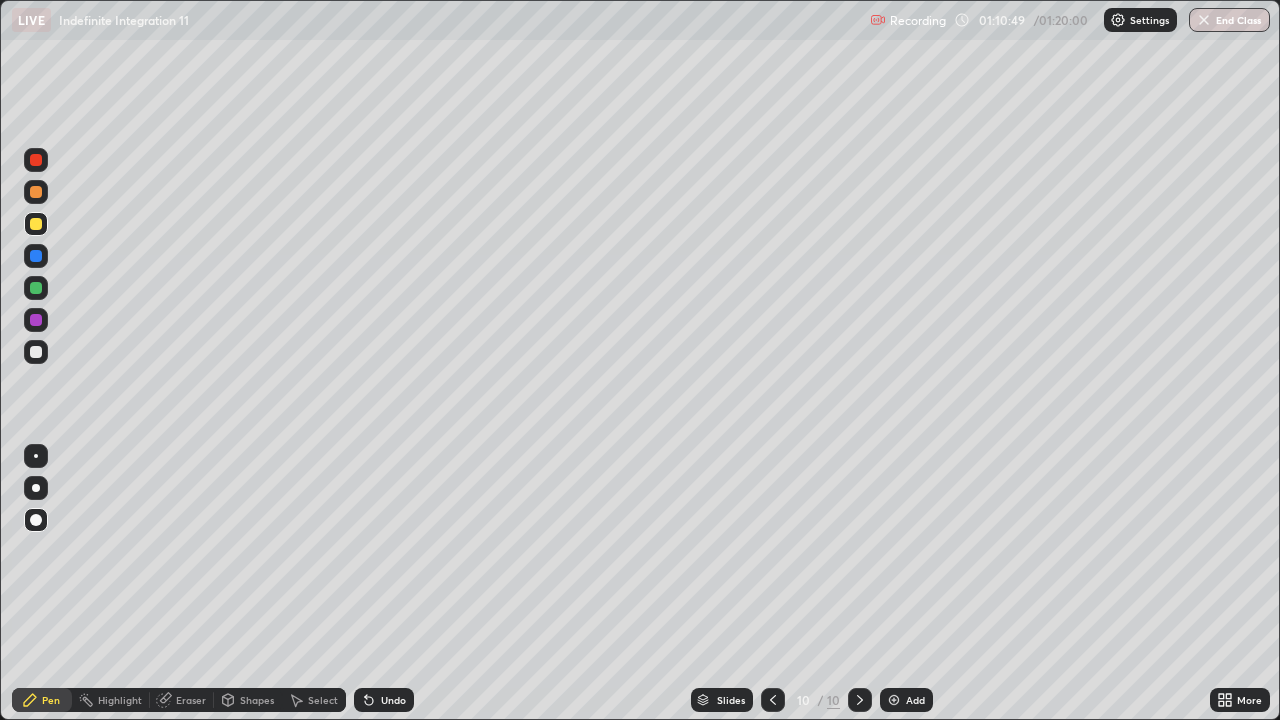 click on "Eraser" at bounding box center [191, 700] 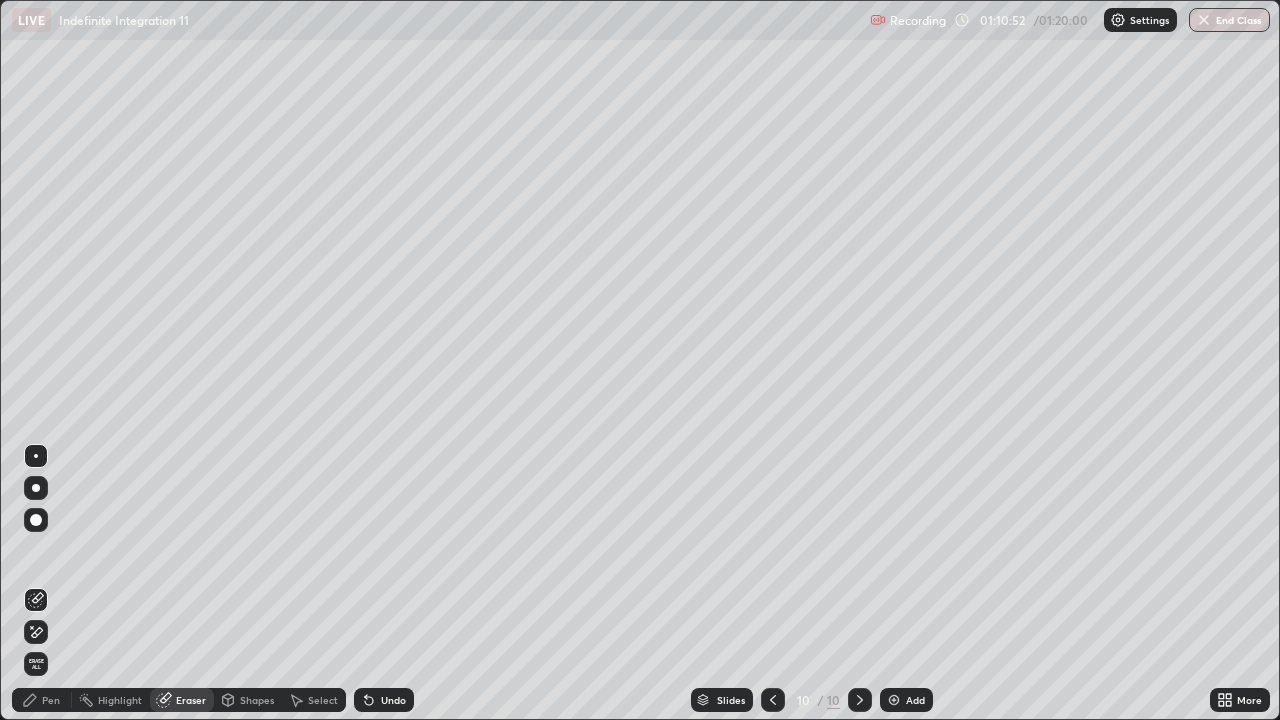 click on "Pen" at bounding box center [51, 700] 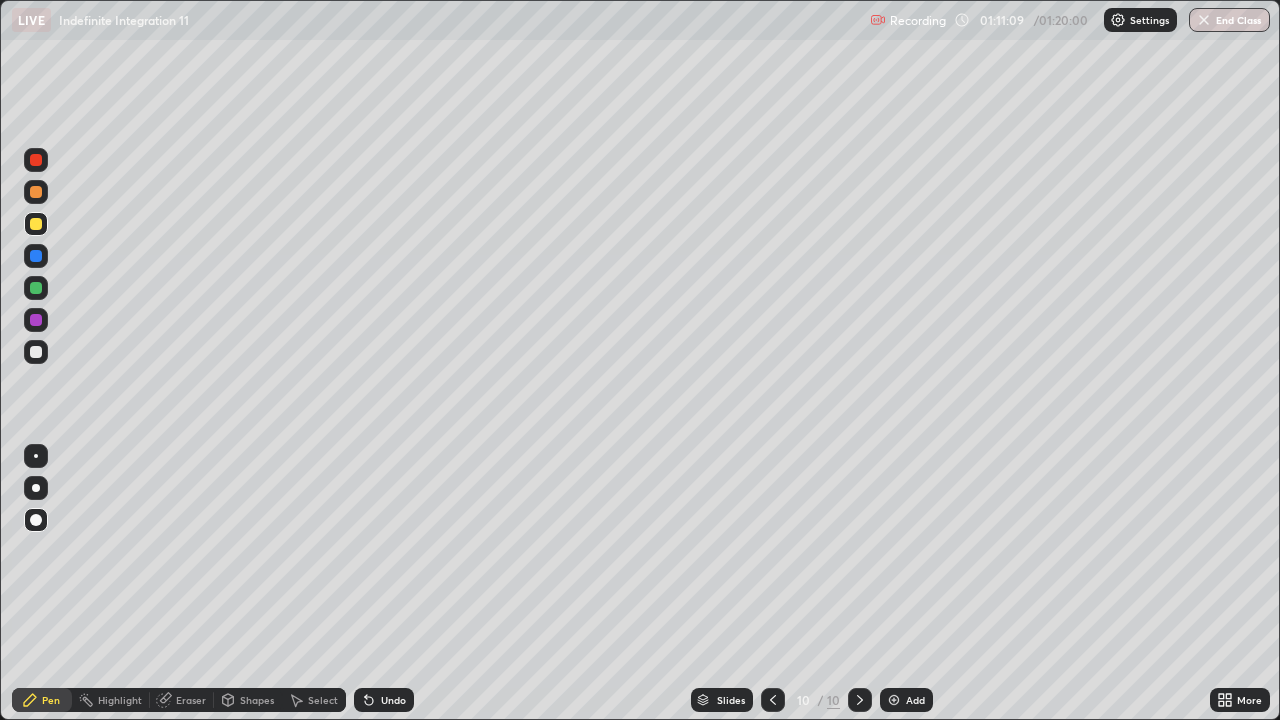click at bounding box center (36, 224) 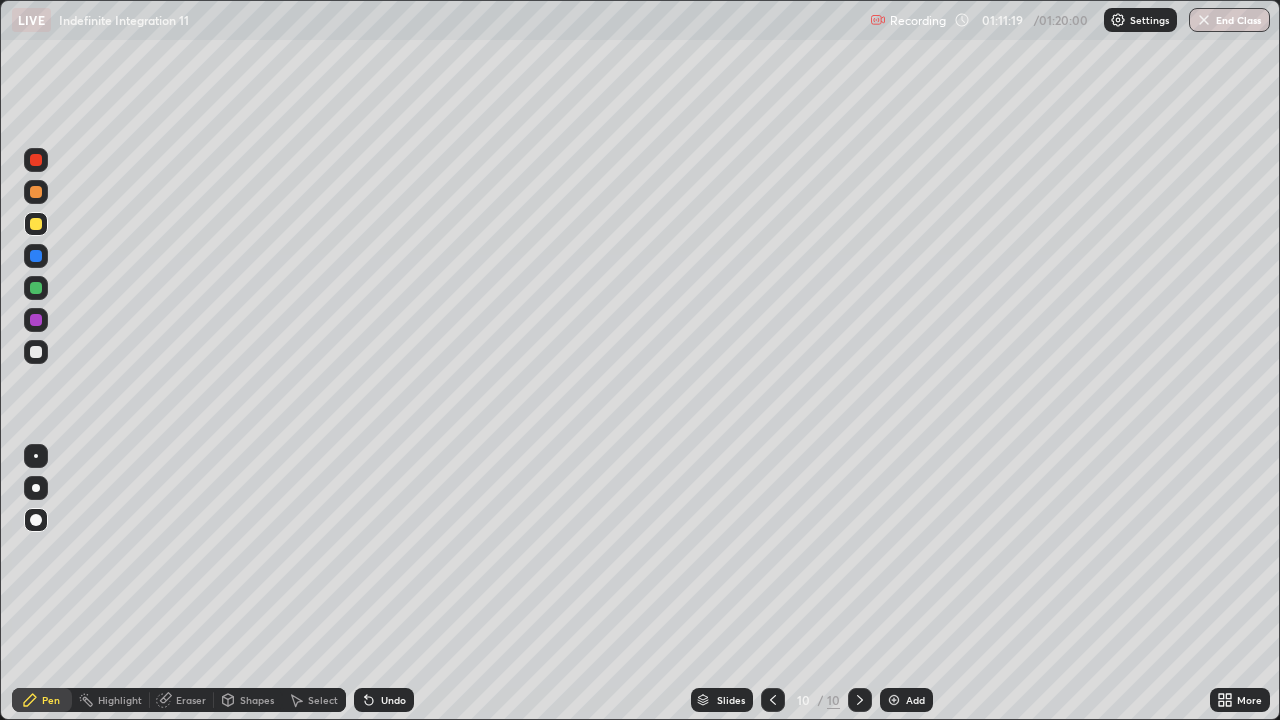 click at bounding box center (36, 224) 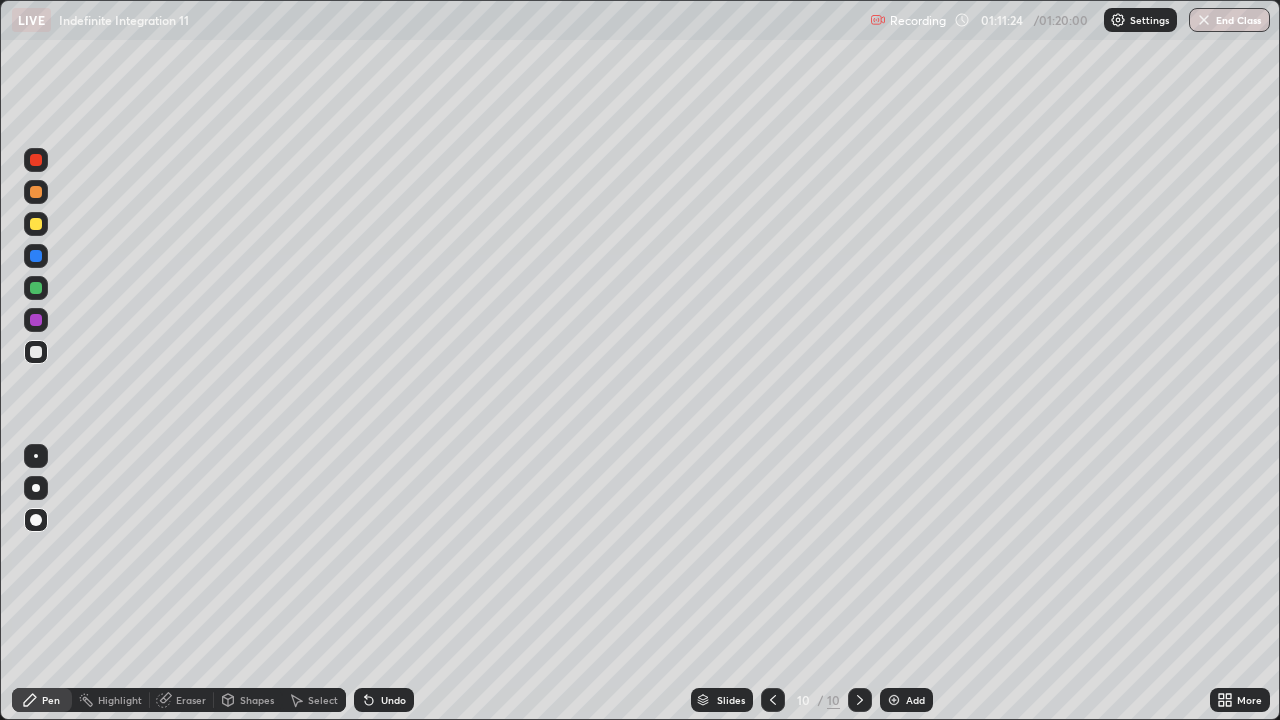 click on "Undo" at bounding box center (393, 700) 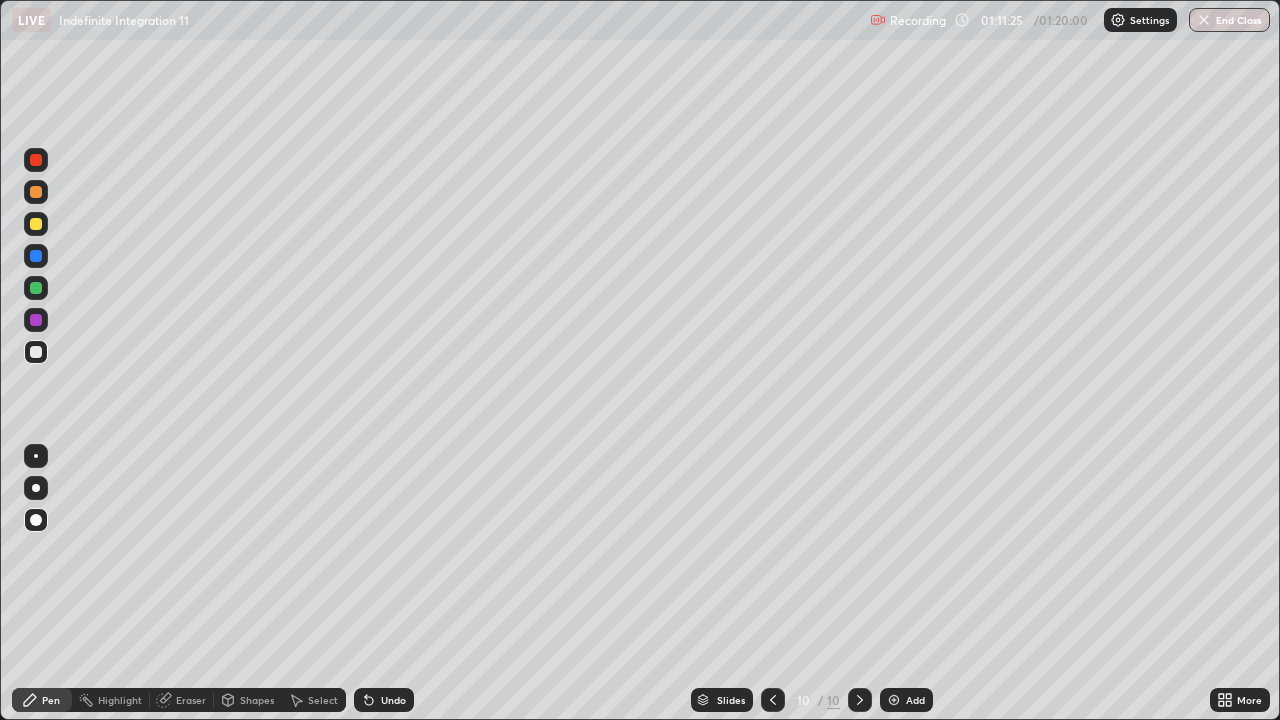 click on "Undo" at bounding box center (393, 700) 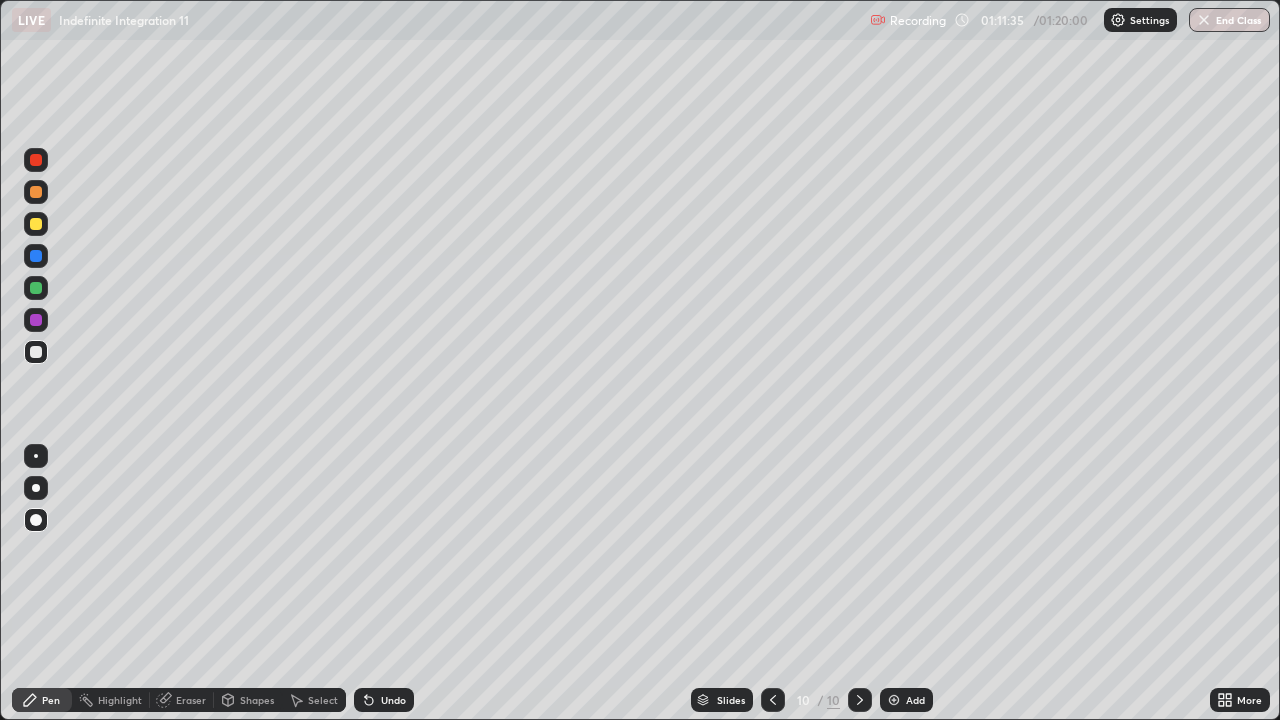 click on "Undo" at bounding box center [393, 700] 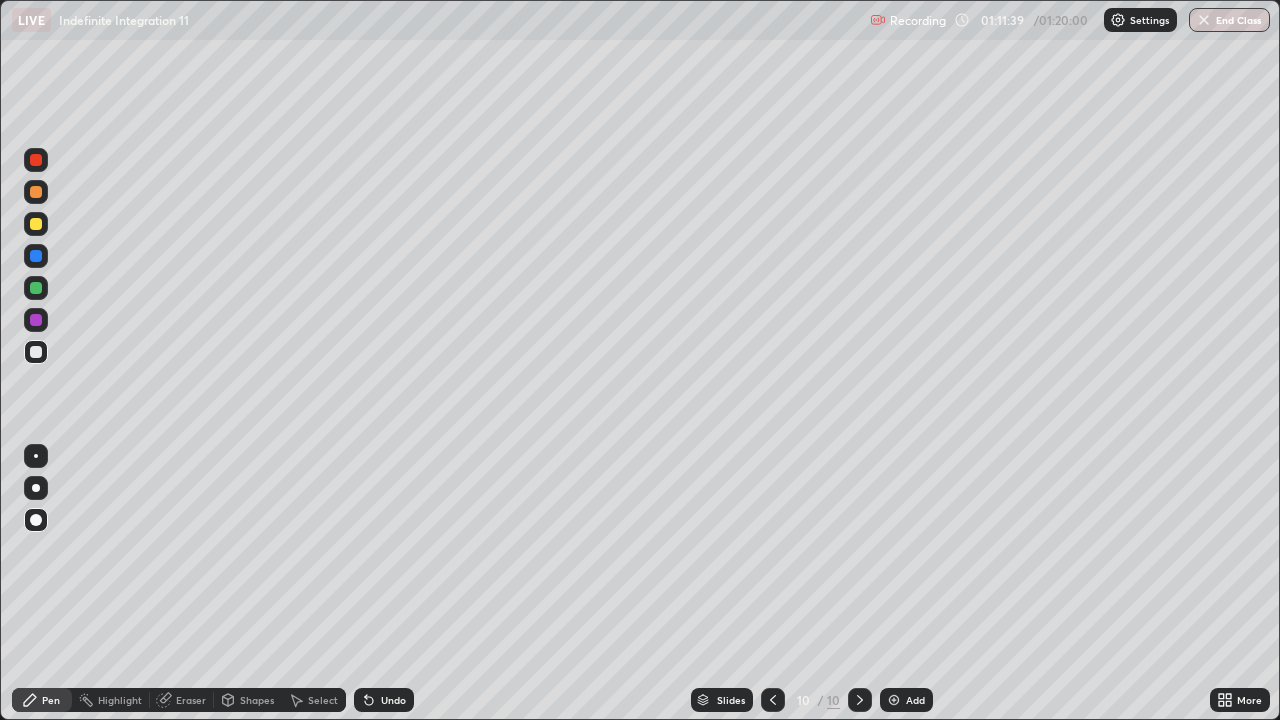 click on "Undo" at bounding box center (393, 700) 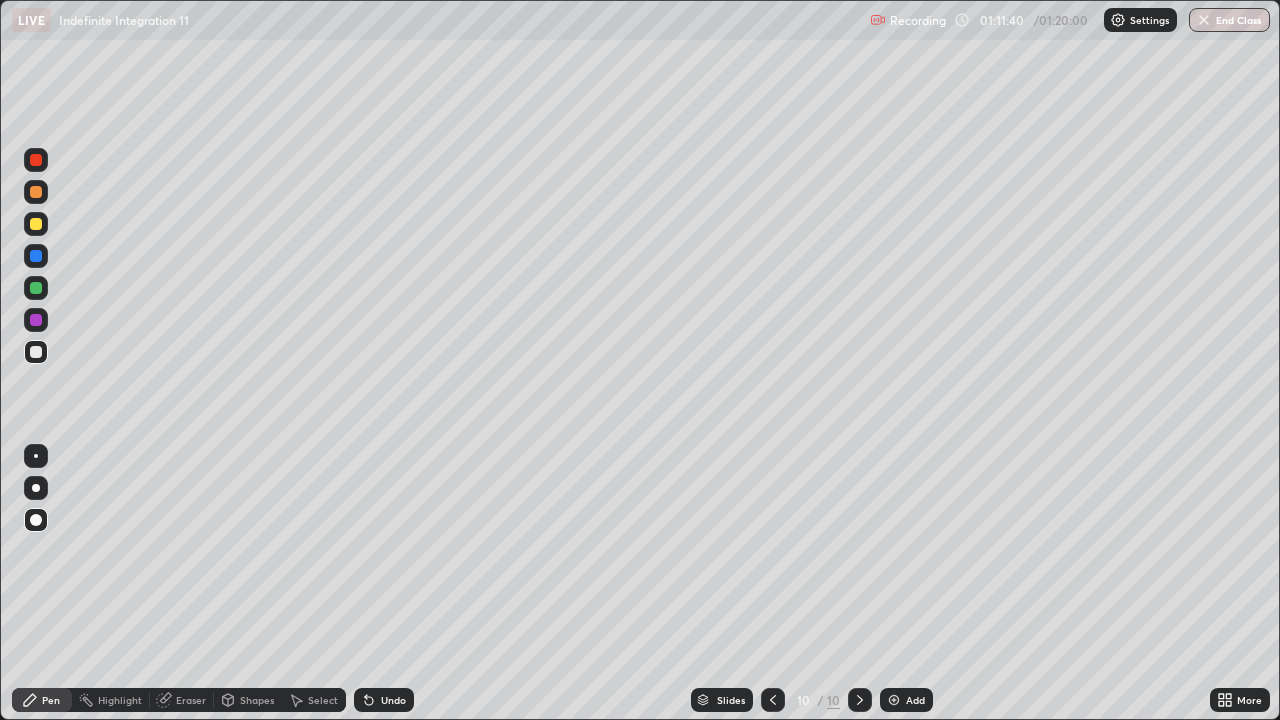 click on "Undo" at bounding box center (393, 700) 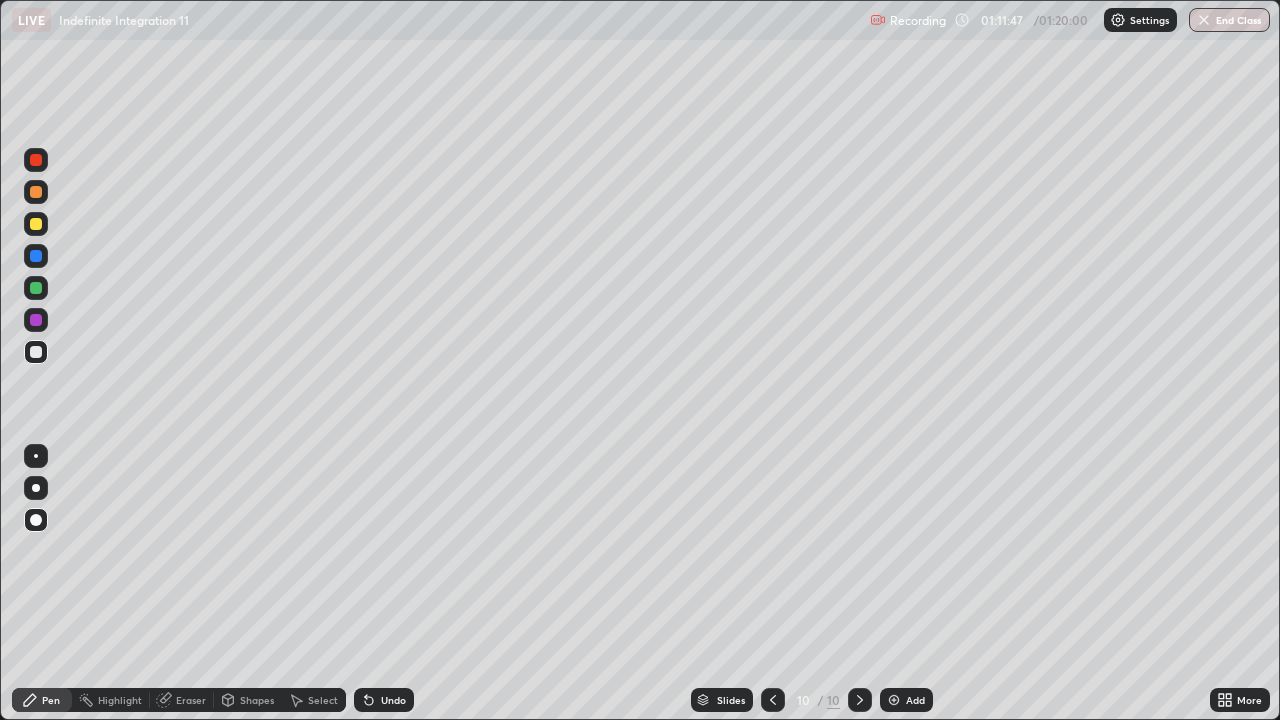click at bounding box center [36, 320] 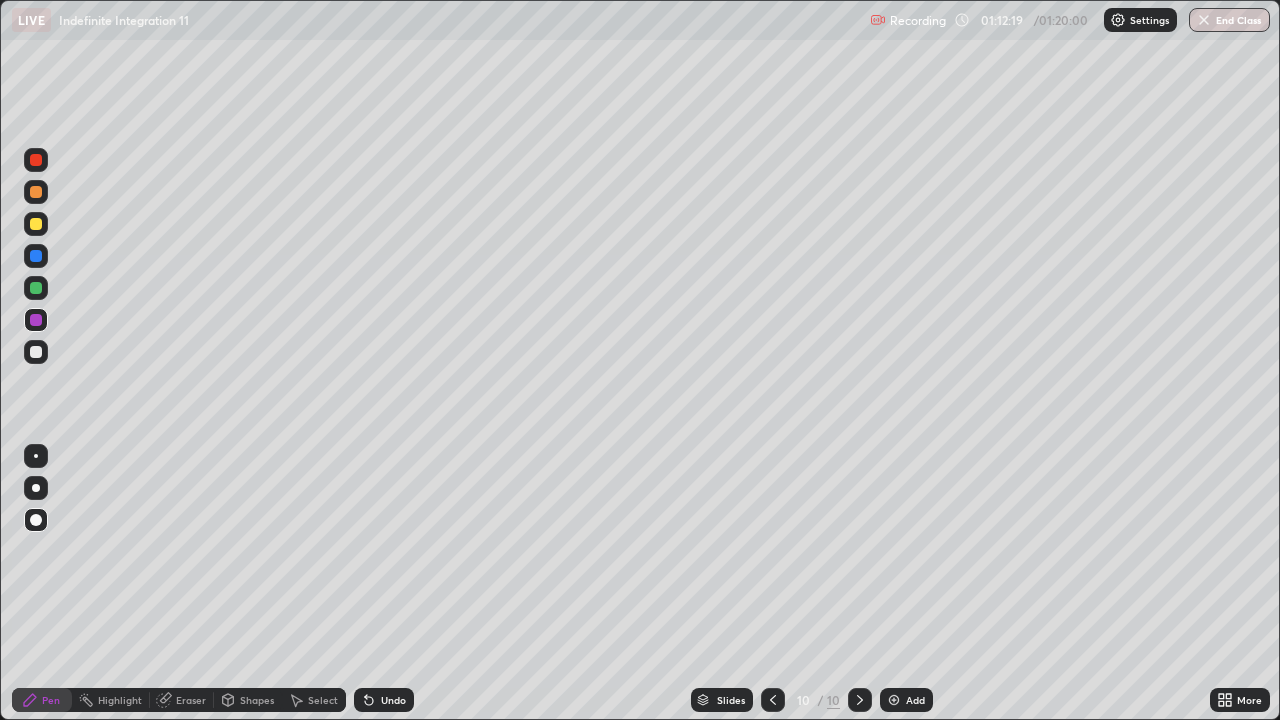 click on "Undo" at bounding box center [393, 700] 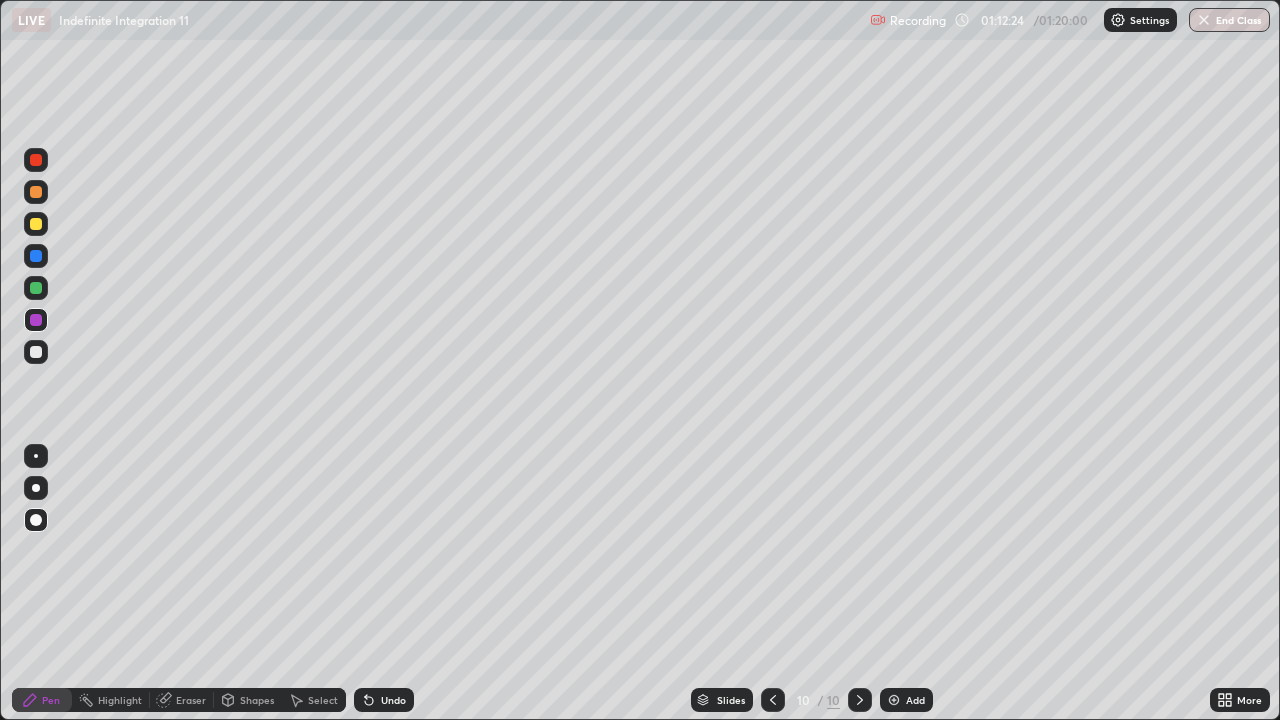 click at bounding box center (36, 352) 